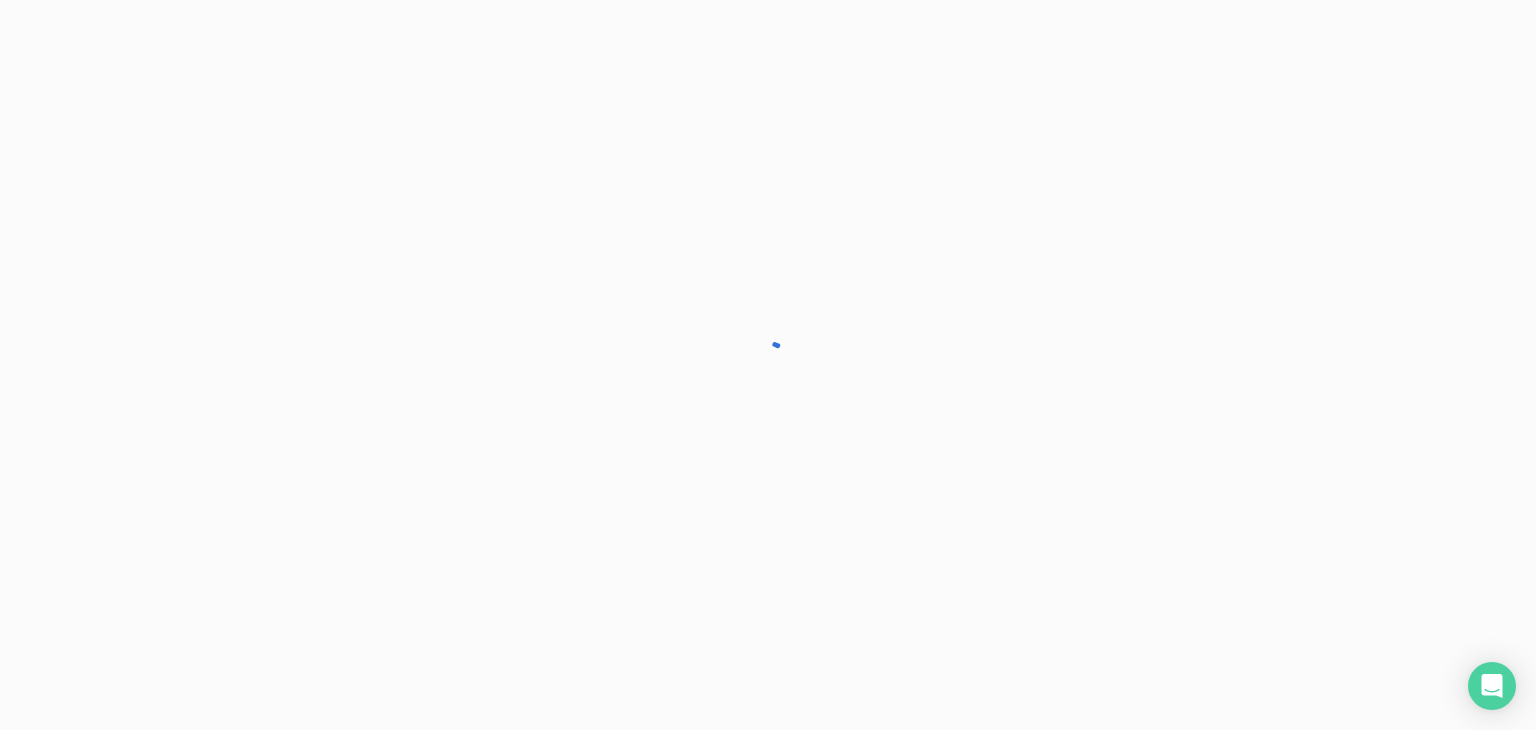 scroll, scrollTop: 0, scrollLeft: 0, axis: both 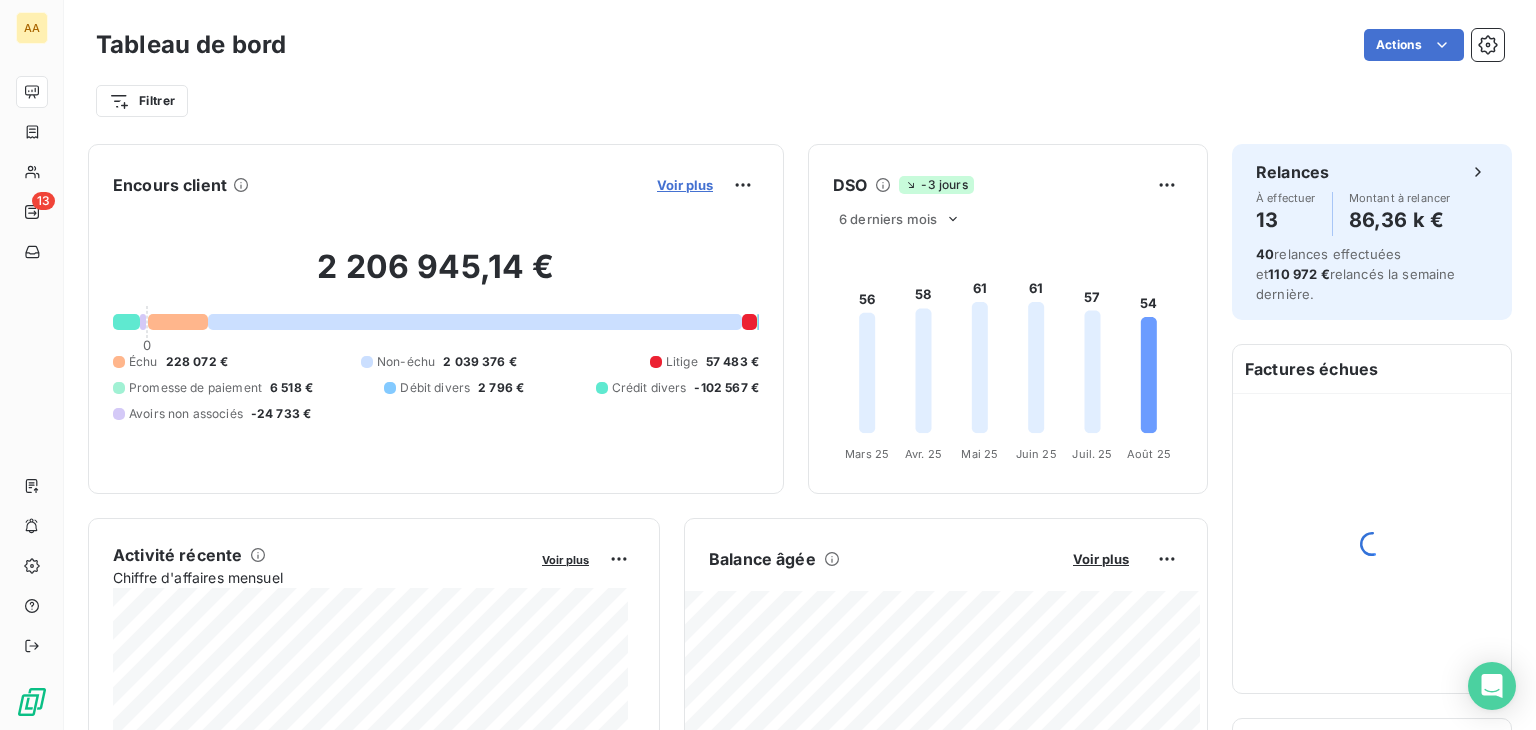 click on "Voir plus" at bounding box center (685, 185) 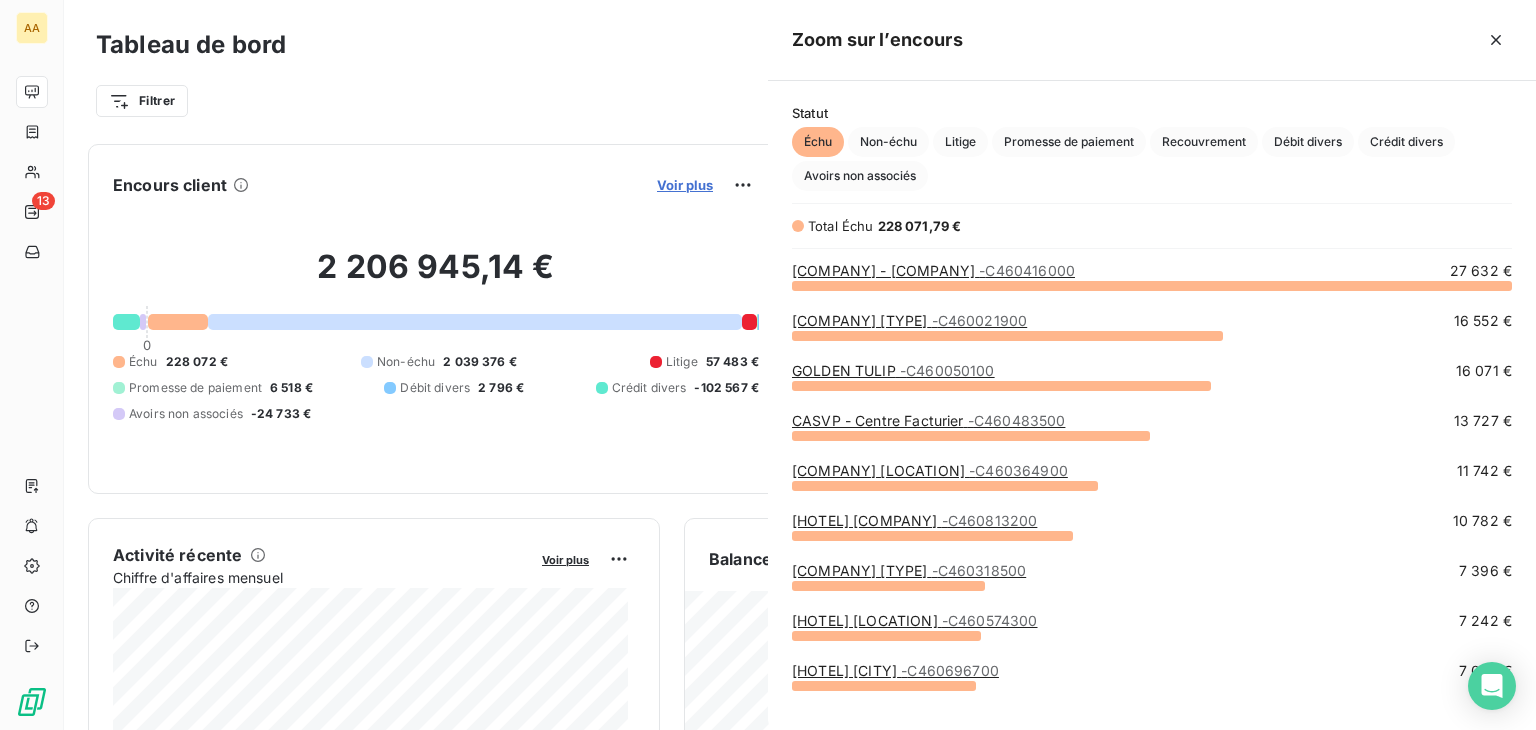 scroll, scrollTop: 16, scrollLeft: 16, axis: both 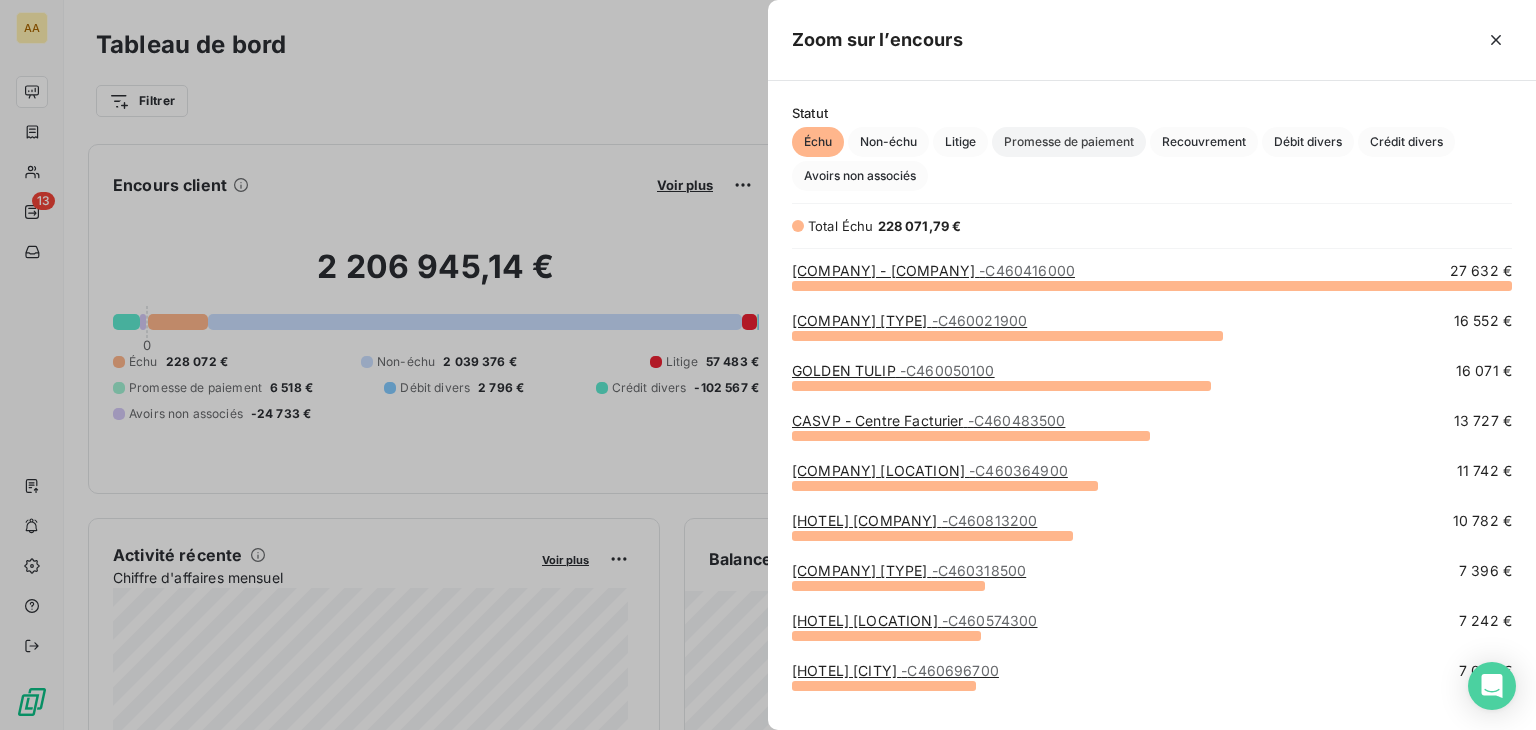 click on "Promesse de paiement" at bounding box center [1069, 142] 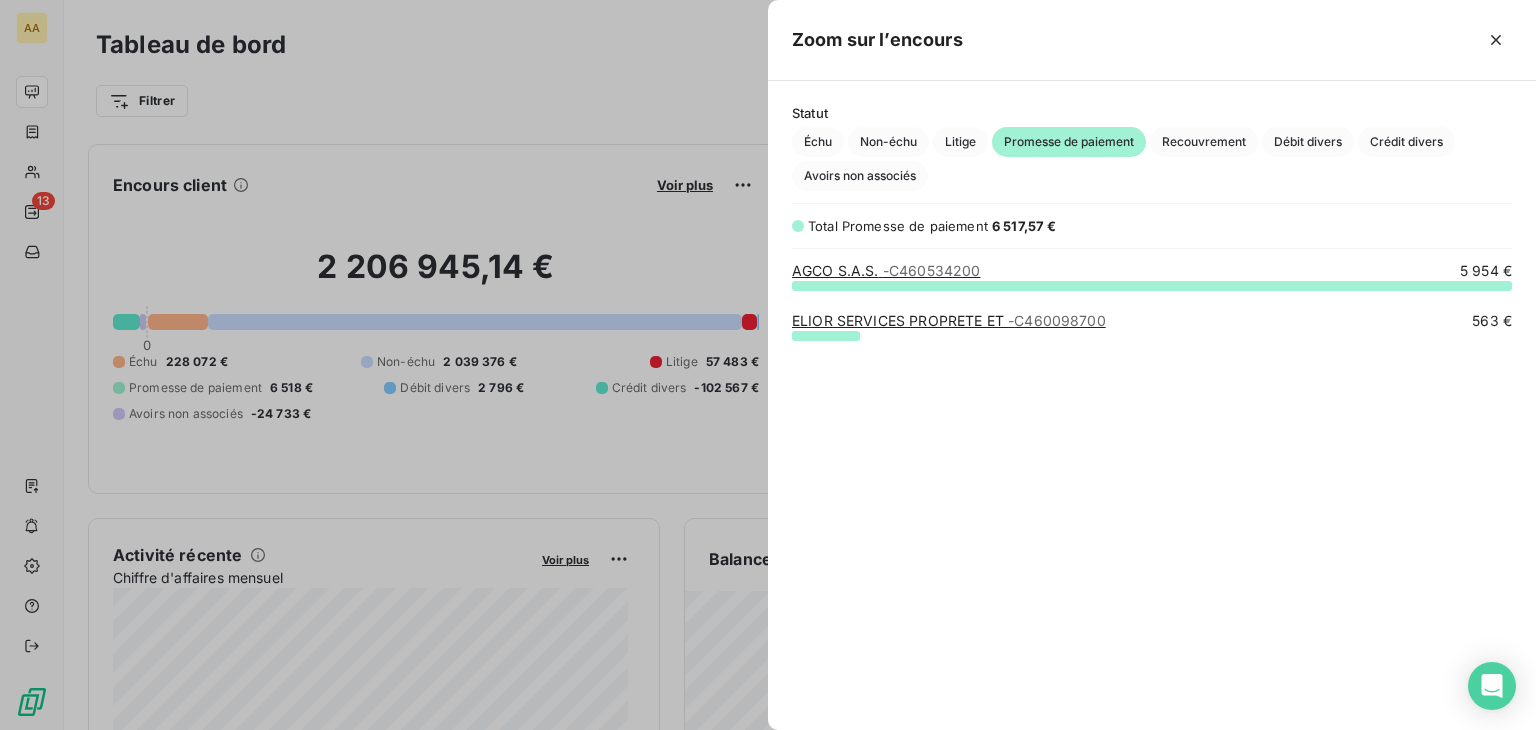 scroll, scrollTop: 16, scrollLeft: 16, axis: both 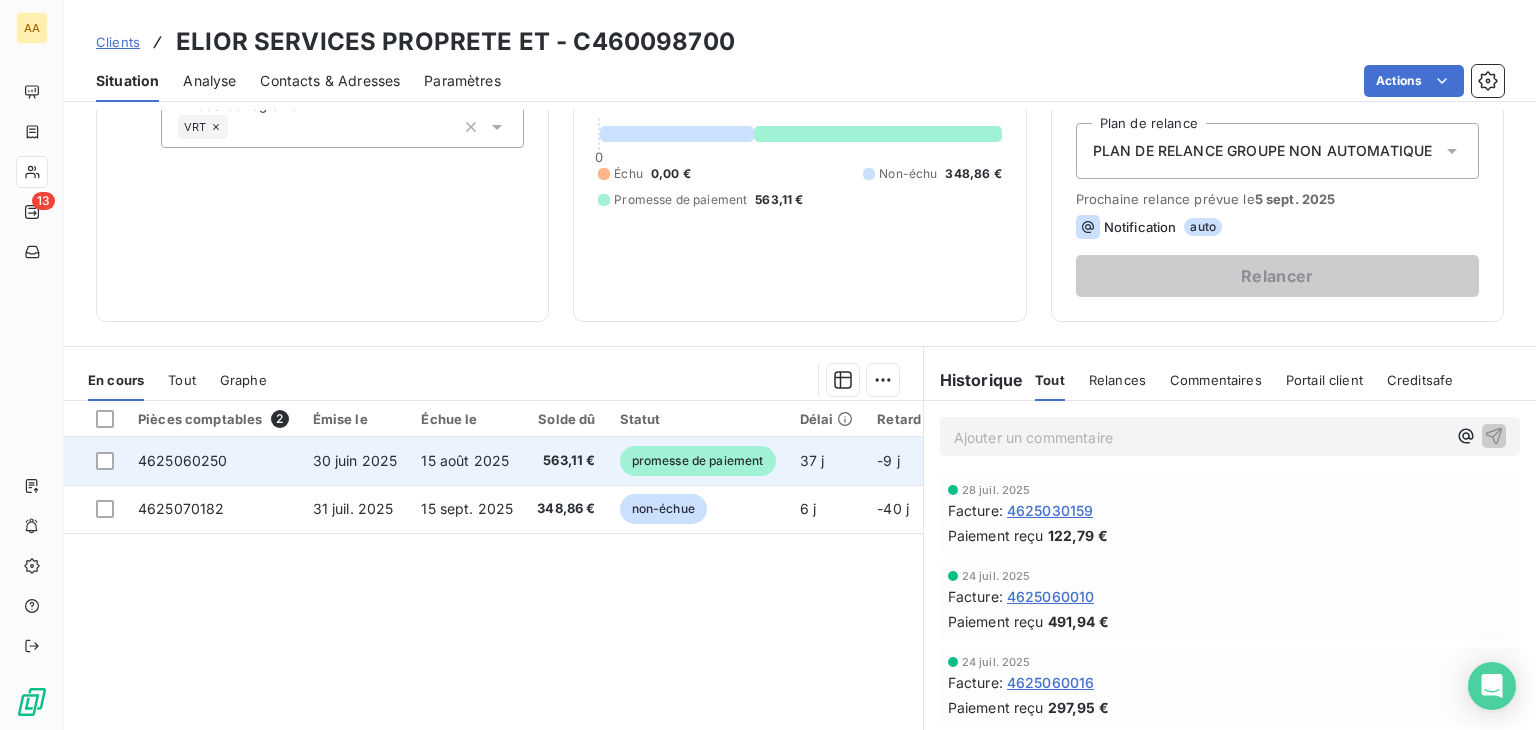 click on "4625060250" at bounding box center (183, 460) 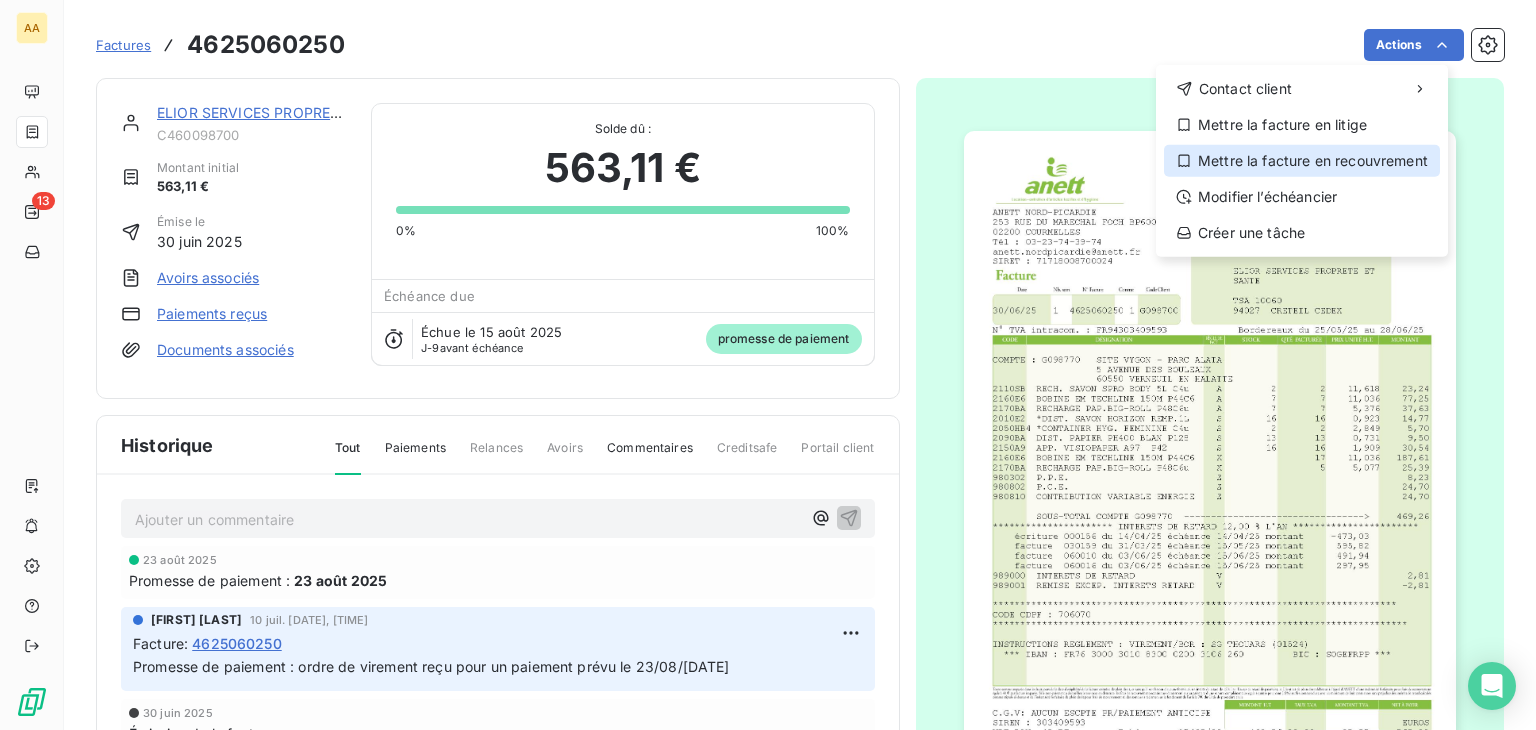 click on "Mettre la facture en recouvrement" at bounding box center (1302, 161) 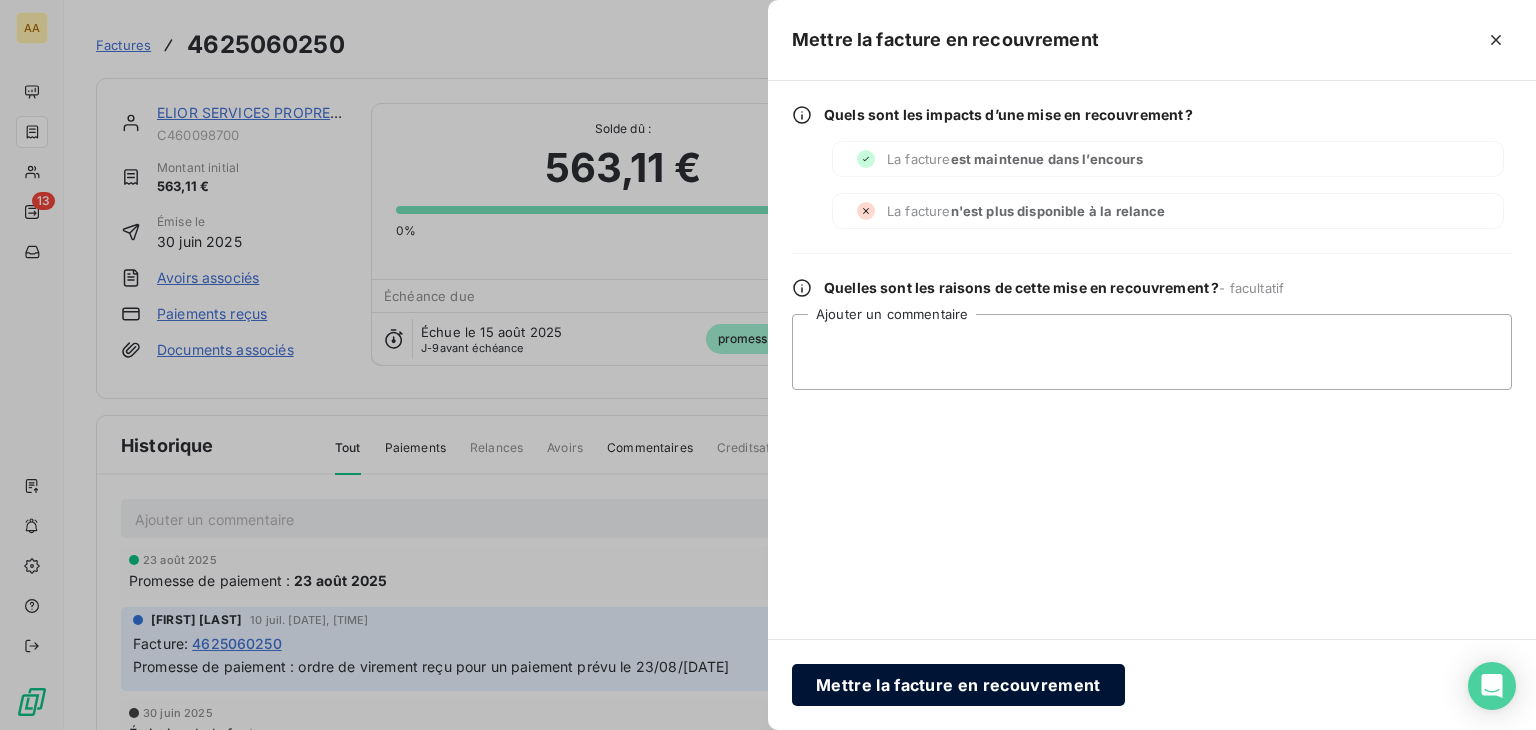 click on "Mettre la facture en recouvrement" at bounding box center [958, 685] 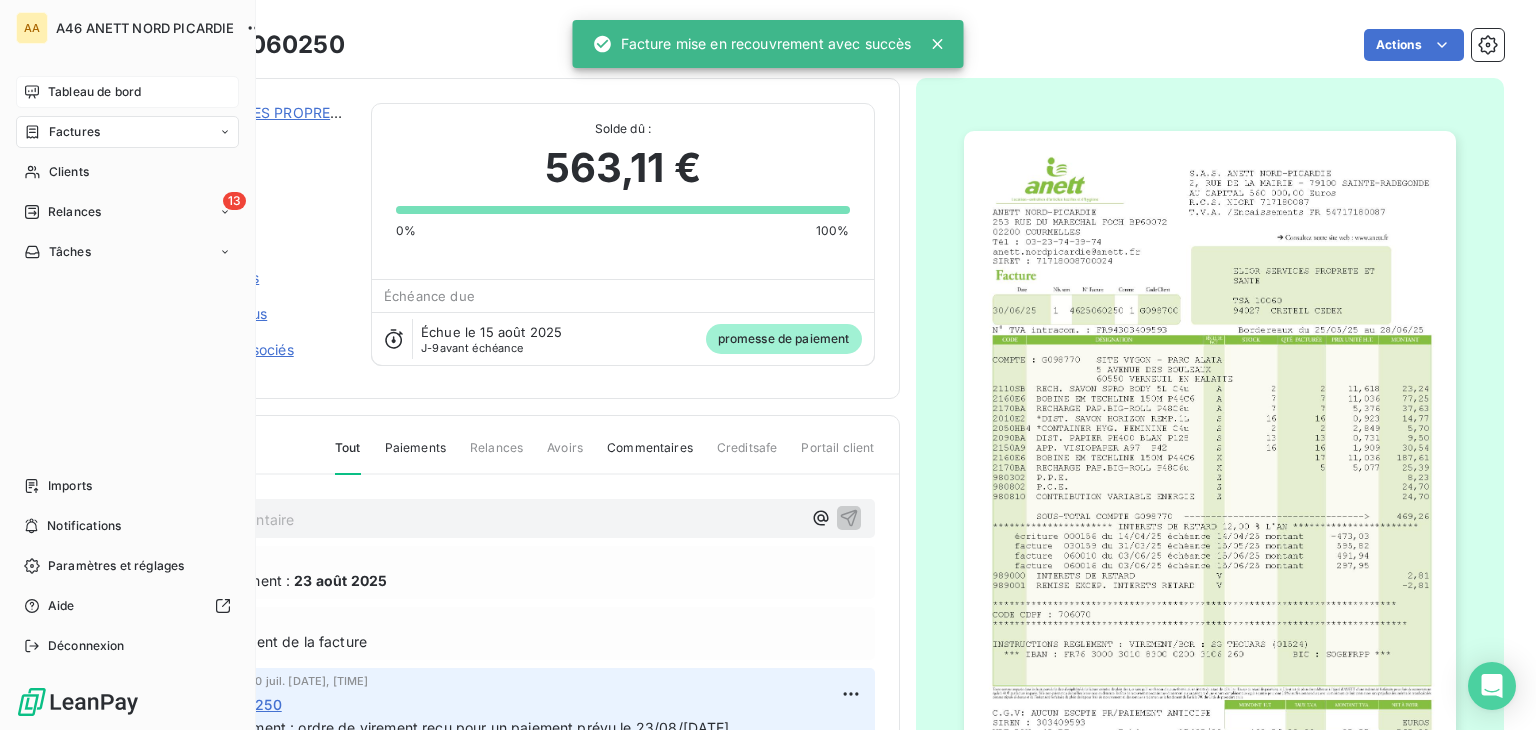 click on "Tableau de bord" at bounding box center (94, 92) 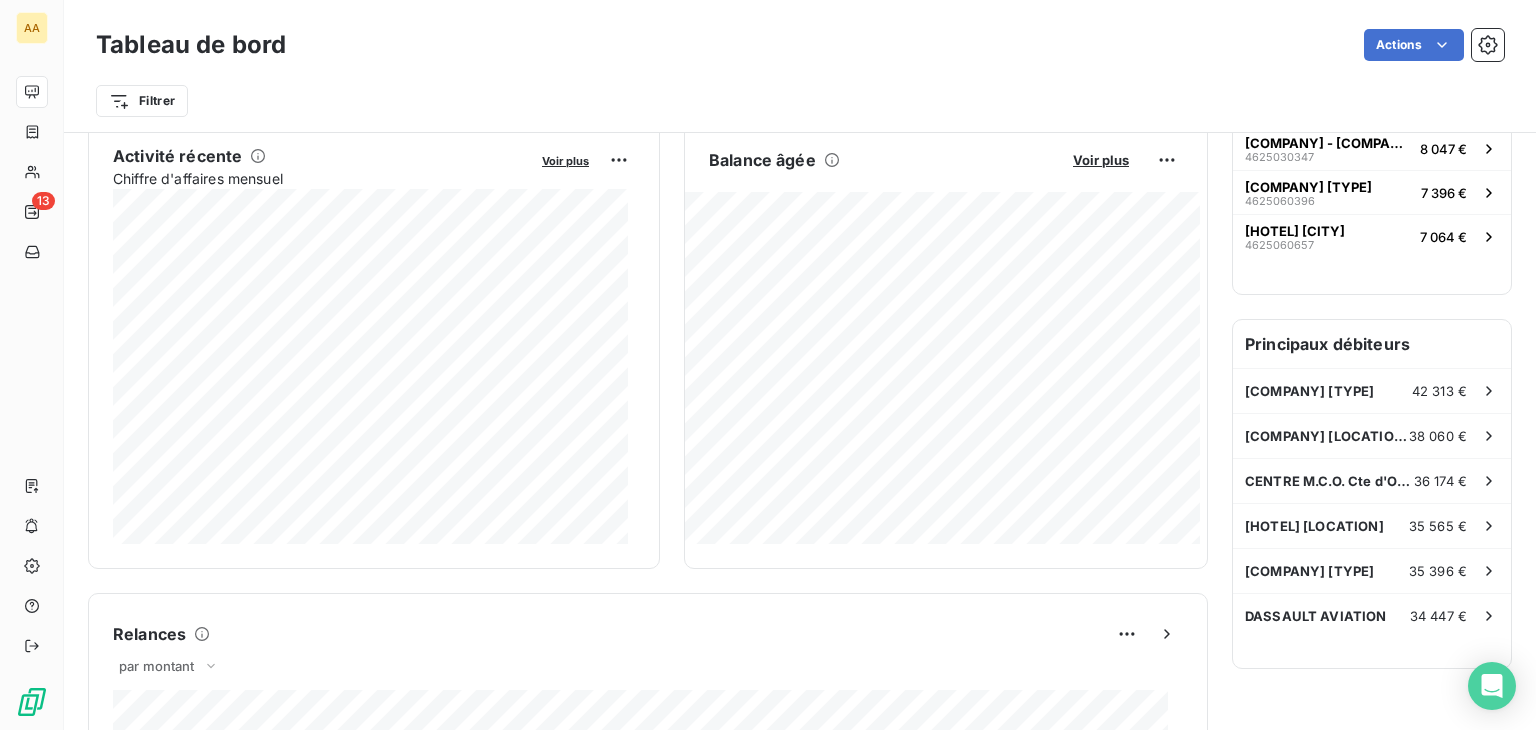 scroll, scrollTop: 0, scrollLeft: 0, axis: both 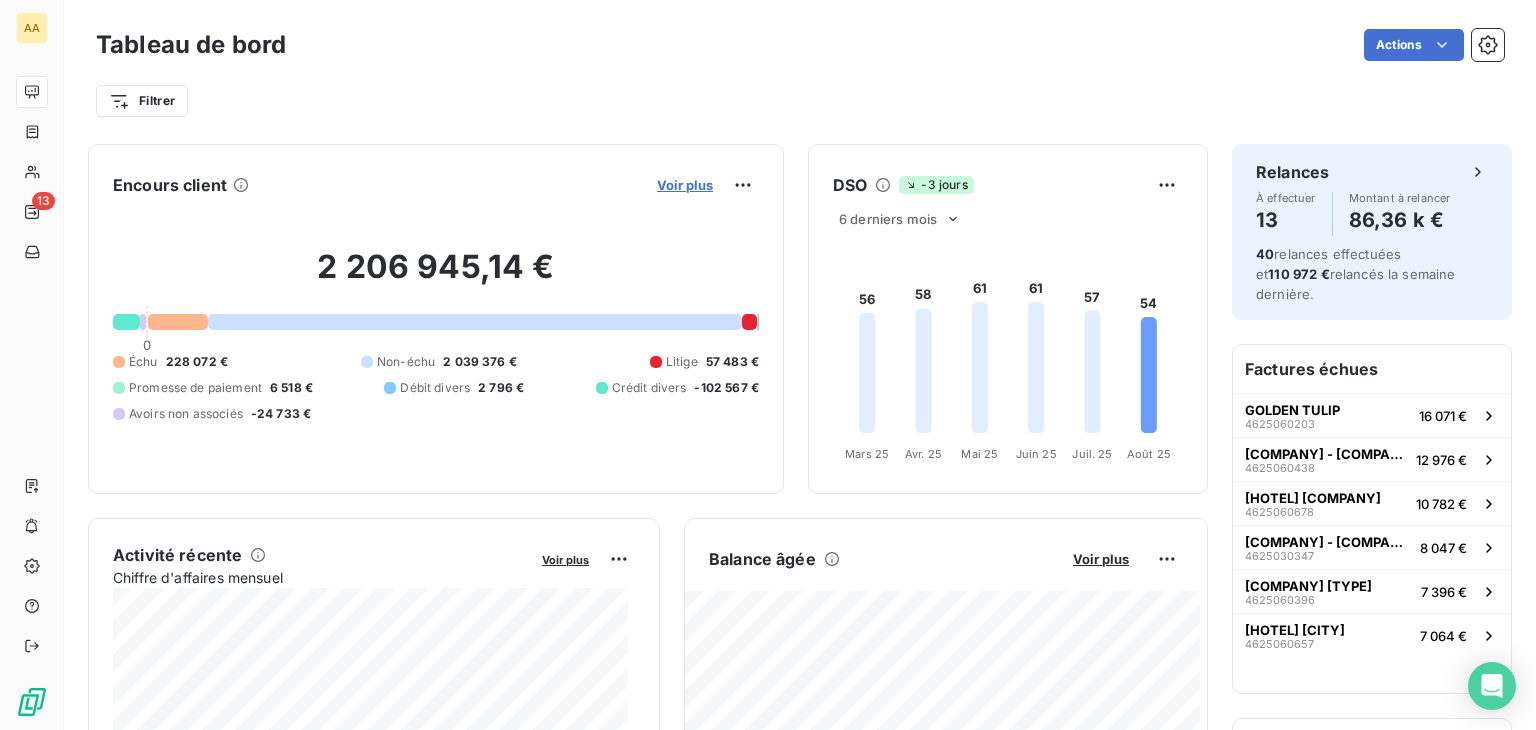 click on "Voir plus" at bounding box center (685, 185) 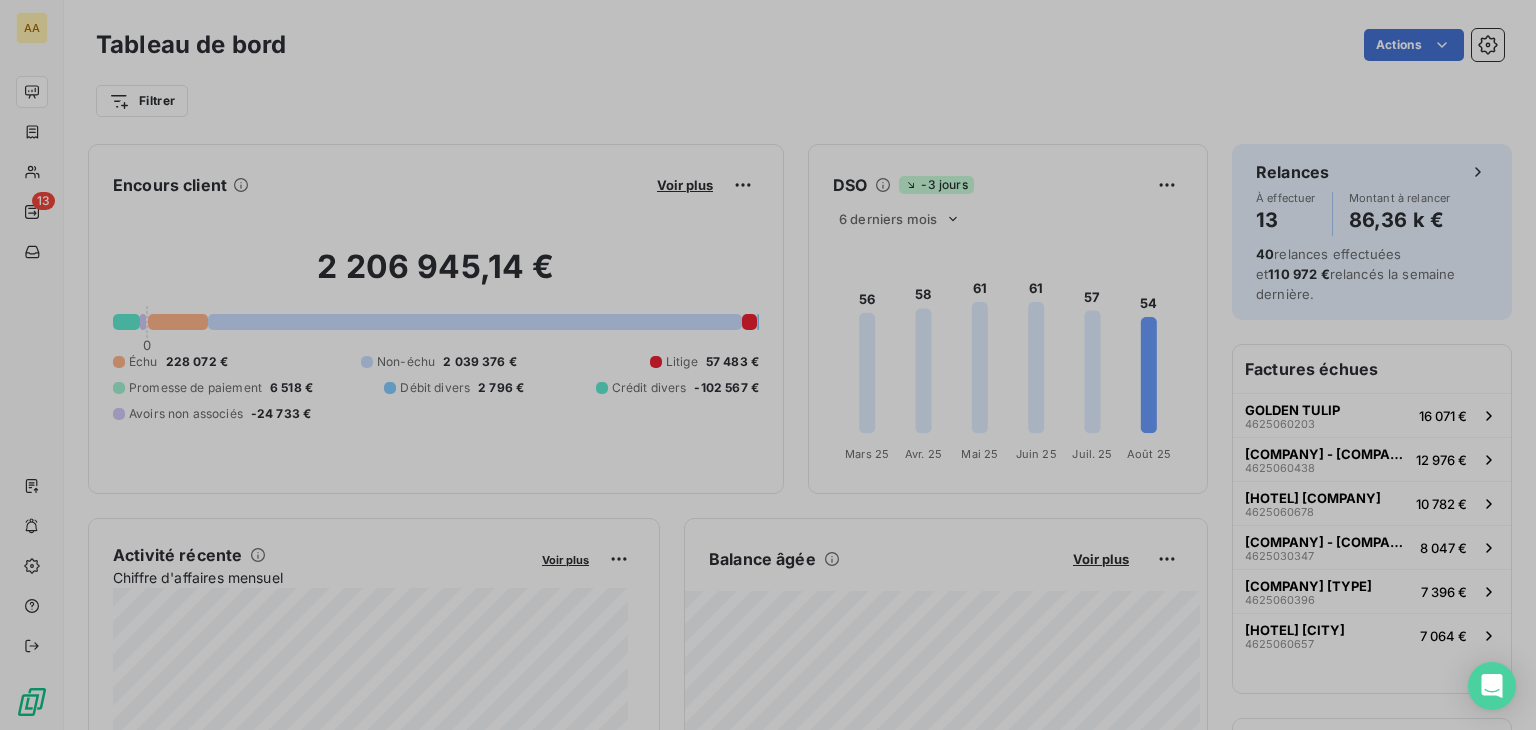 scroll, scrollTop: 714, scrollLeft: 752, axis: both 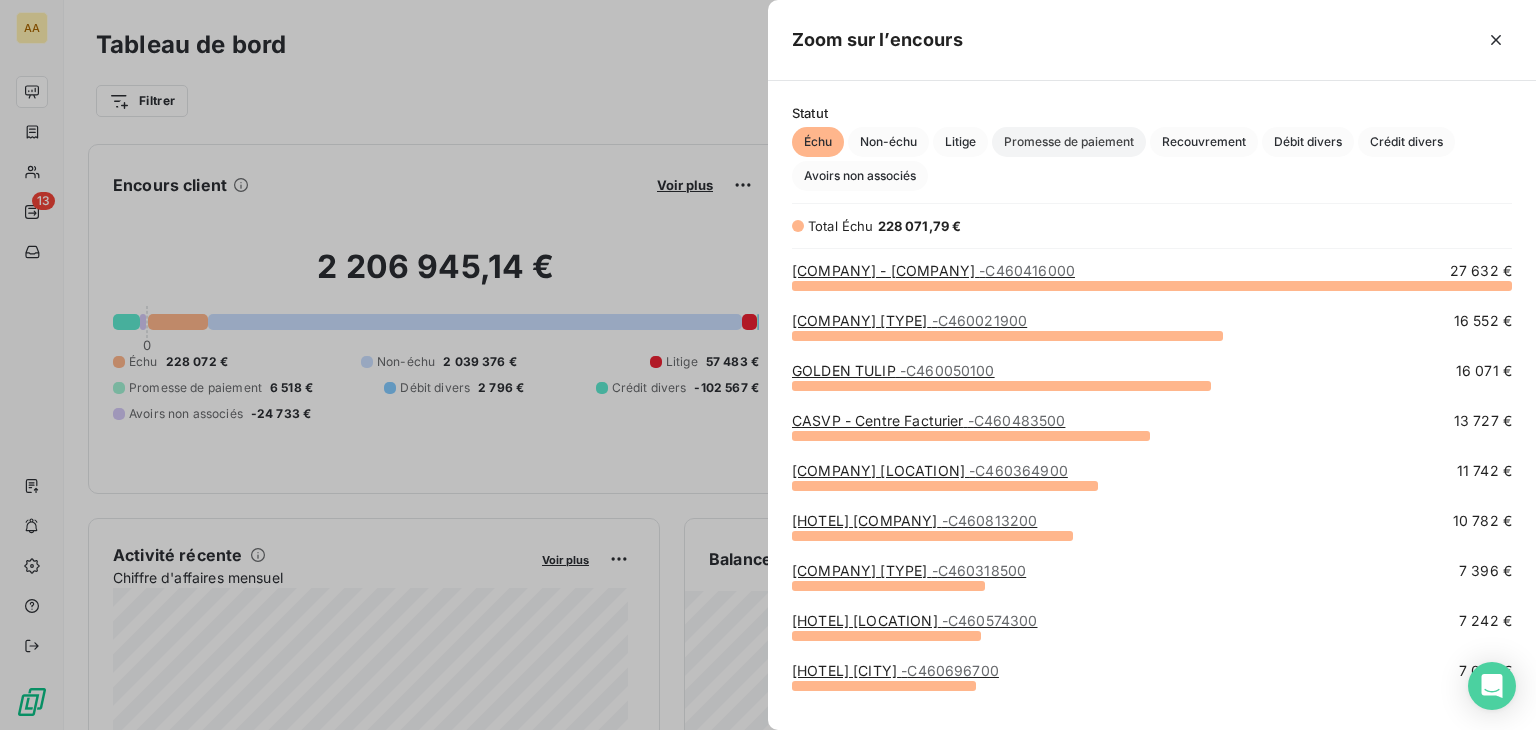 click on "Promesse de paiement" at bounding box center (1069, 142) 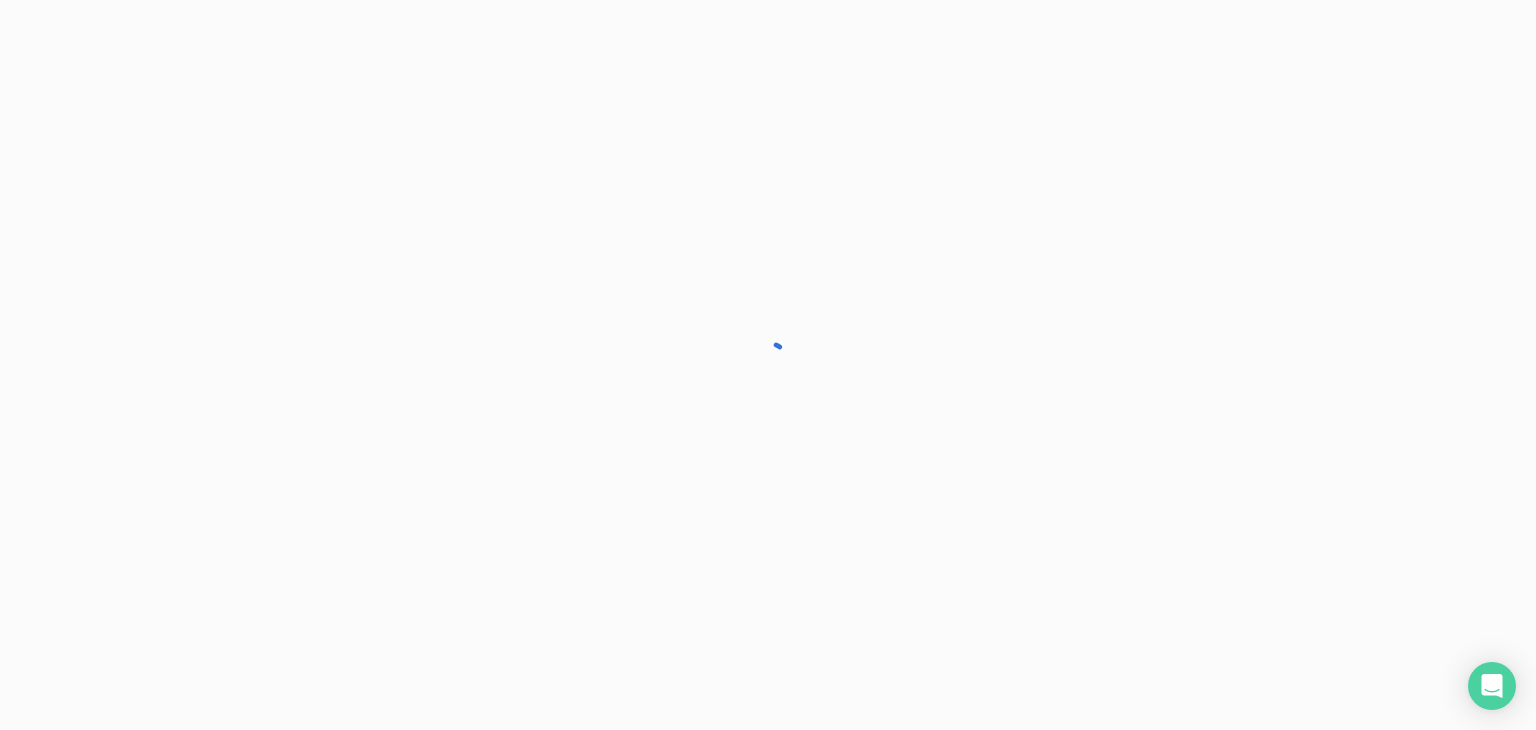 scroll, scrollTop: 0, scrollLeft: 0, axis: both 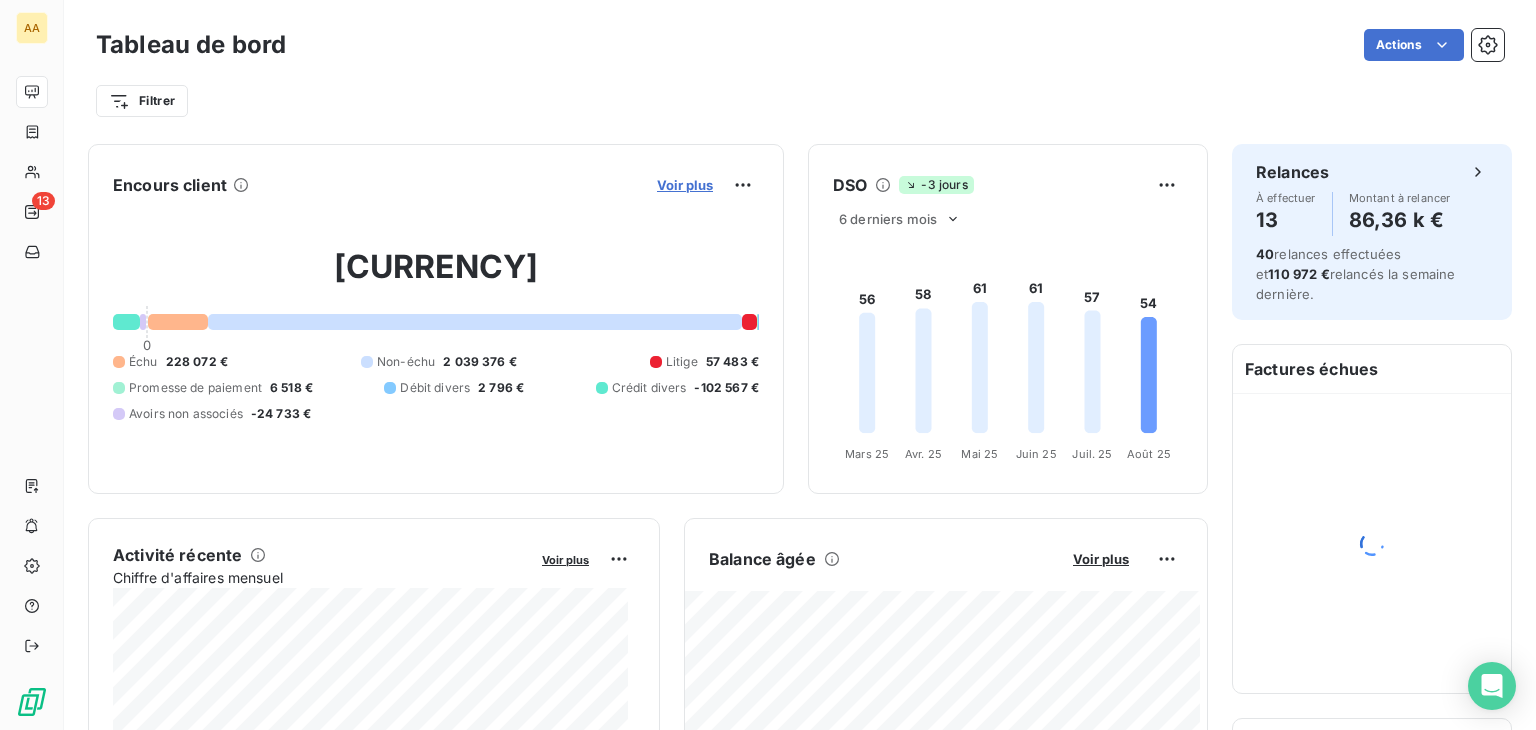 click on "Voir plus" at bounding box center (685, 185) 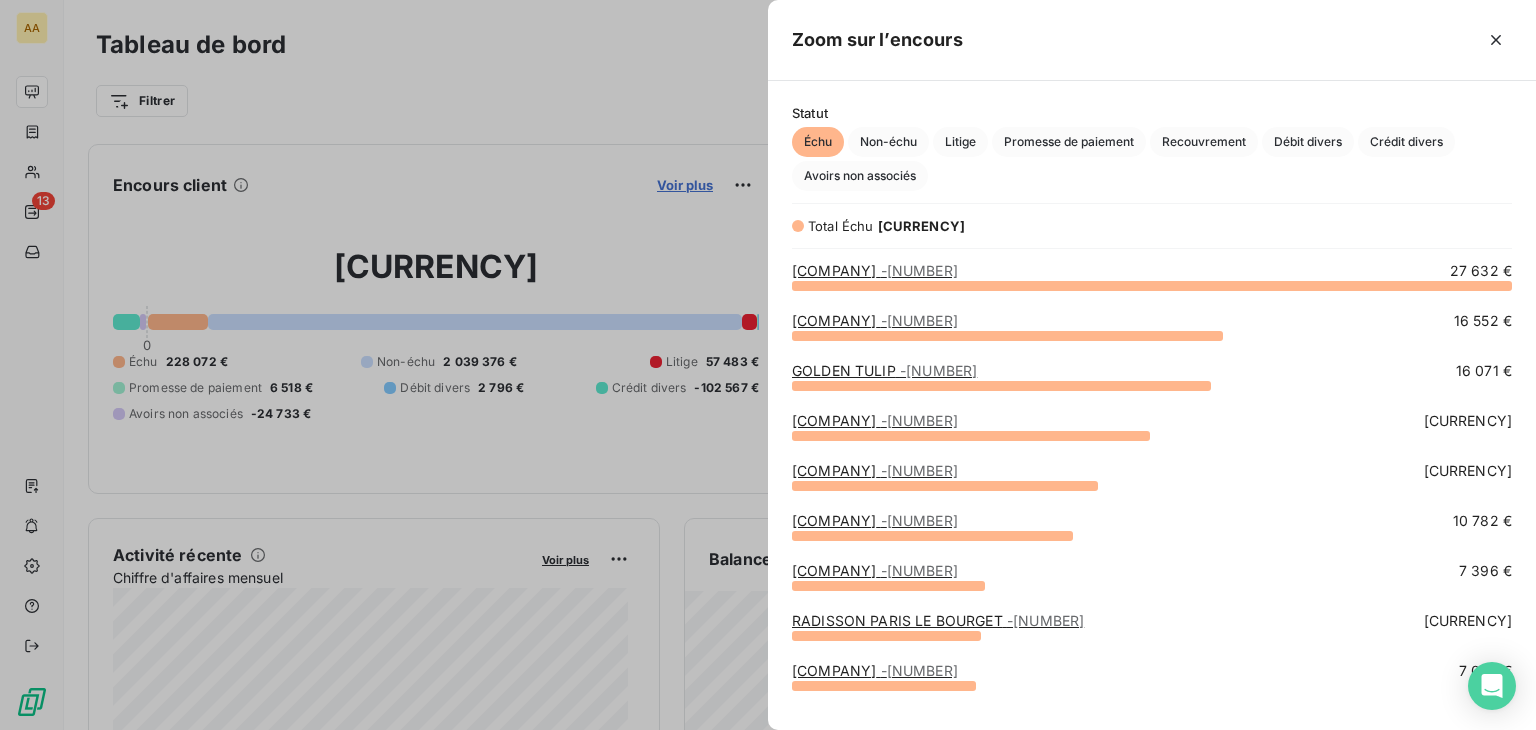 scroll, scrollTop: 16, scrollLeft: 16, axis: both 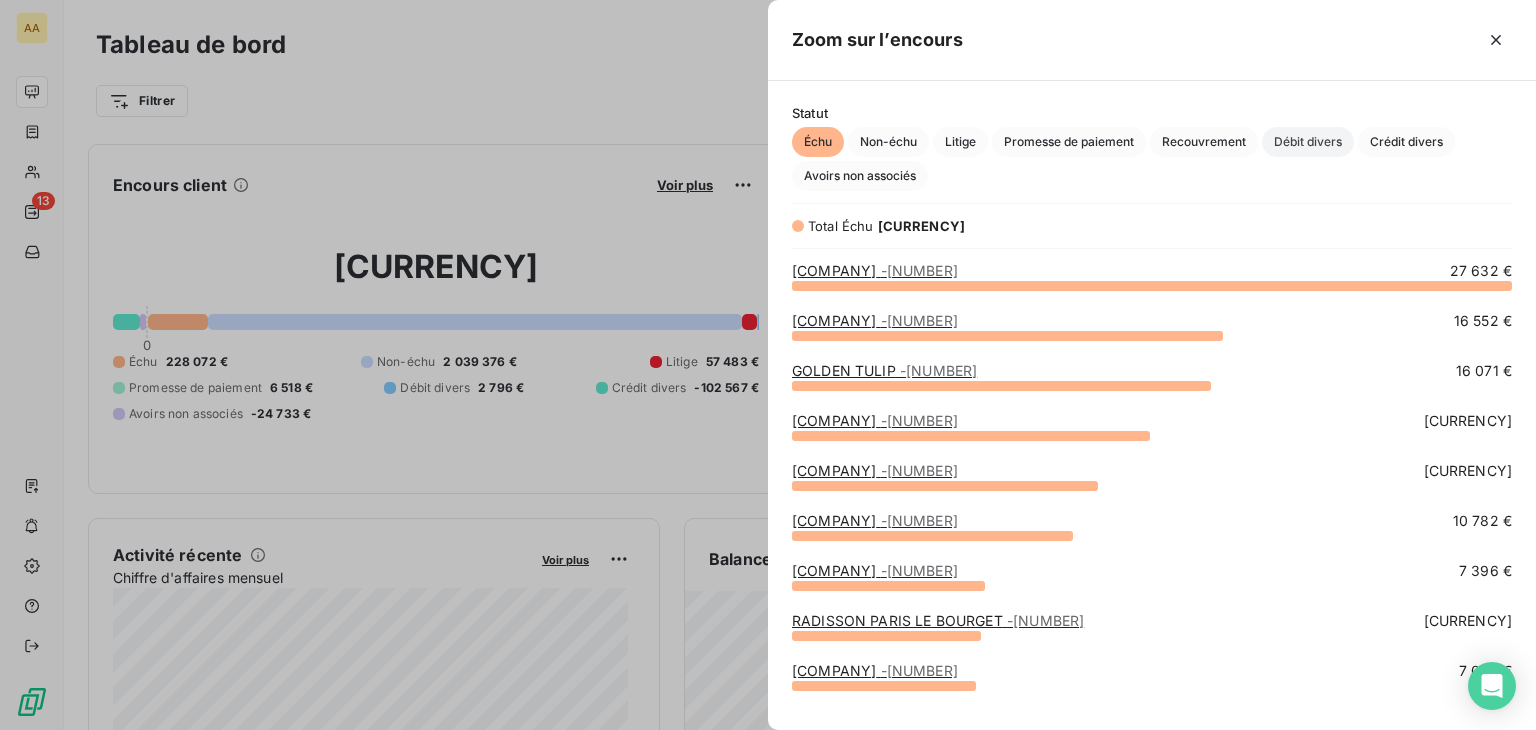 click on "Débit divers" at bounding box center [1308, 142] 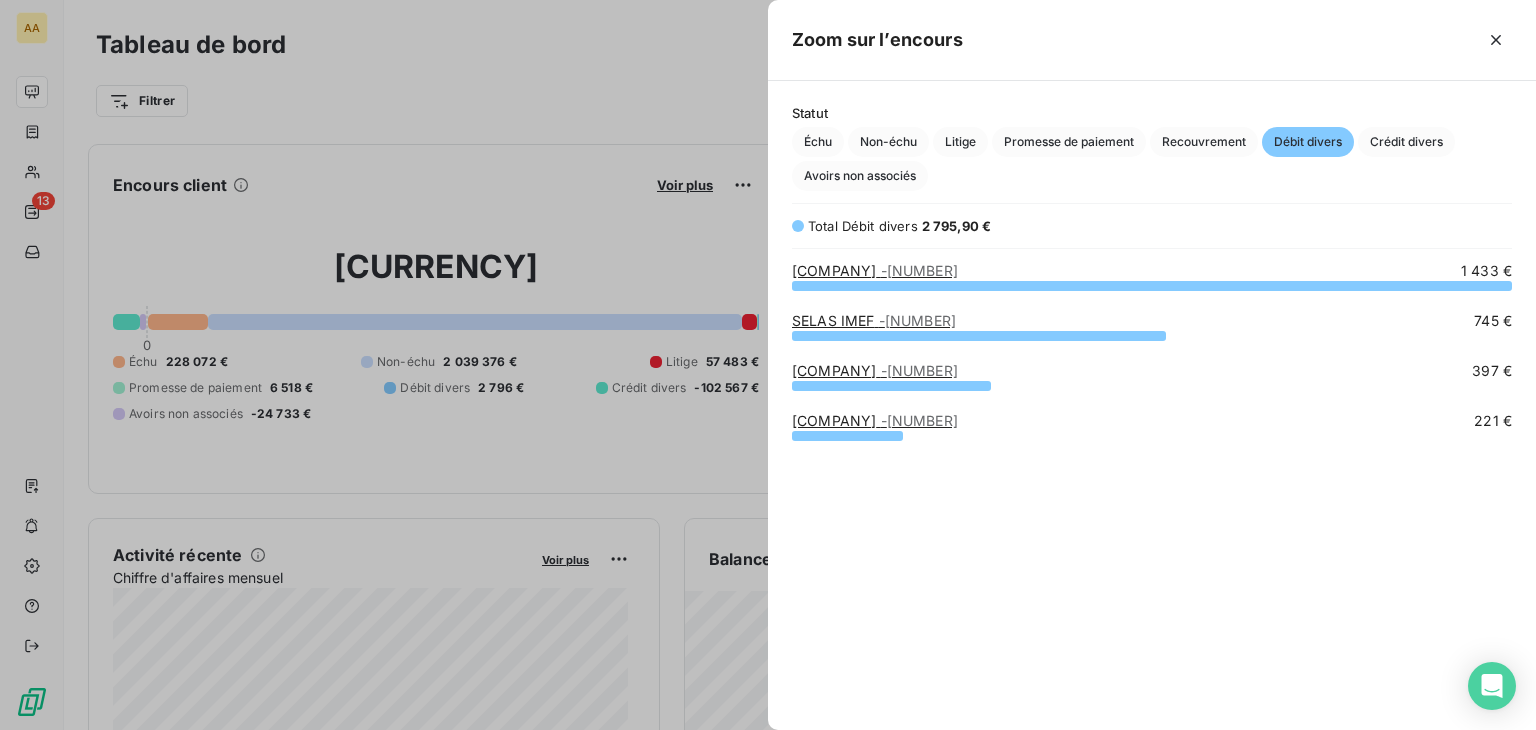scroll, scrollTop: 16, scrollLeft: 16, axis: both 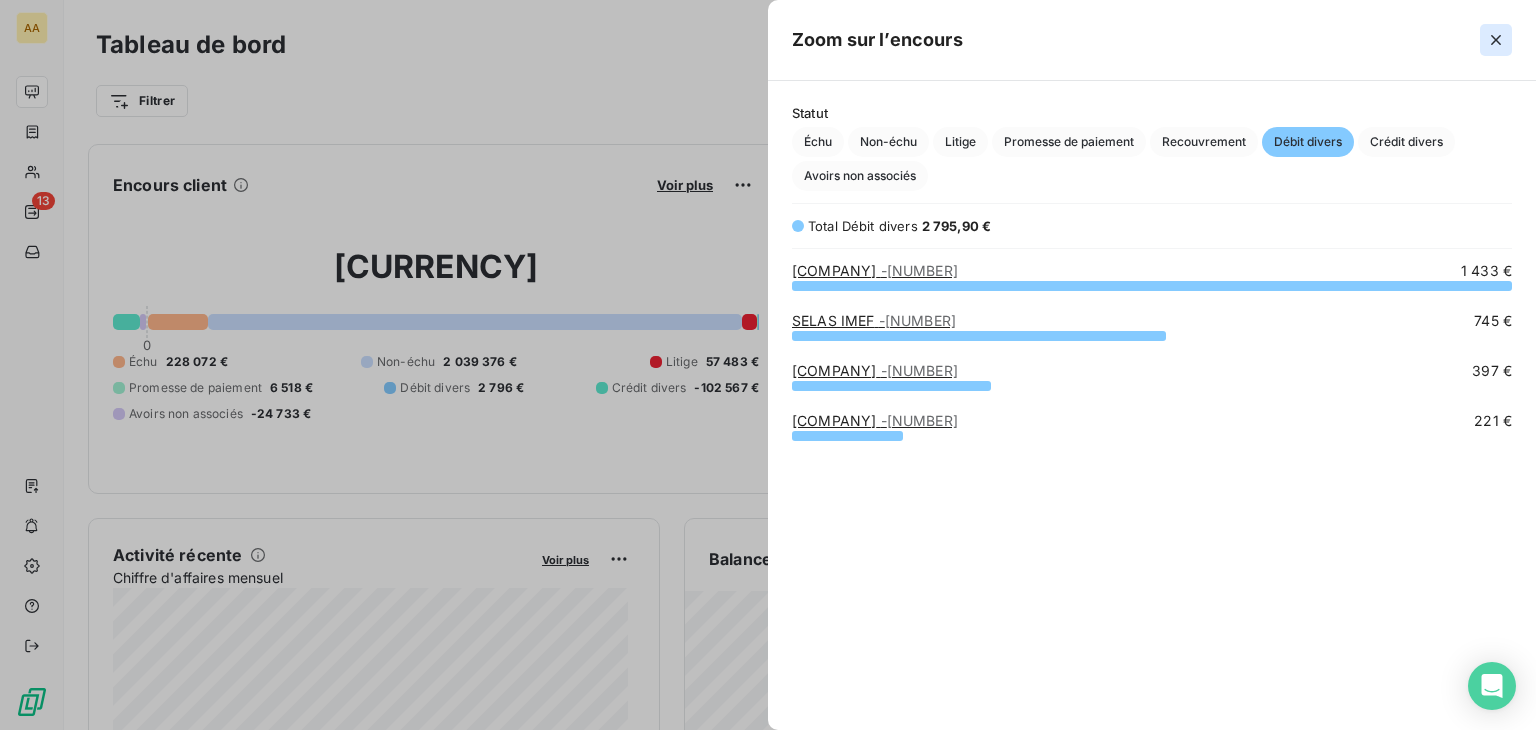 click 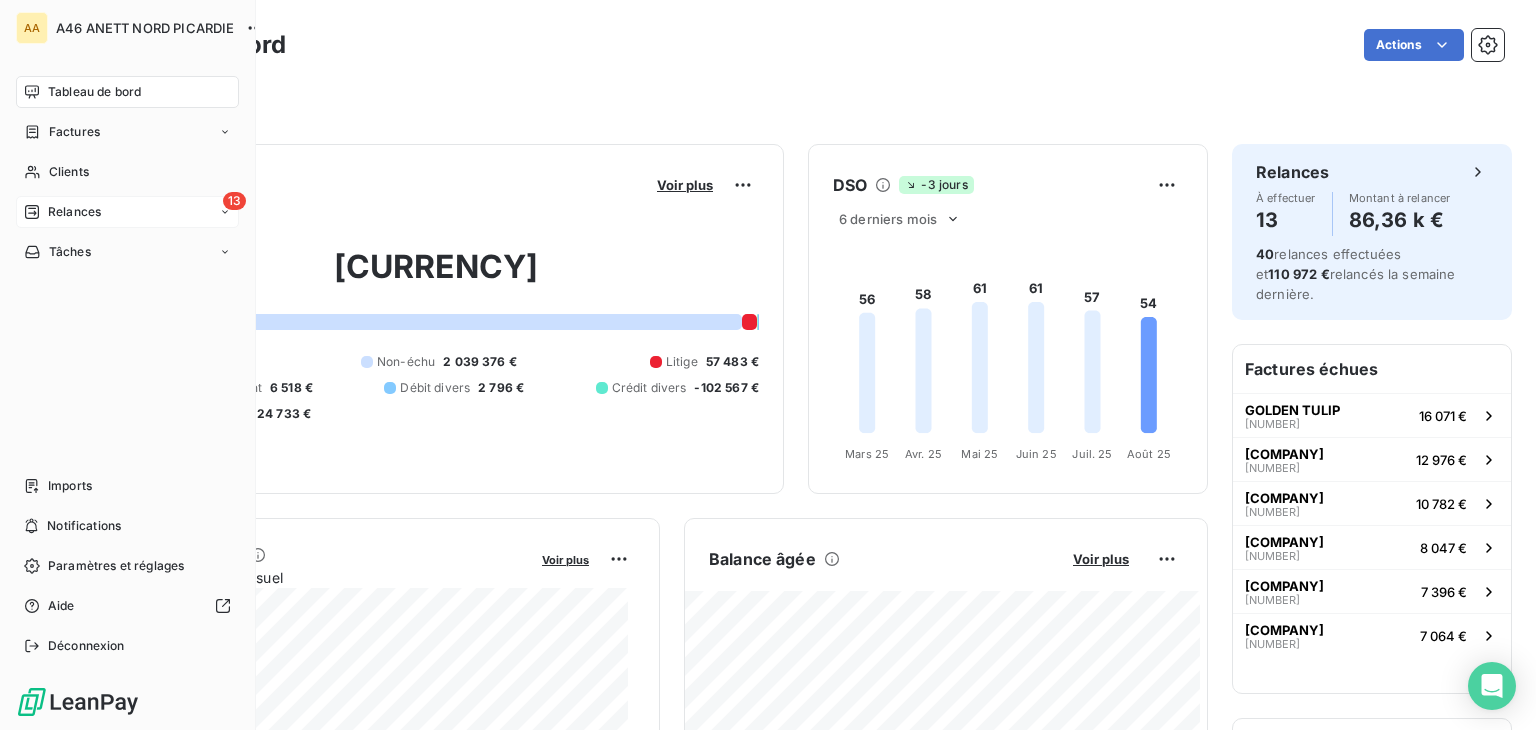 click on "Relances" at bounding box center (74, 212) 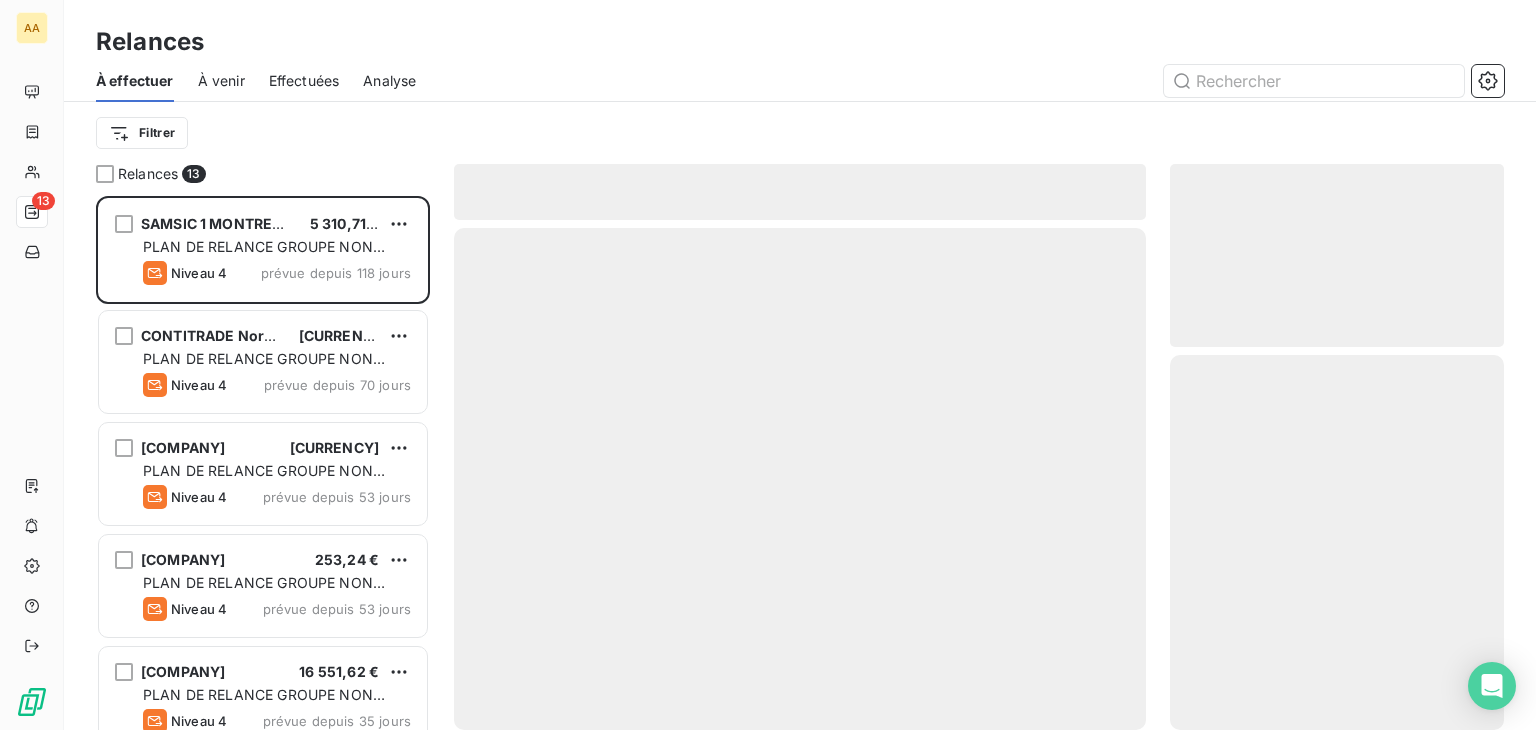 scroll, scrollTop: 16, scrollLeft: 16, axis: both 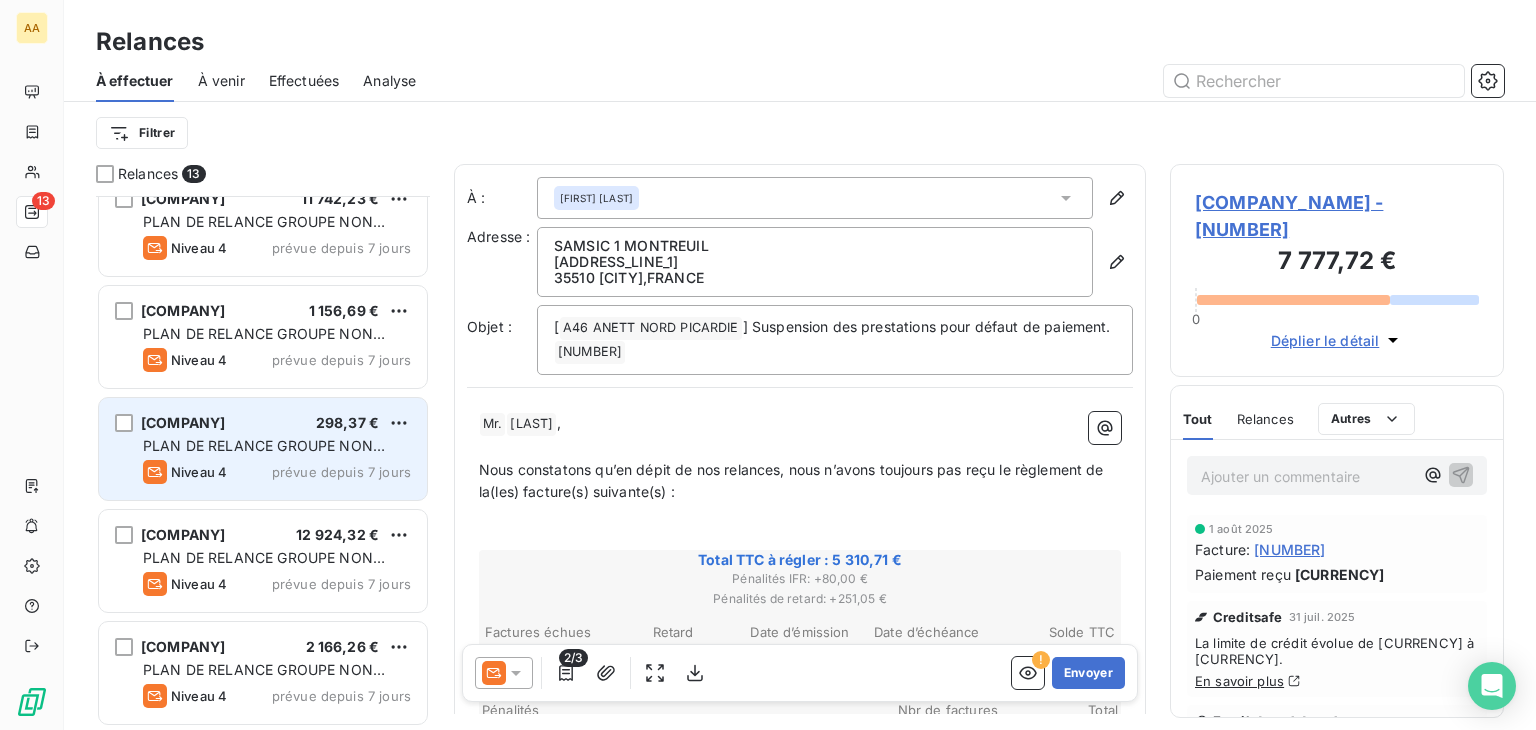 click on "PLAN DE RELANCE GROUPE NON AUTOMATIQUE" at bounding box center [264, 455] 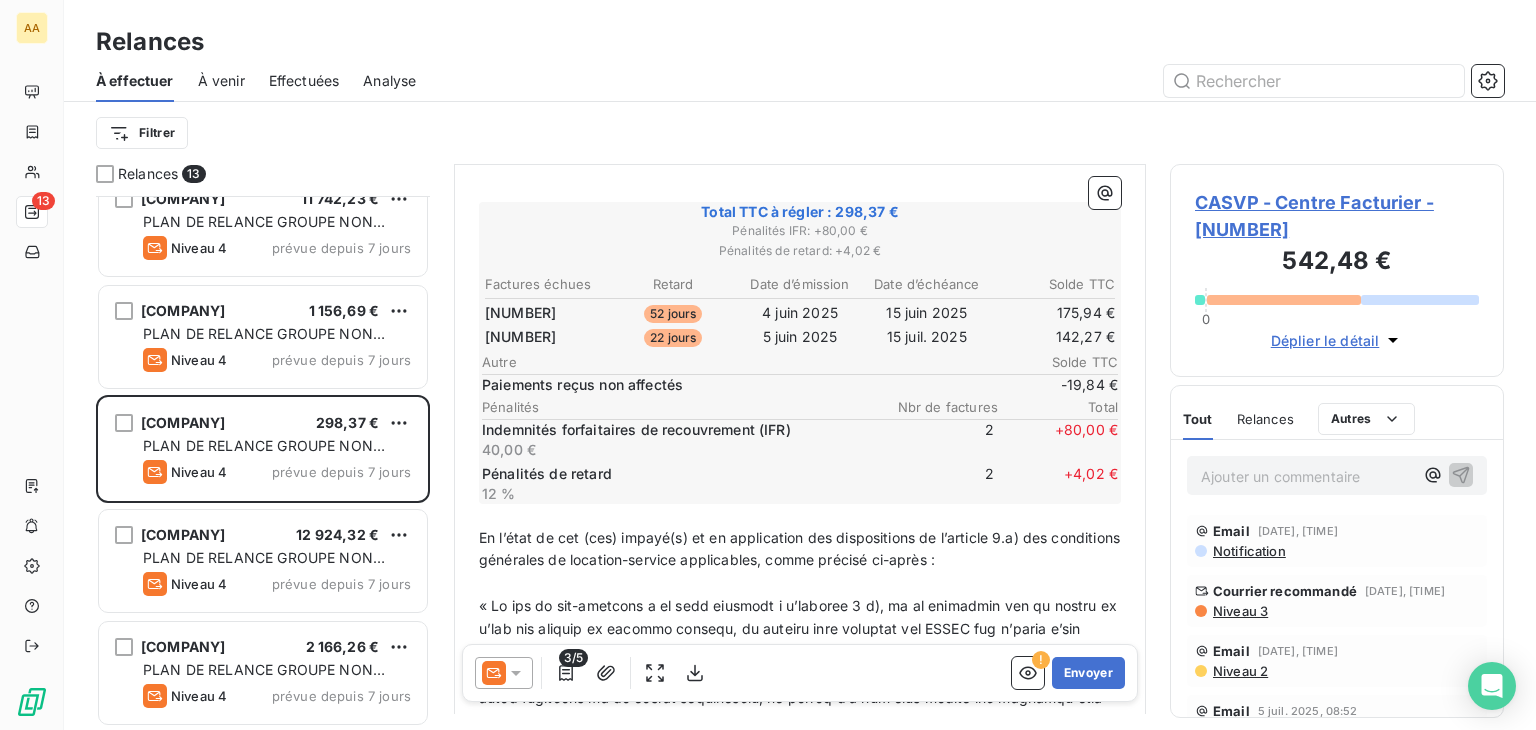 scroll, scrollTop: 400, scrollLeft: 0, axis: vertical 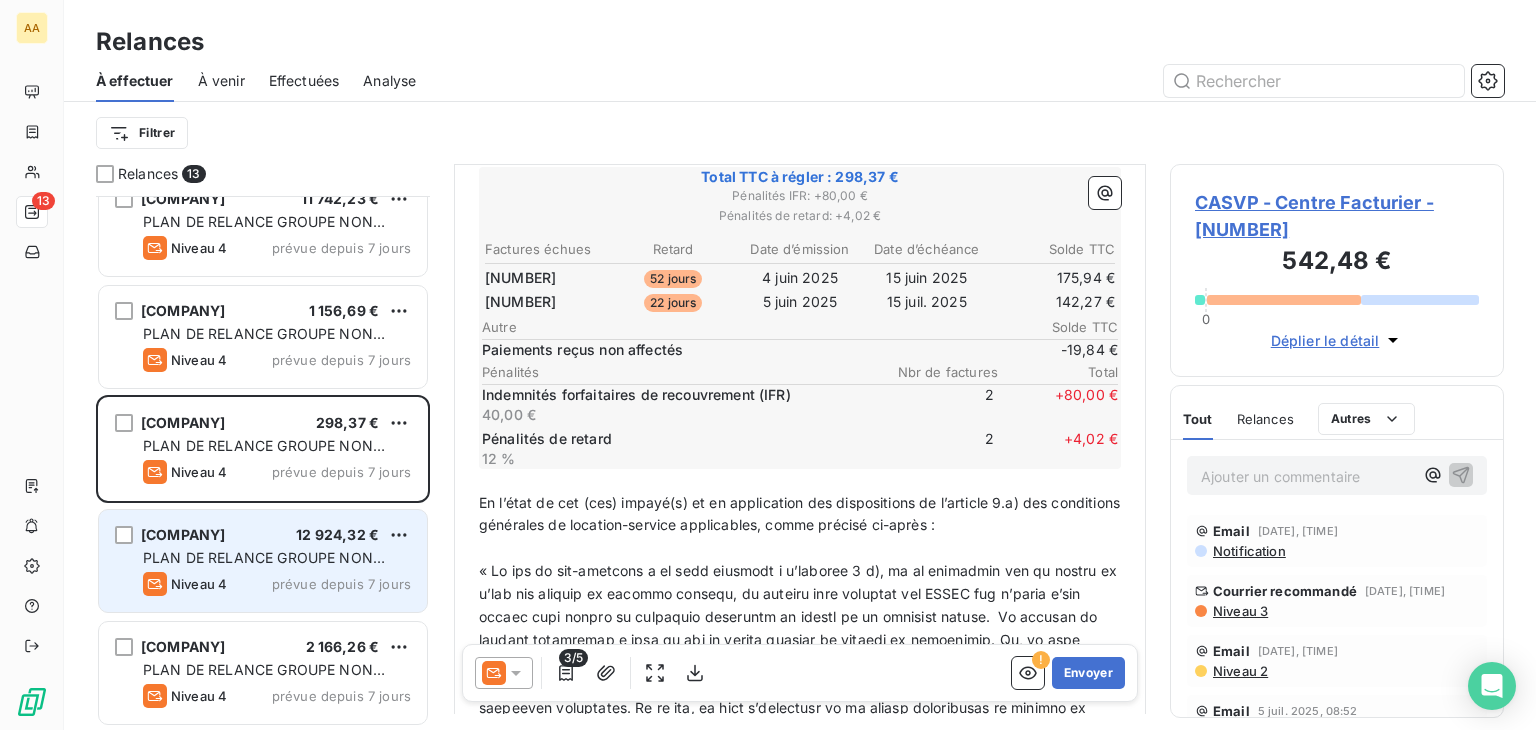 click on "PLAN DE RELANCE GROUPE NON AUTOMATIQUE" at bounding box center [264, 567] 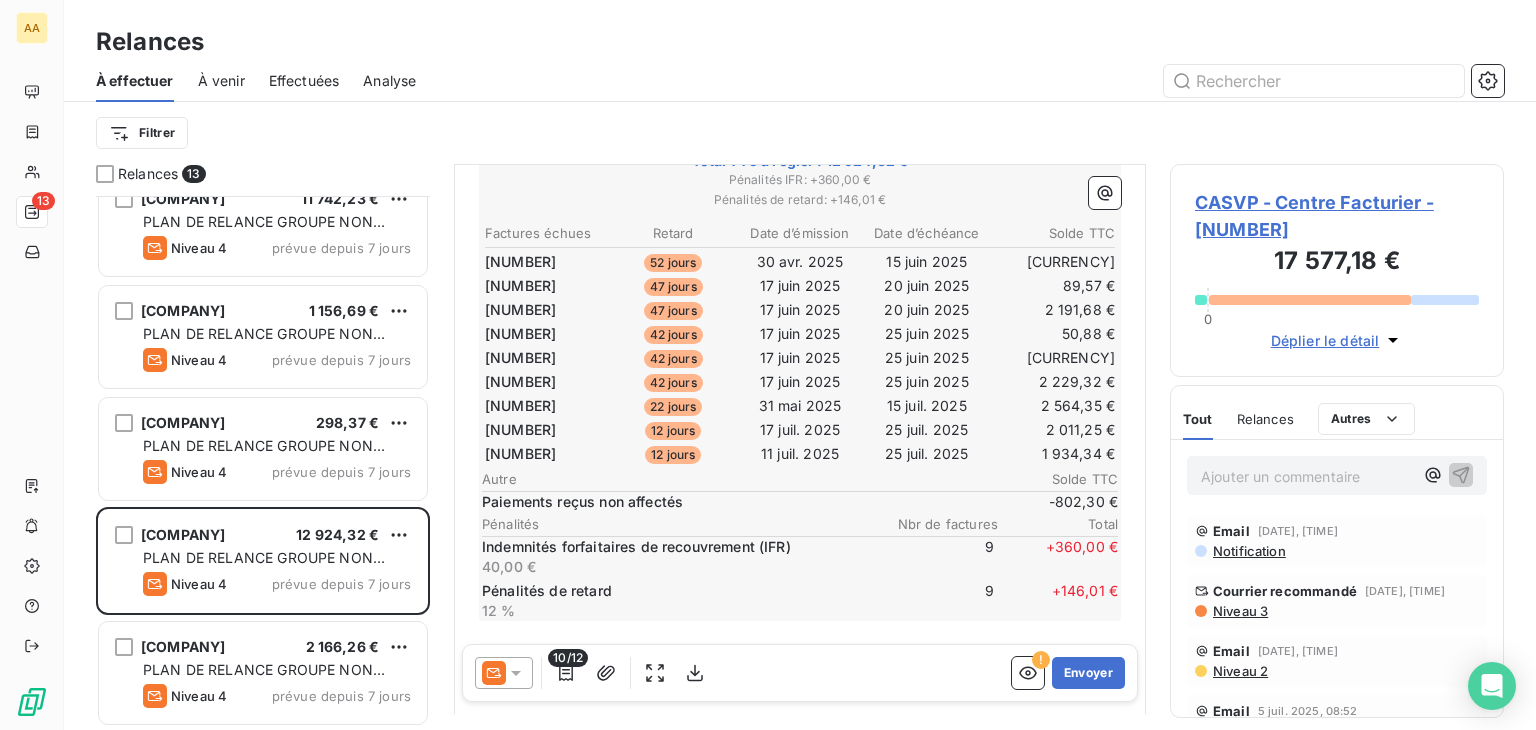 scroll, scrollTop: 0, scrollLeft: 0, axis: both 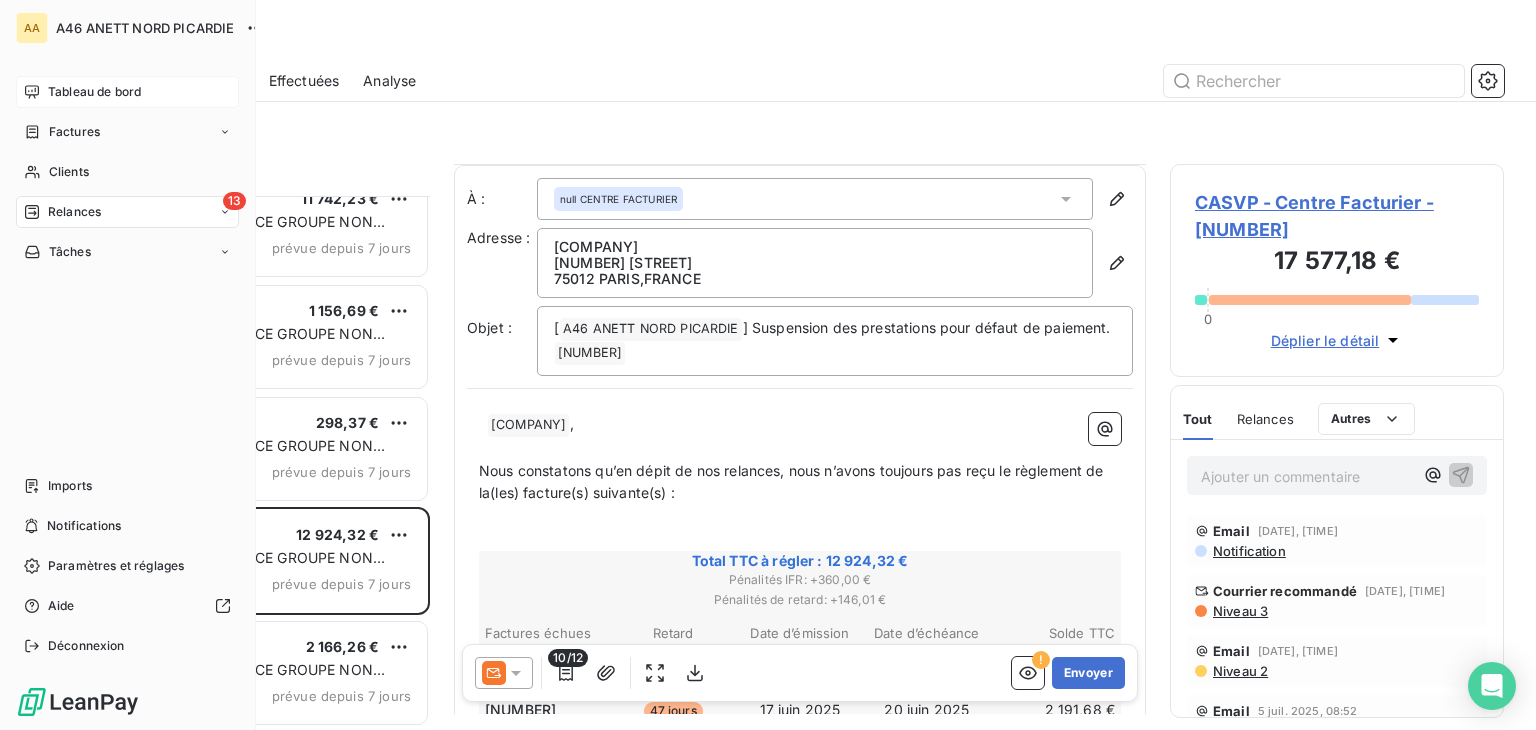 click on "Tableau de bord" at bounding box center [94, 92] 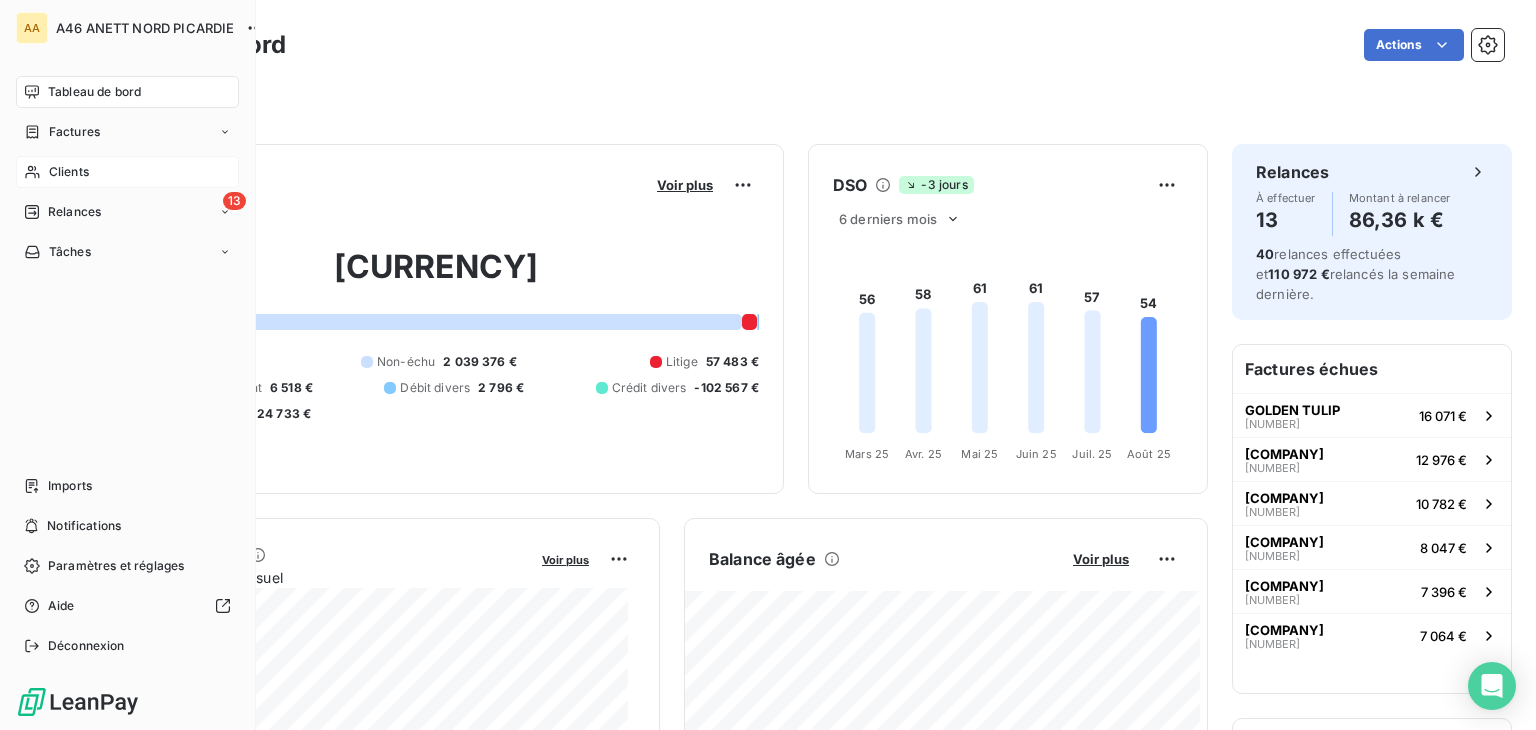 click on "Clients" at bounding box center (69, 172) 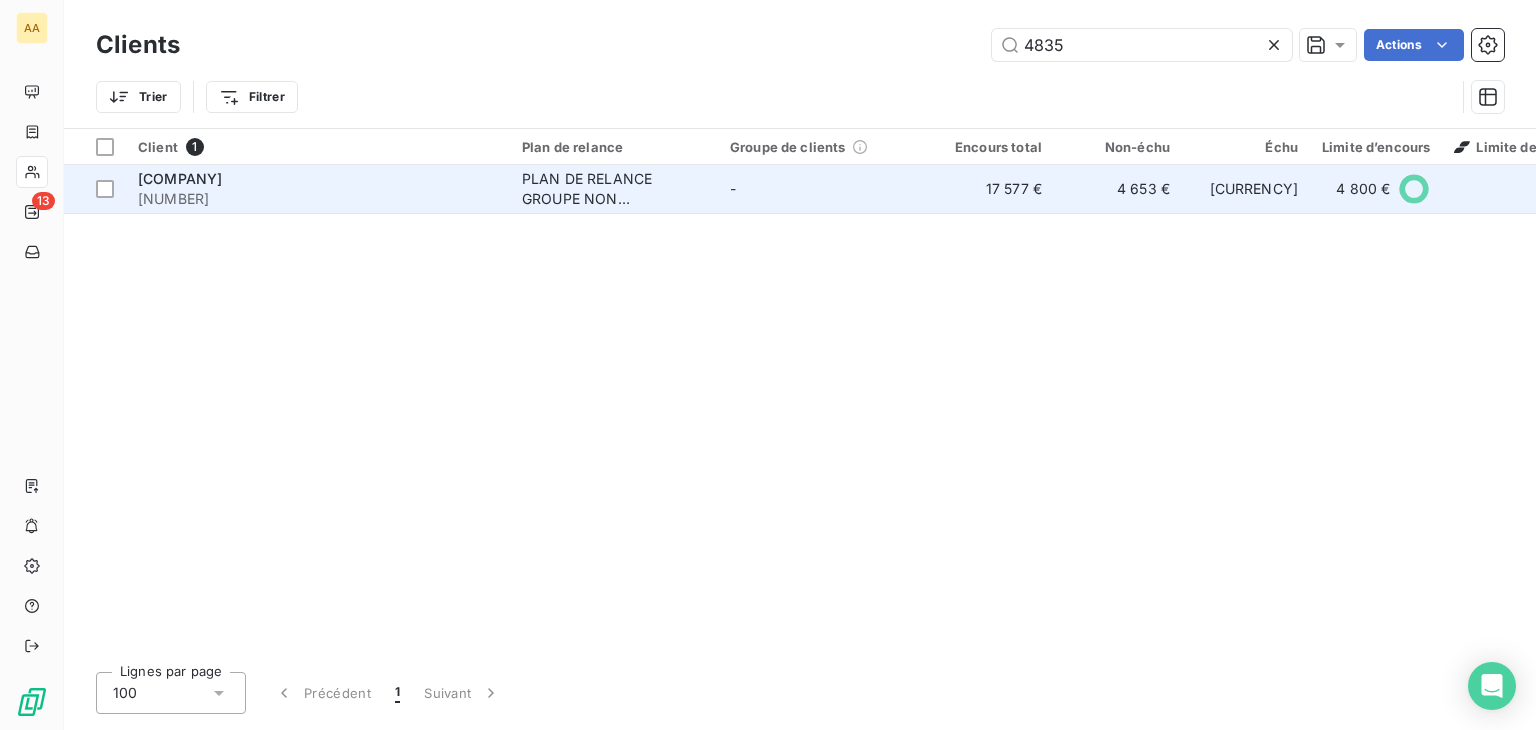 type on "4835" 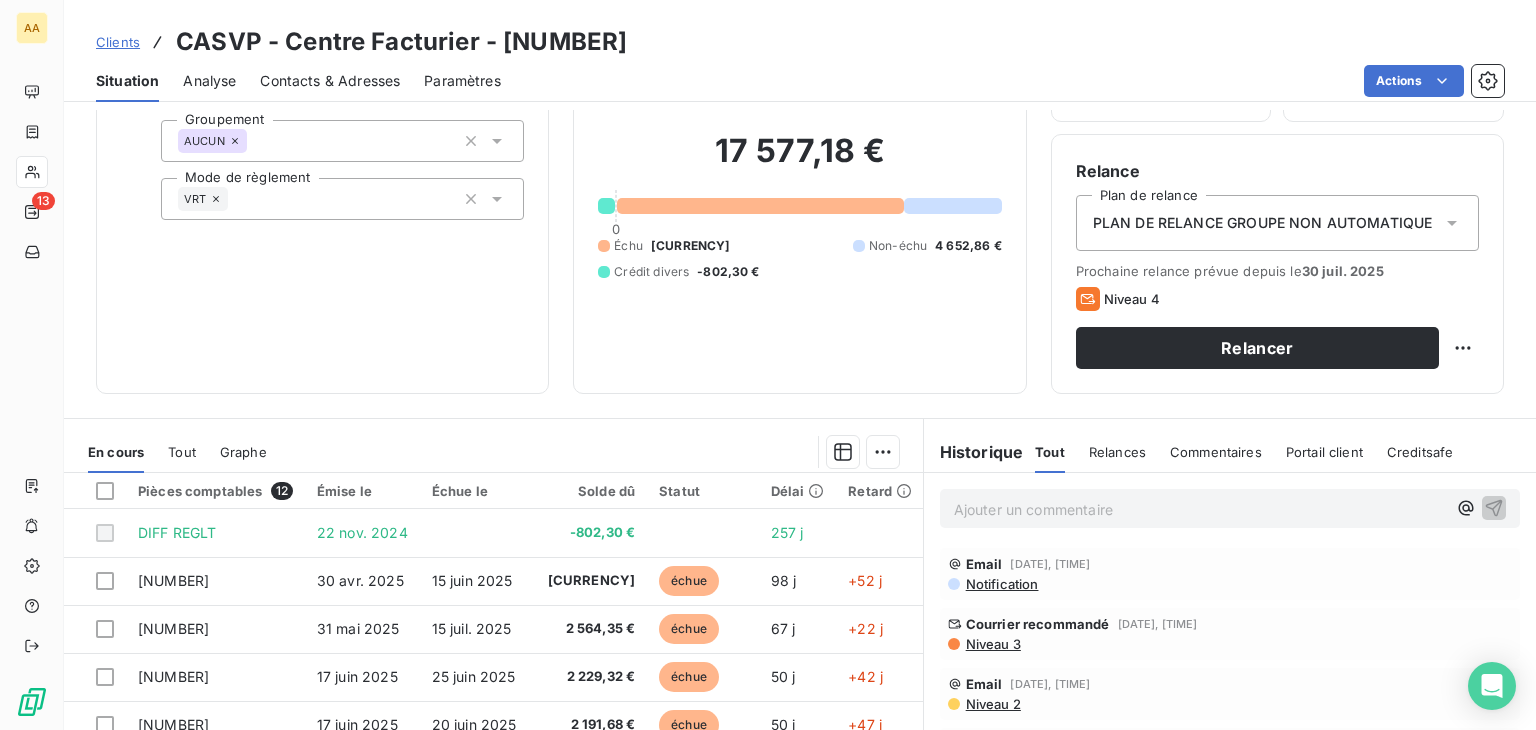 scroll, scrollTop: 300, scrollLeft: 0, axis: vertical 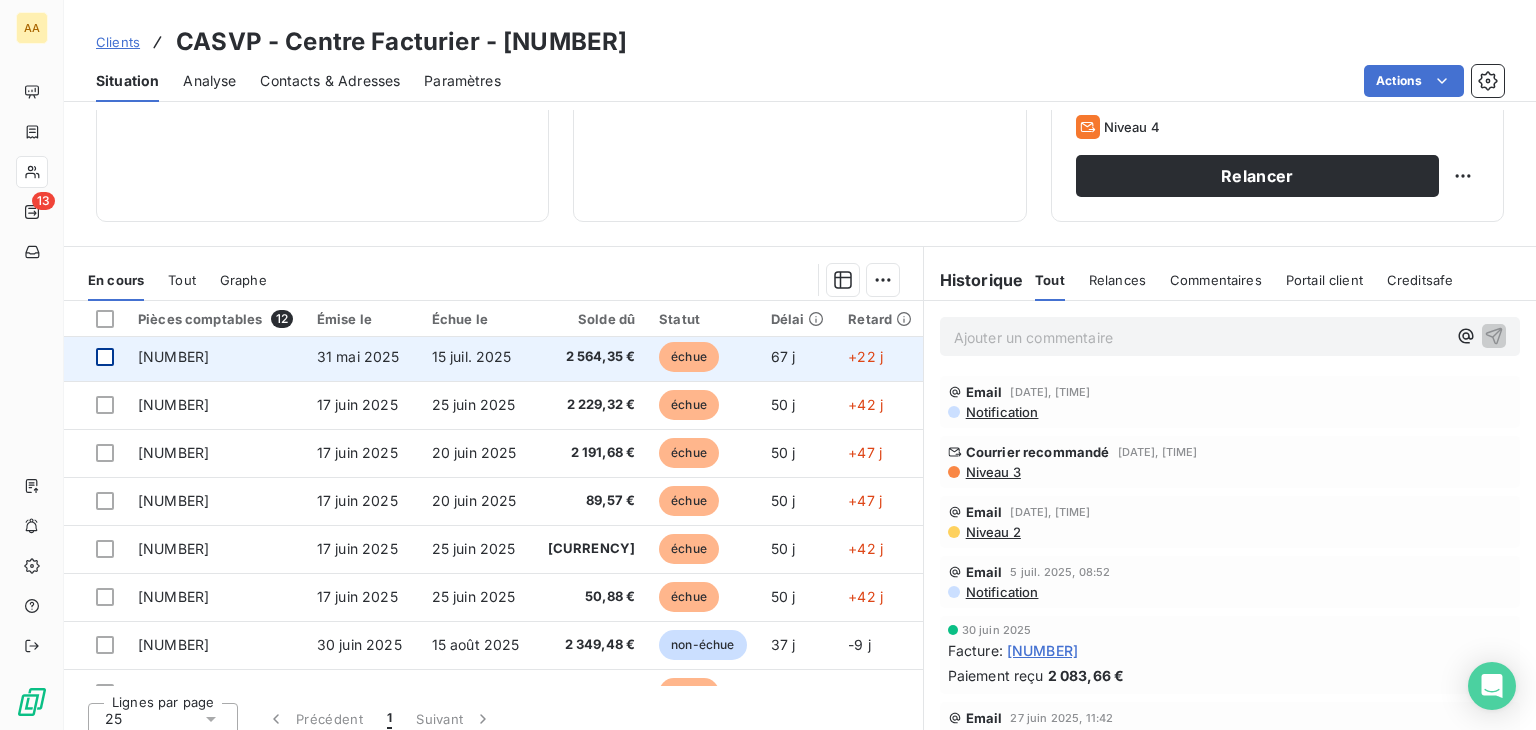 click at bounding box center [105, 357] 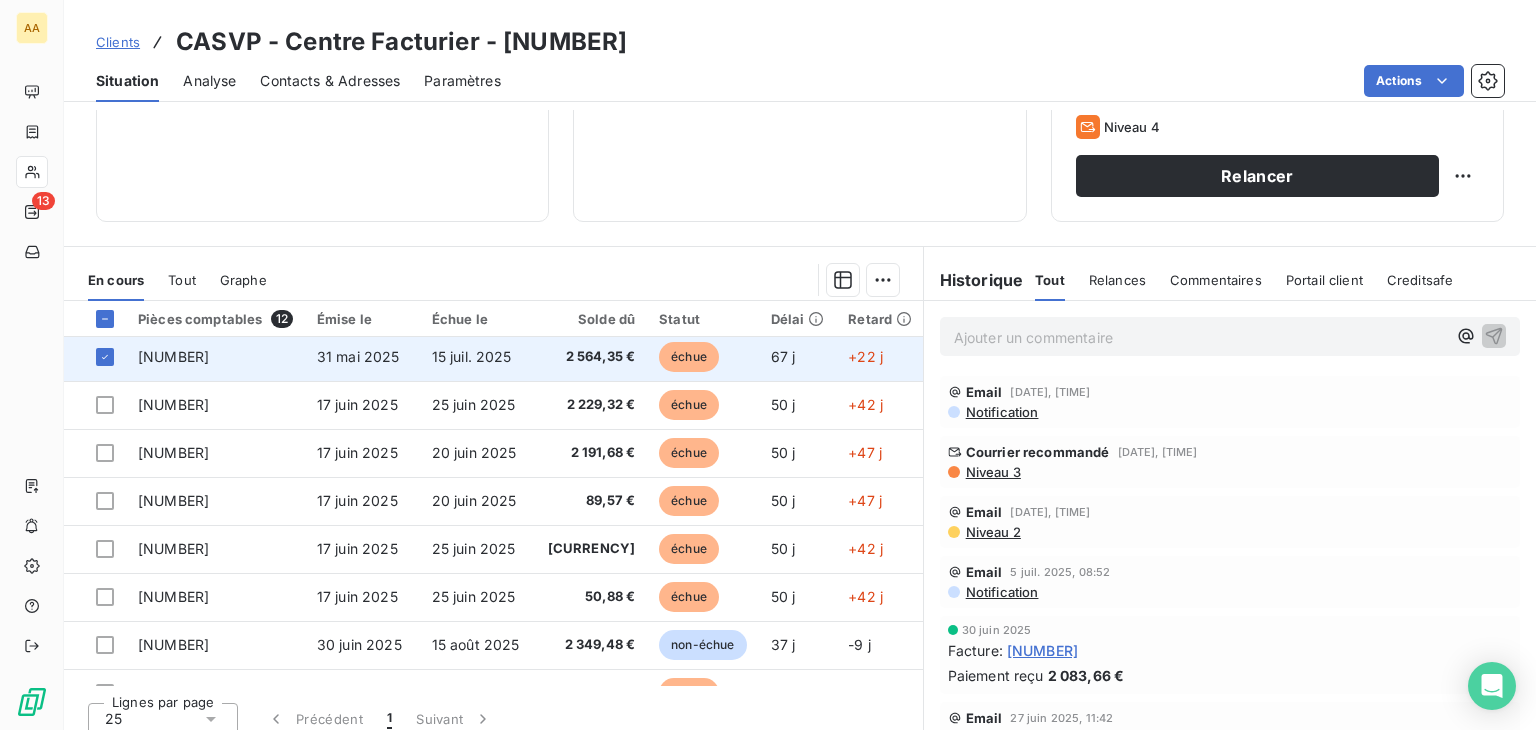 click on "[NUMBER]" at bounding box center [173, 356] 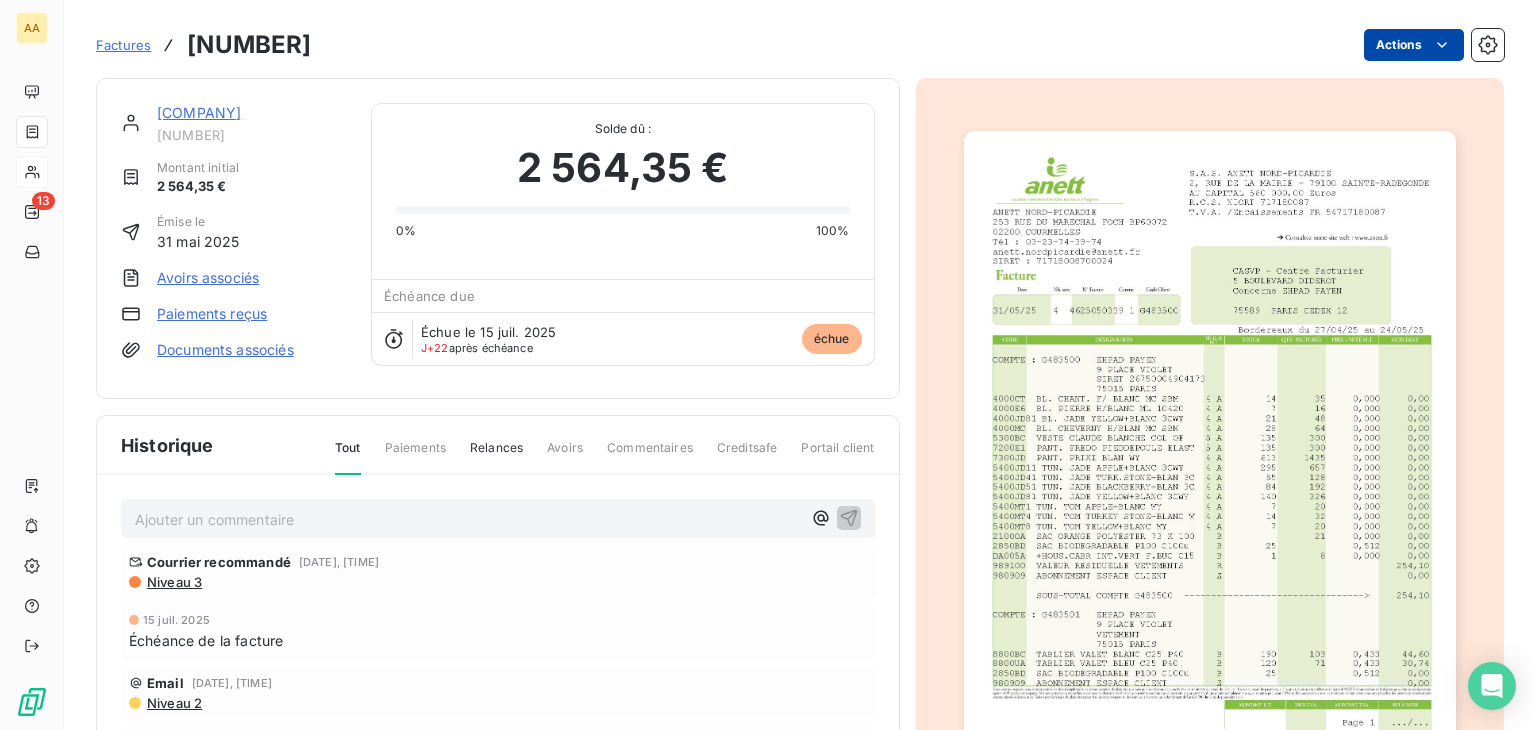 click on "AA 13 Factures [NUMBER] Actions CASVP - Centre Facturier C[NUMBER] Montant initial [CURRENCY] Émise le [DATE] Avoirs associés Paiements reçus Documents associés Solde dû : [CURRENCY] 0% 100% Échéance due Échue le [DATE] J+22  après échéance échue Historique Tout Paiements Relances Avoirs Commentaires Creditsafe Portail client Ajouter un commentaire ﻿ Courrier recommandé [DATE], [TIME] Niveau 3 [DATE] Échéance de la facture Email [DATE], [TIME] Niveau 2 Email [DATE], [TIME] Notification Email [DATE], [TIME] Niveau 1 [DATE] Émission de la facture" at bounding box center [768, 365] 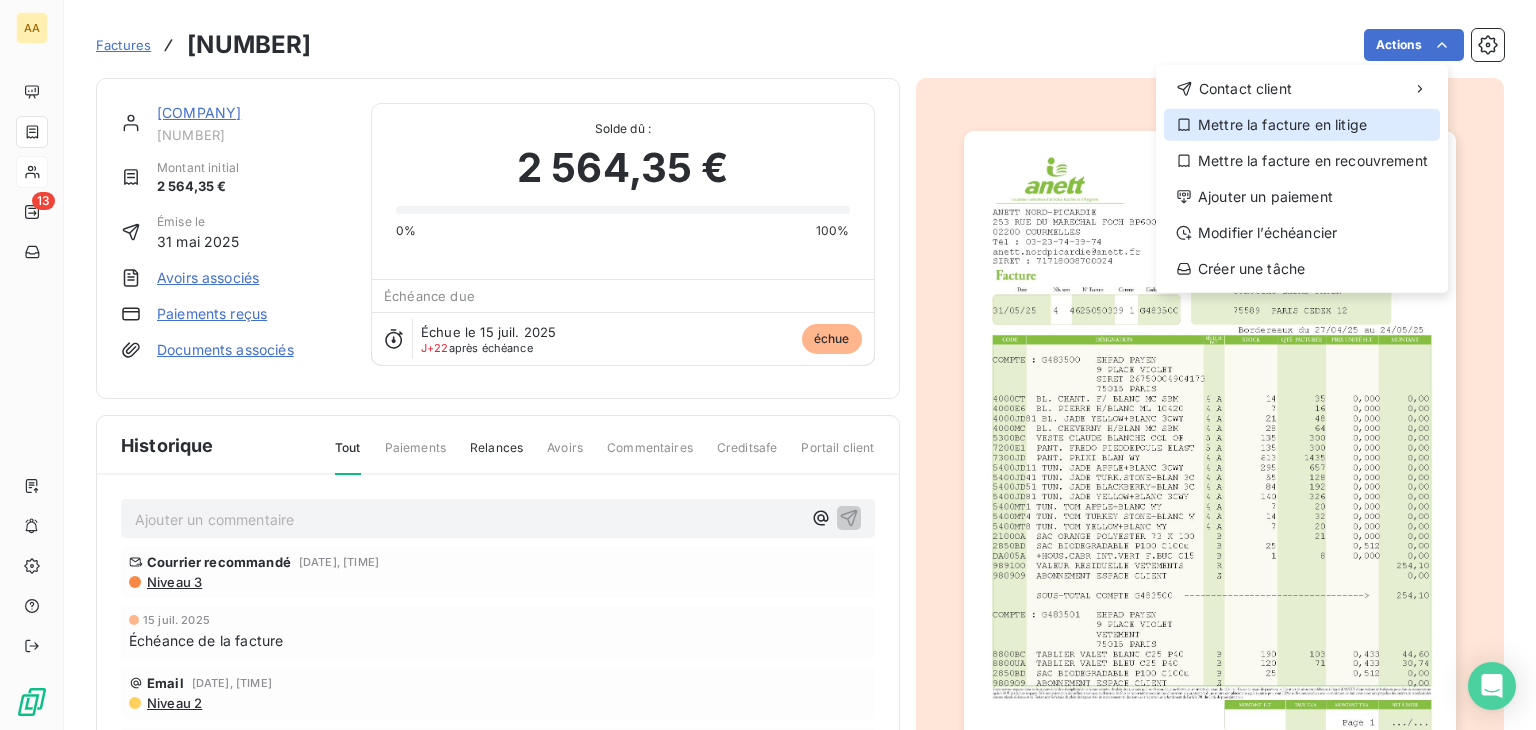 click on "Mettre la facture en litige" at bounding box center (1302, 125) 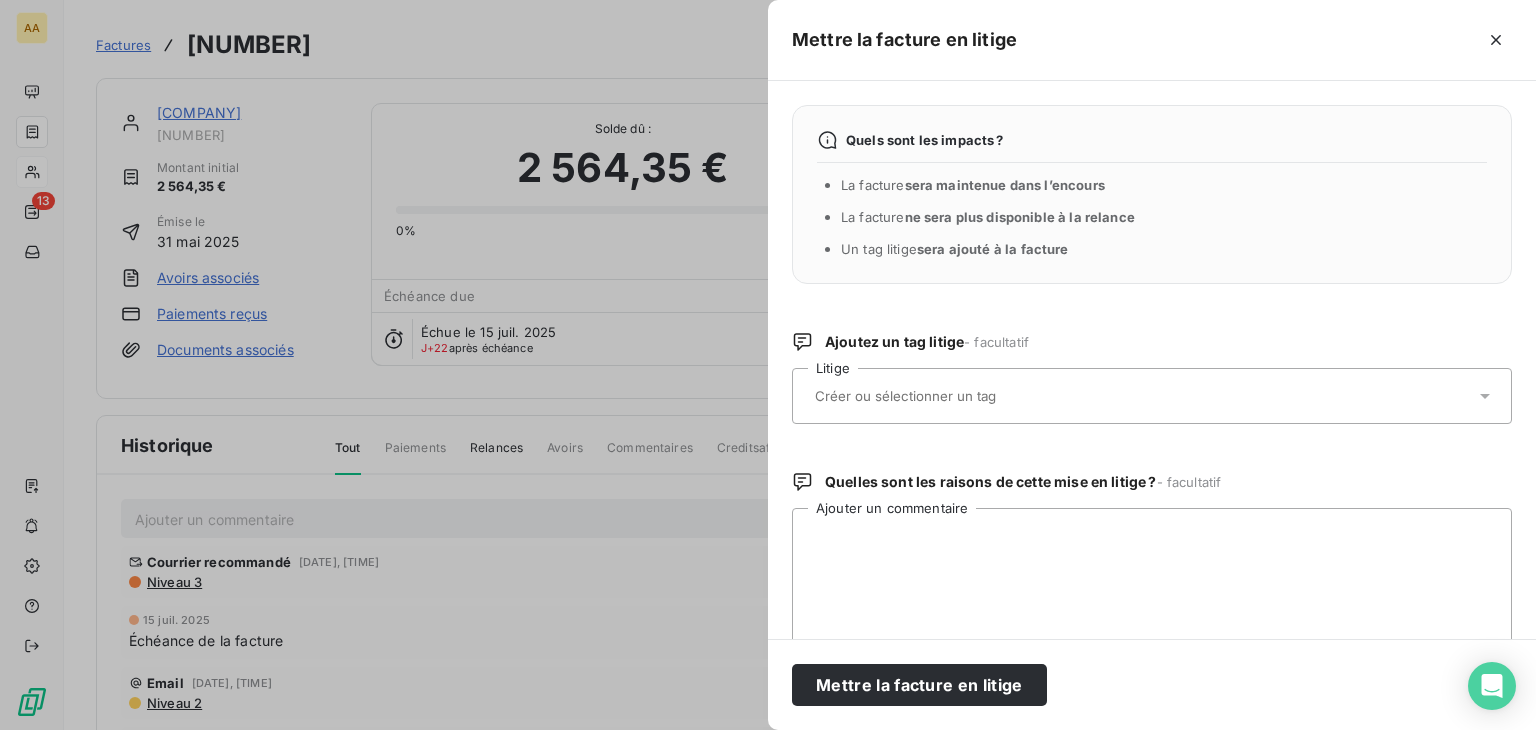 click at bounding box center (958, 396) 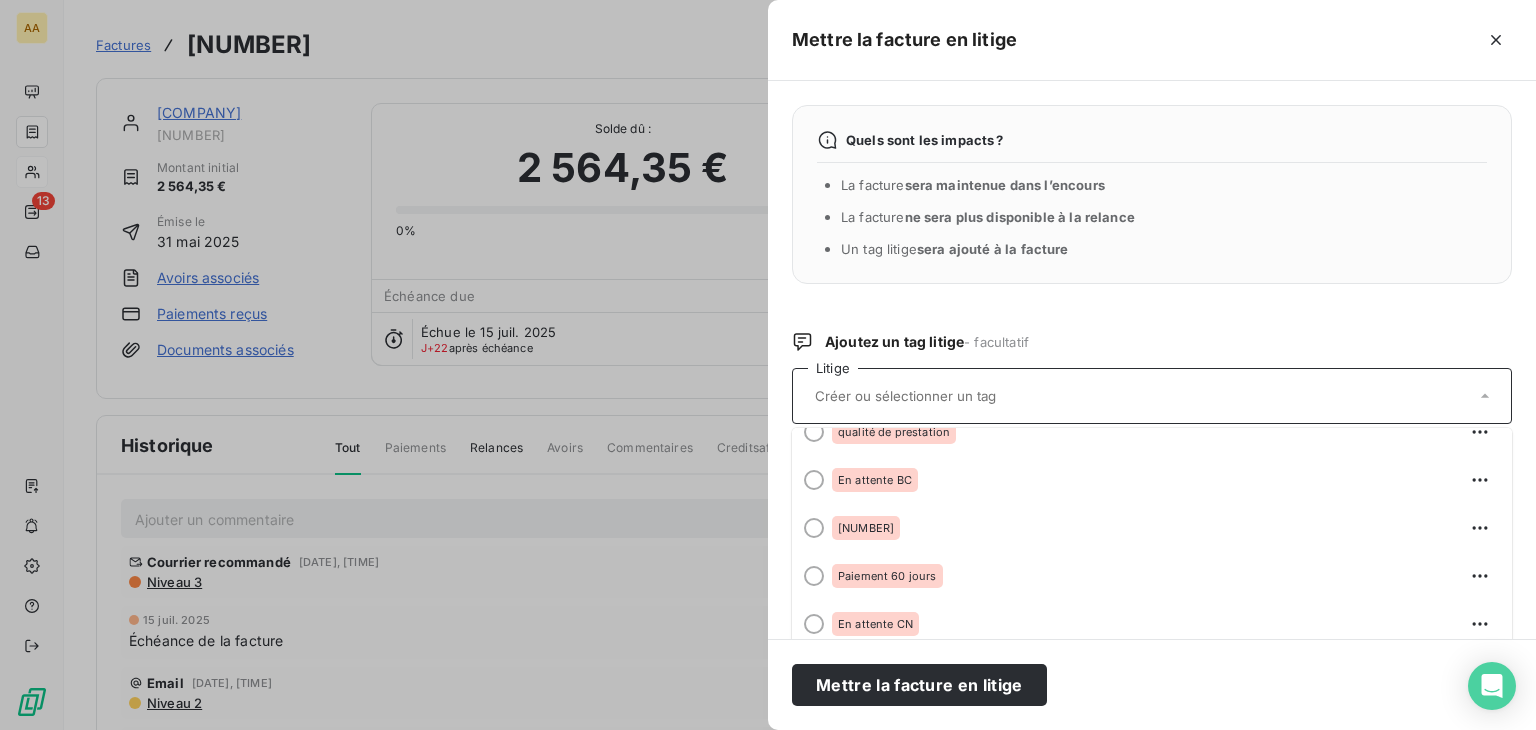 scroll, scrollTop: 296, scrollLeft: 0, axis: vertical 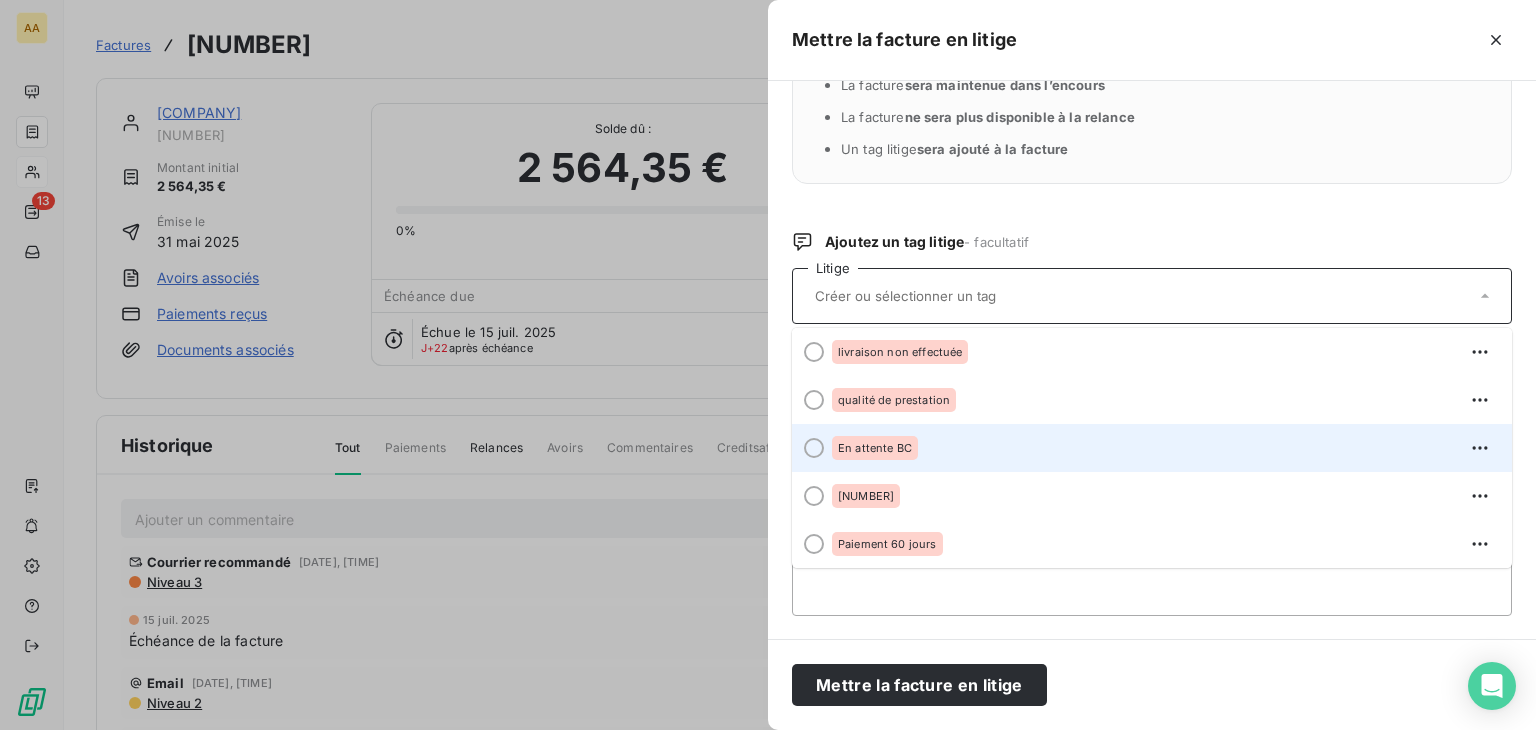 click at bounding box center (814, 448) 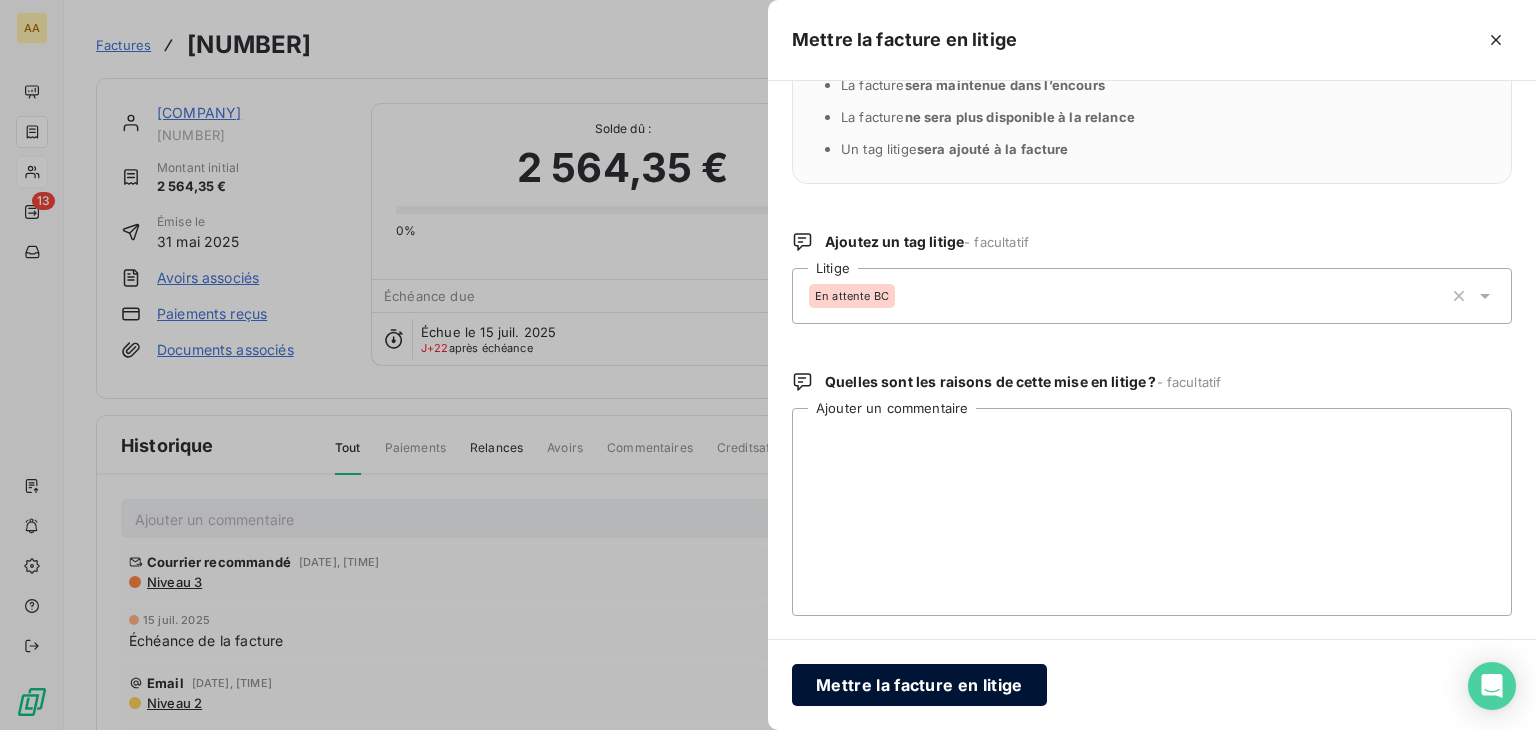 click on "Mettre la facture en litige" at bounding box center (919, 685) 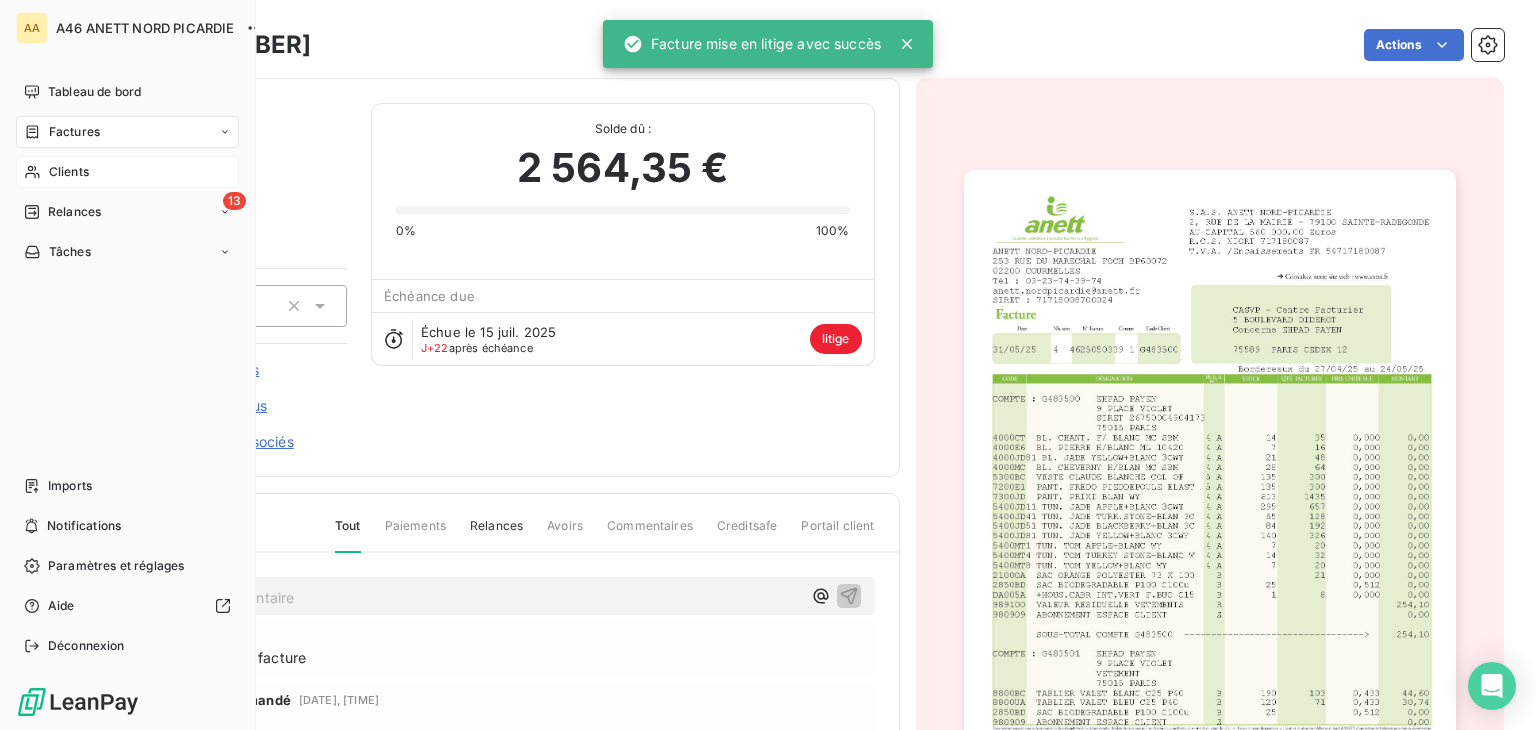 click on "Clients" at bounding box center [69, 172] 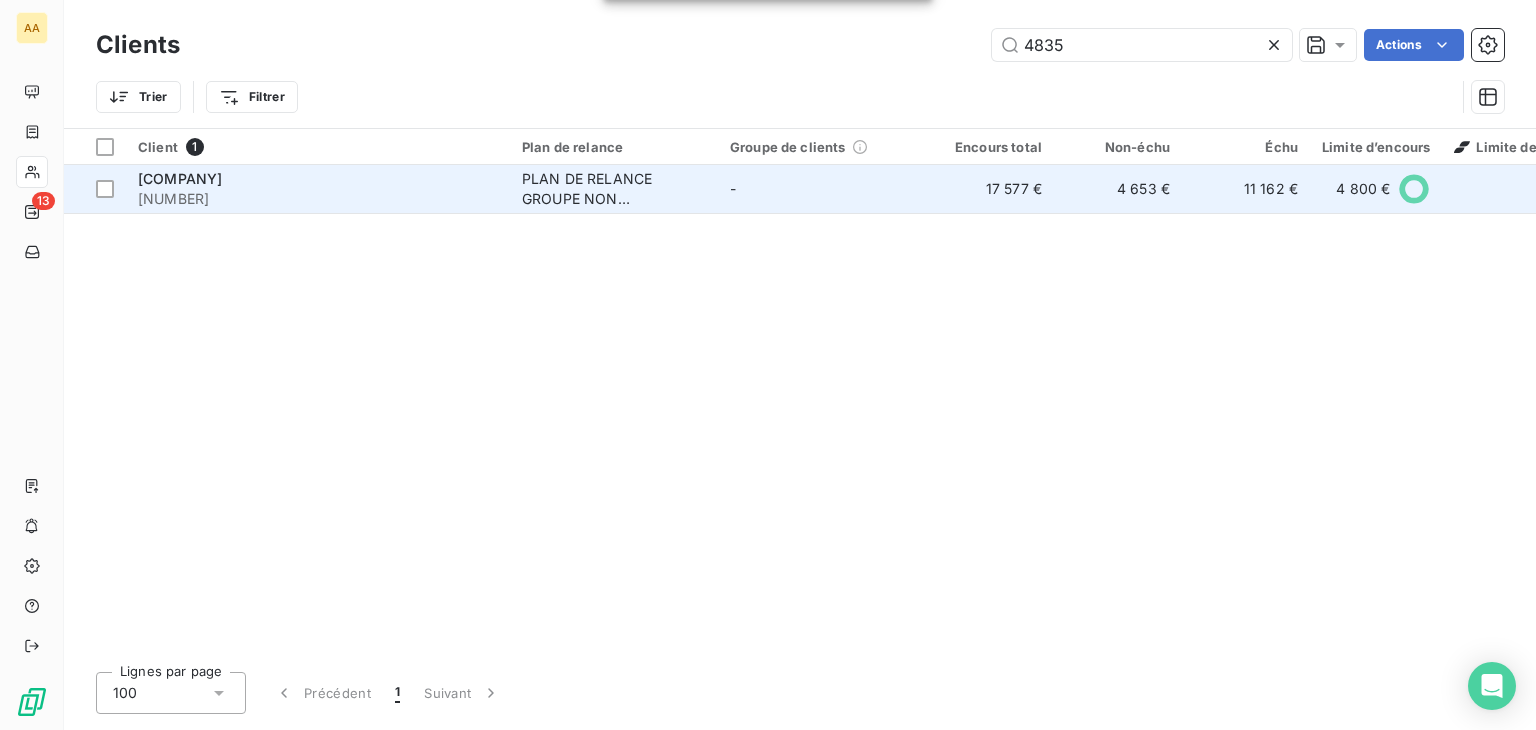 click on "[COMPANY]" at bounding box center [318, 179] 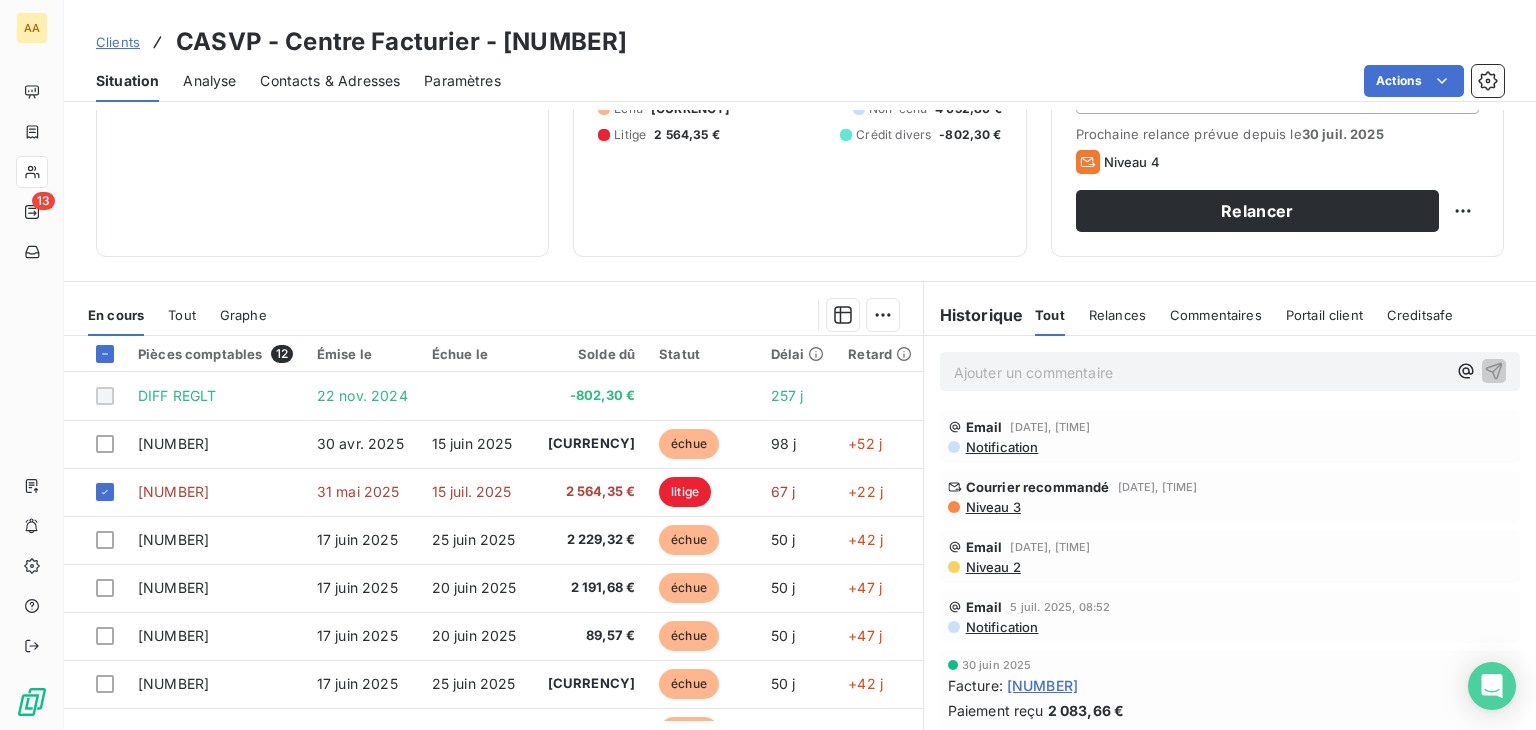 scroll, scrollTop: 300, scrollLeft: 0, axis: vertical 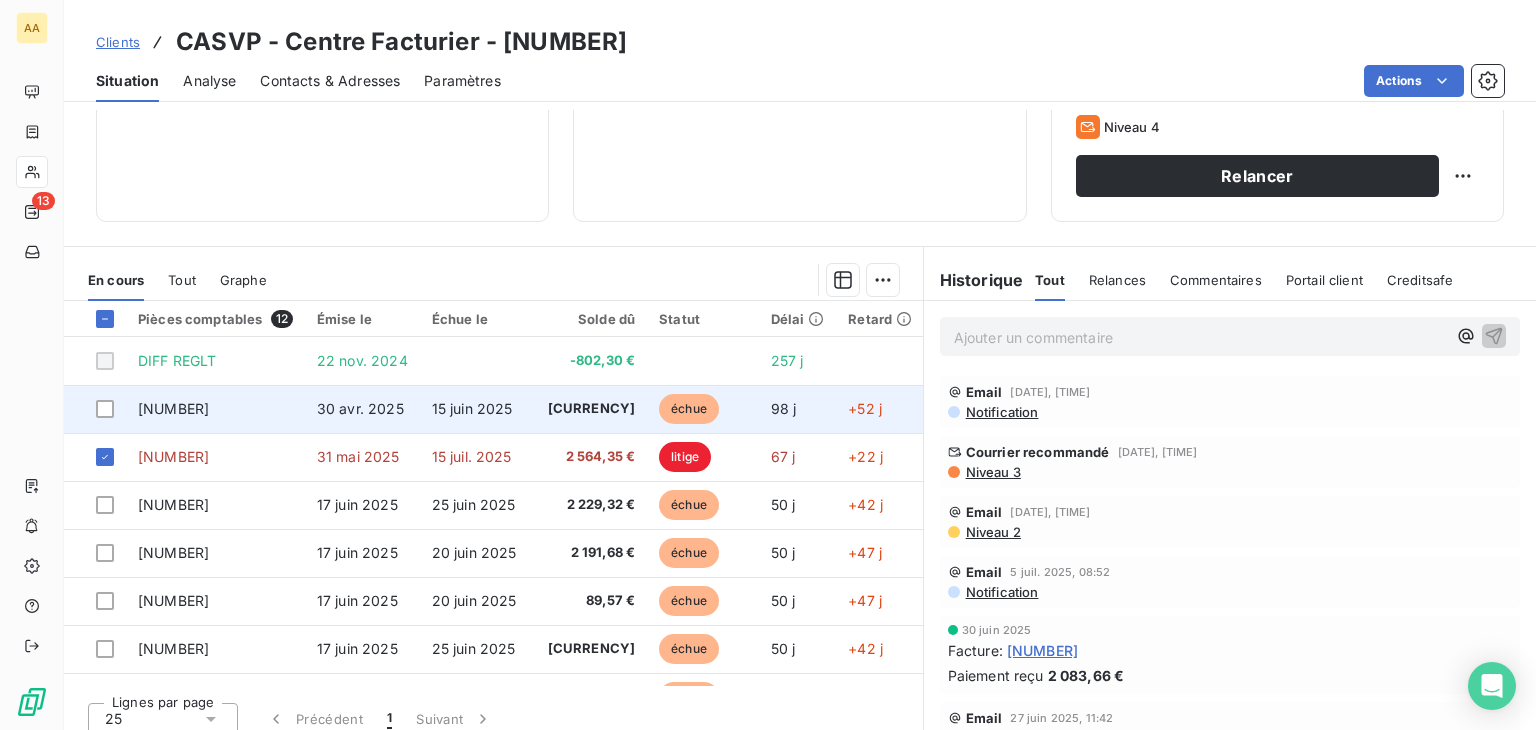 click on "[NUMBER]" at bounding box center (173, 408) 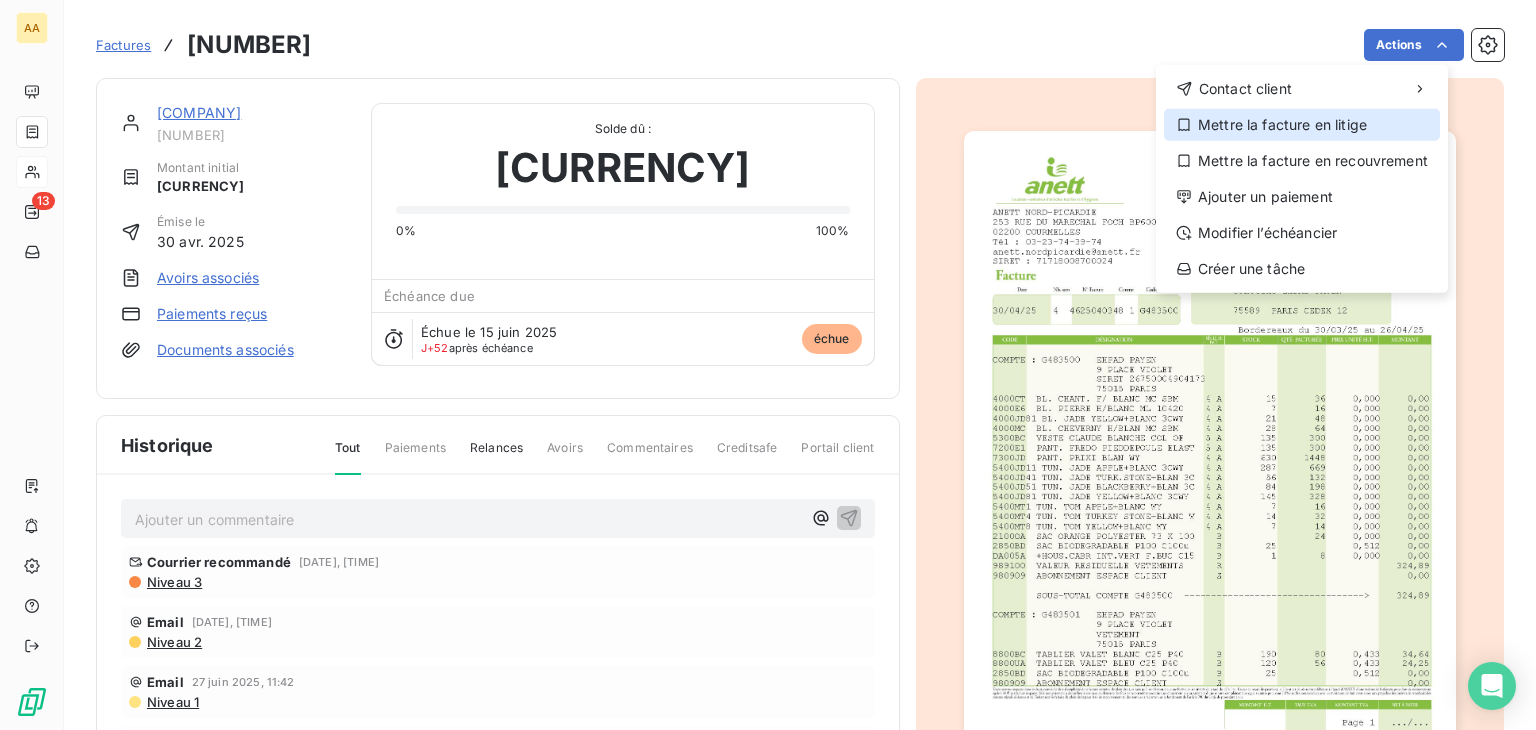 click on "Mettre la facture en litige" at bounding box center [1302, 125] 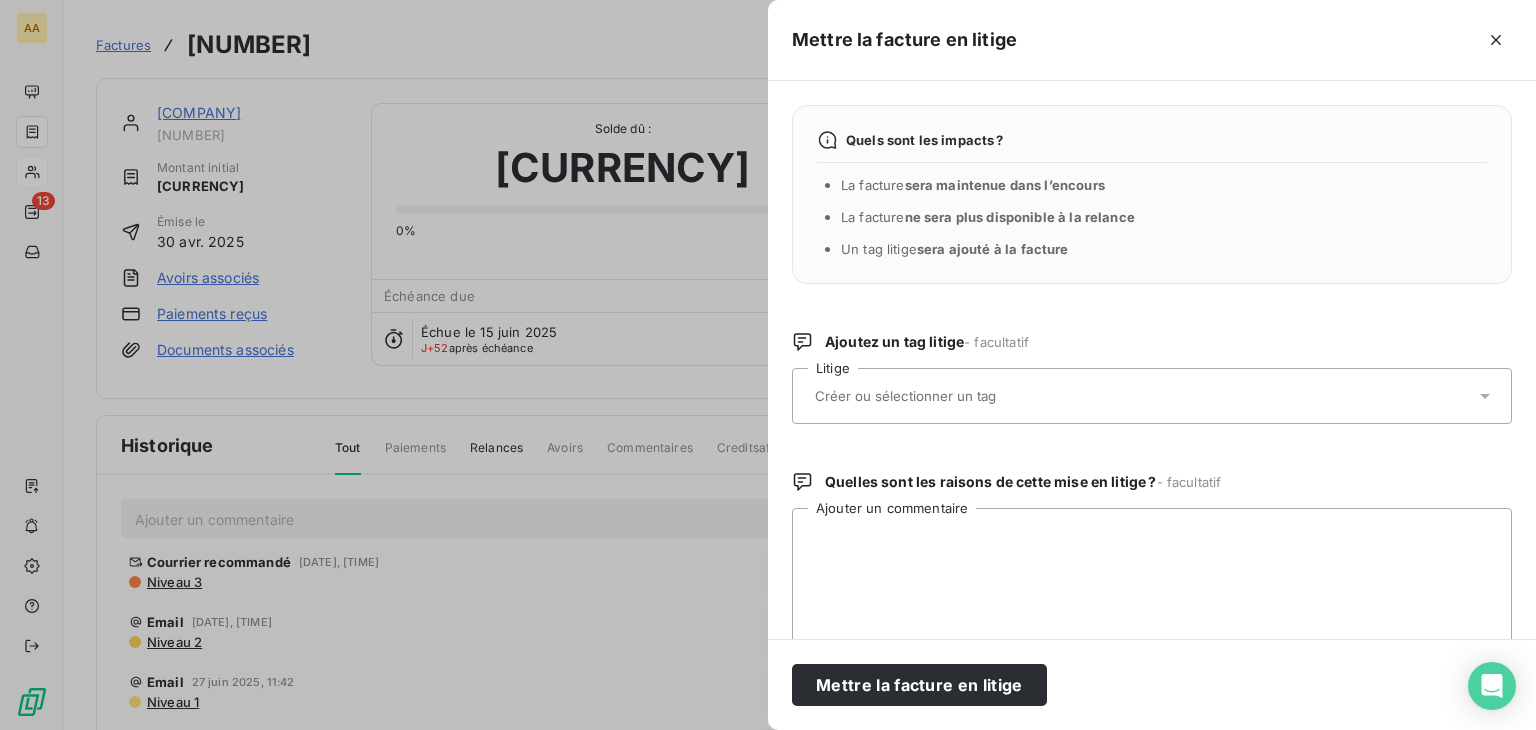 click at bounding box center (1142, 396) 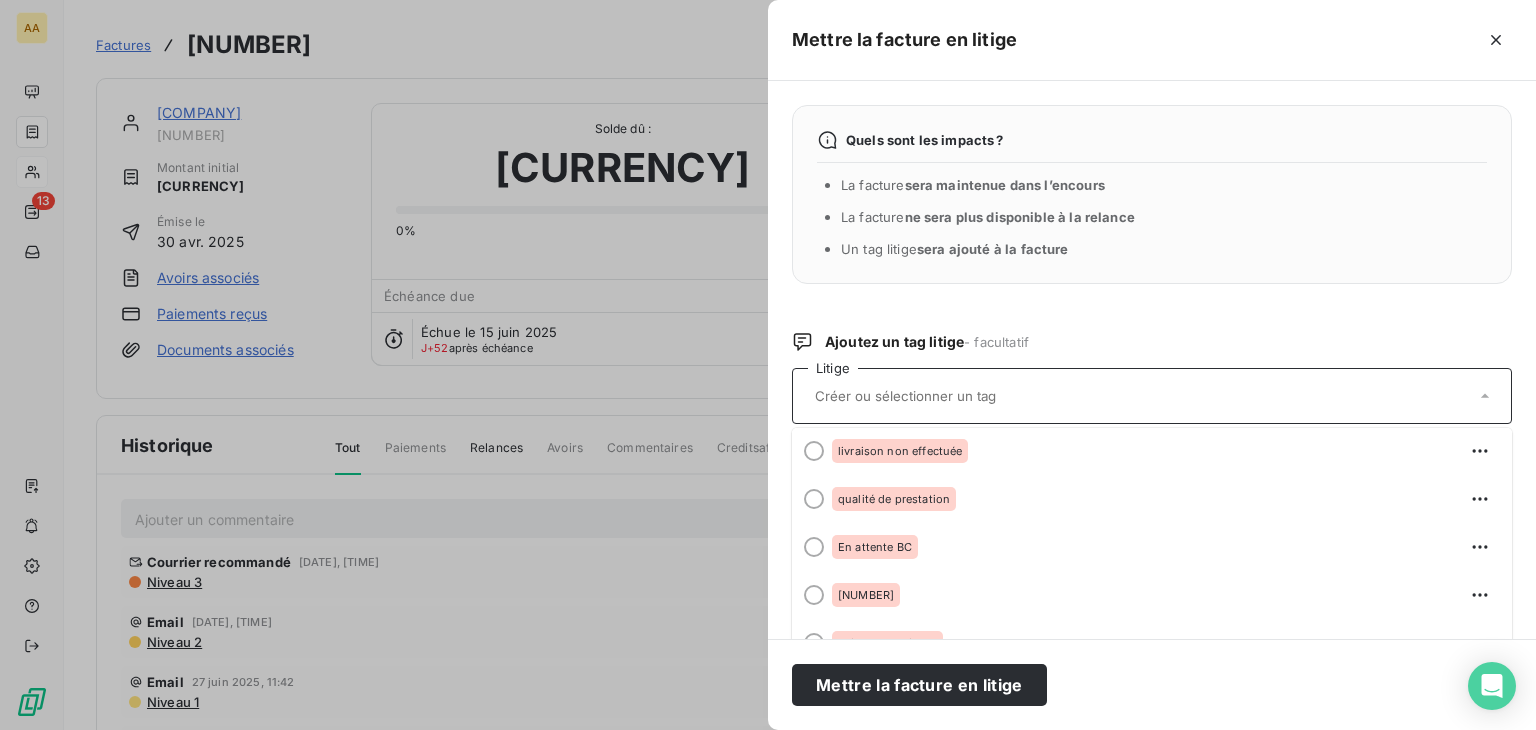 scroll, scrollTop: 200, scrollLeft: 0, axis: vertical 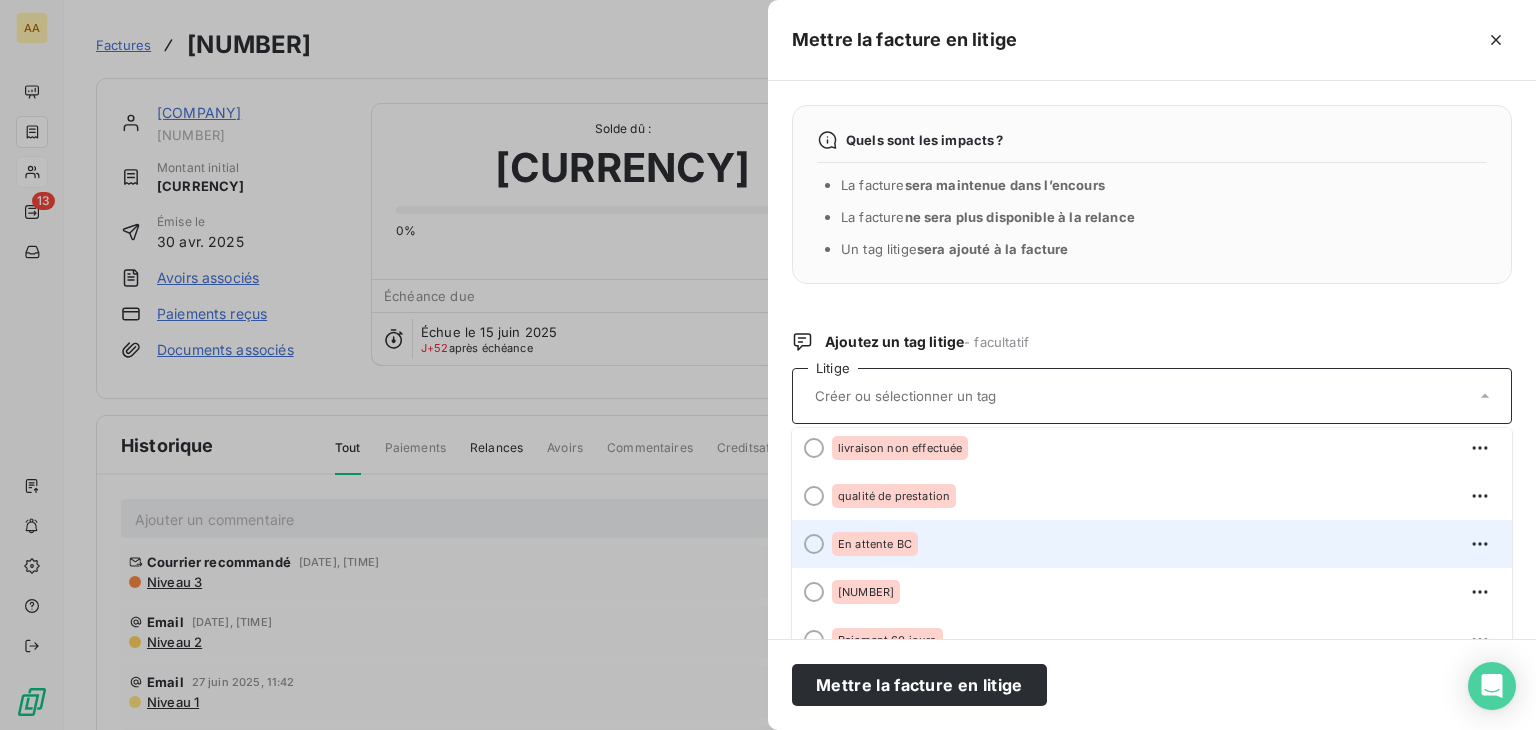 click on "En attente BC" at bounding box center (875, 544) 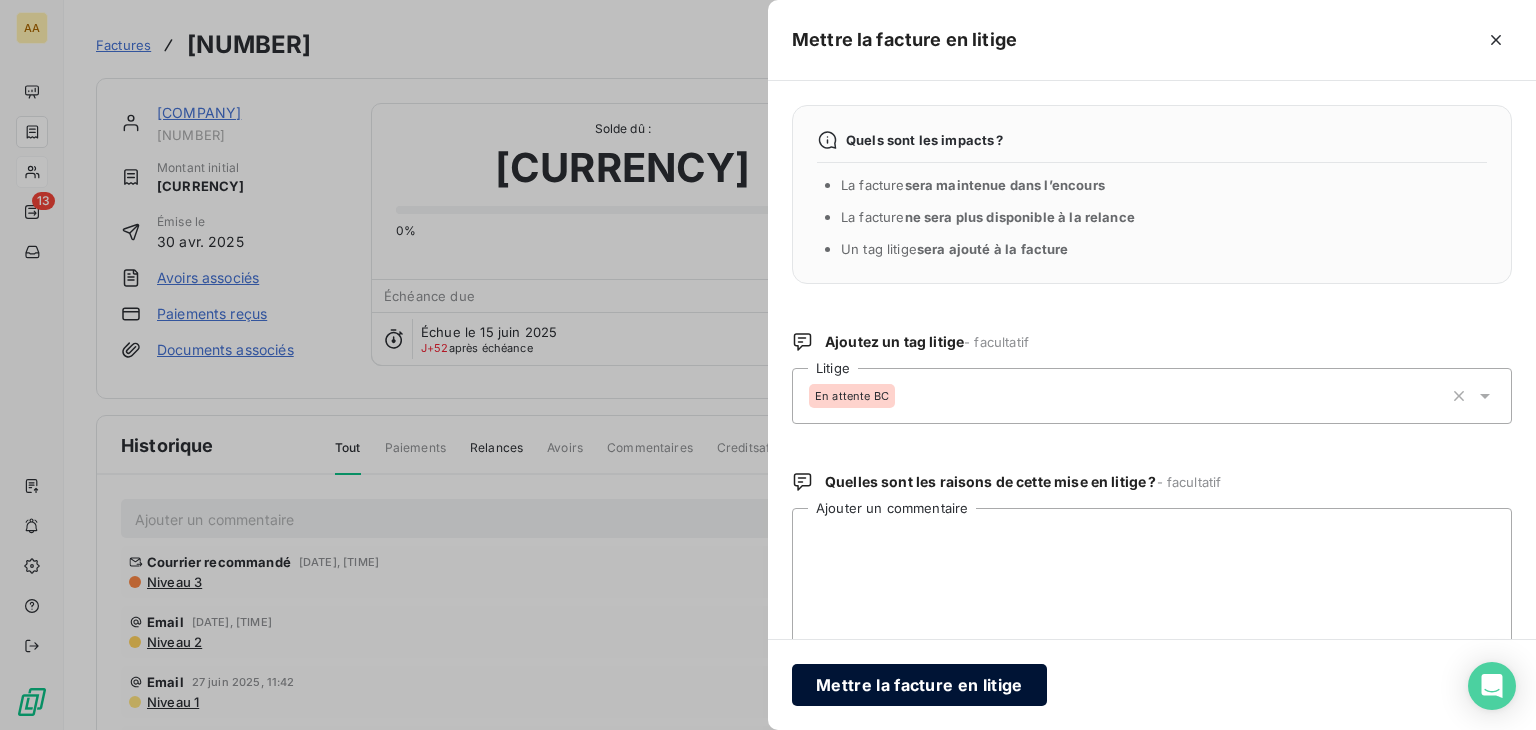 click on "Mettre la facture en litige" at bounding box center [919, 685] 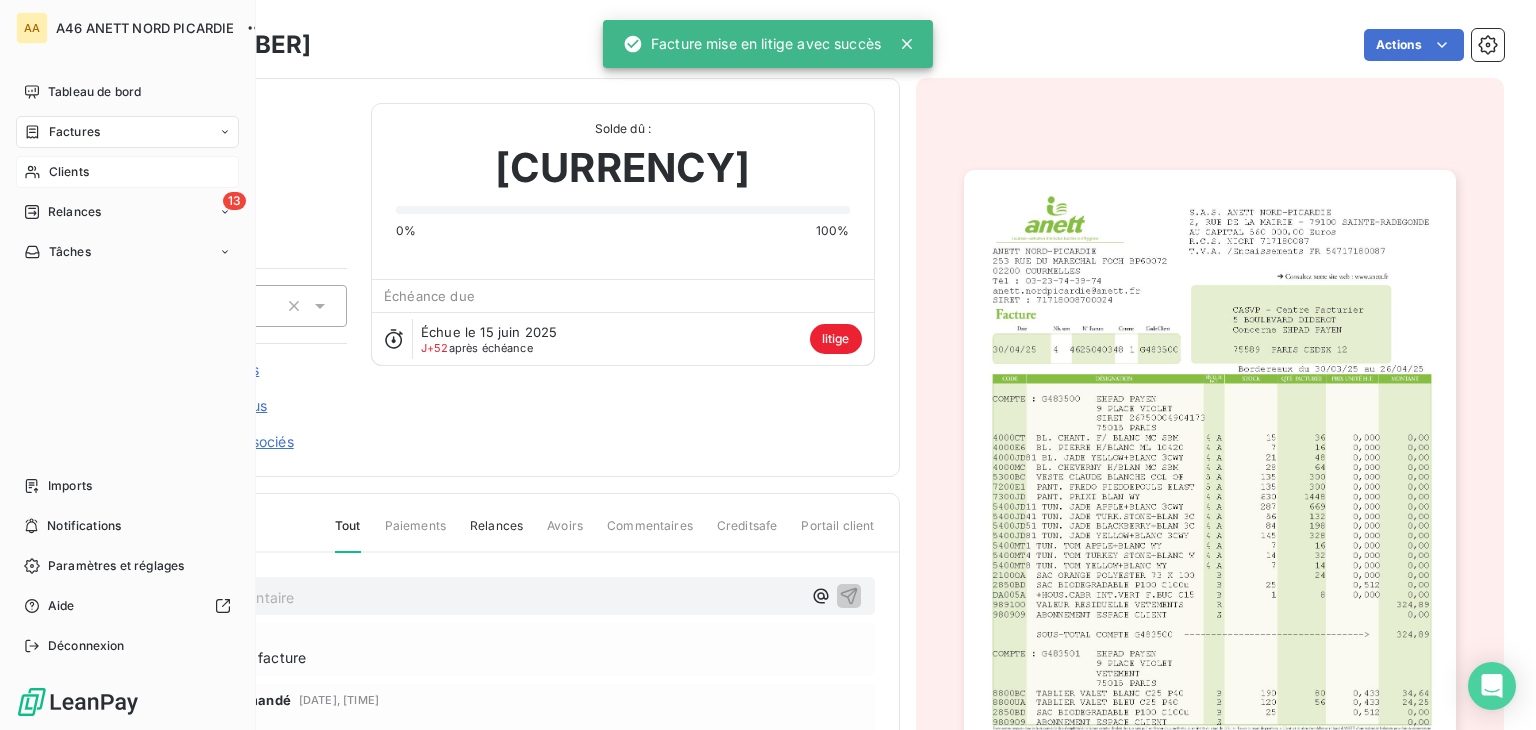 click on "Clients" at bounding box center (69, 172) 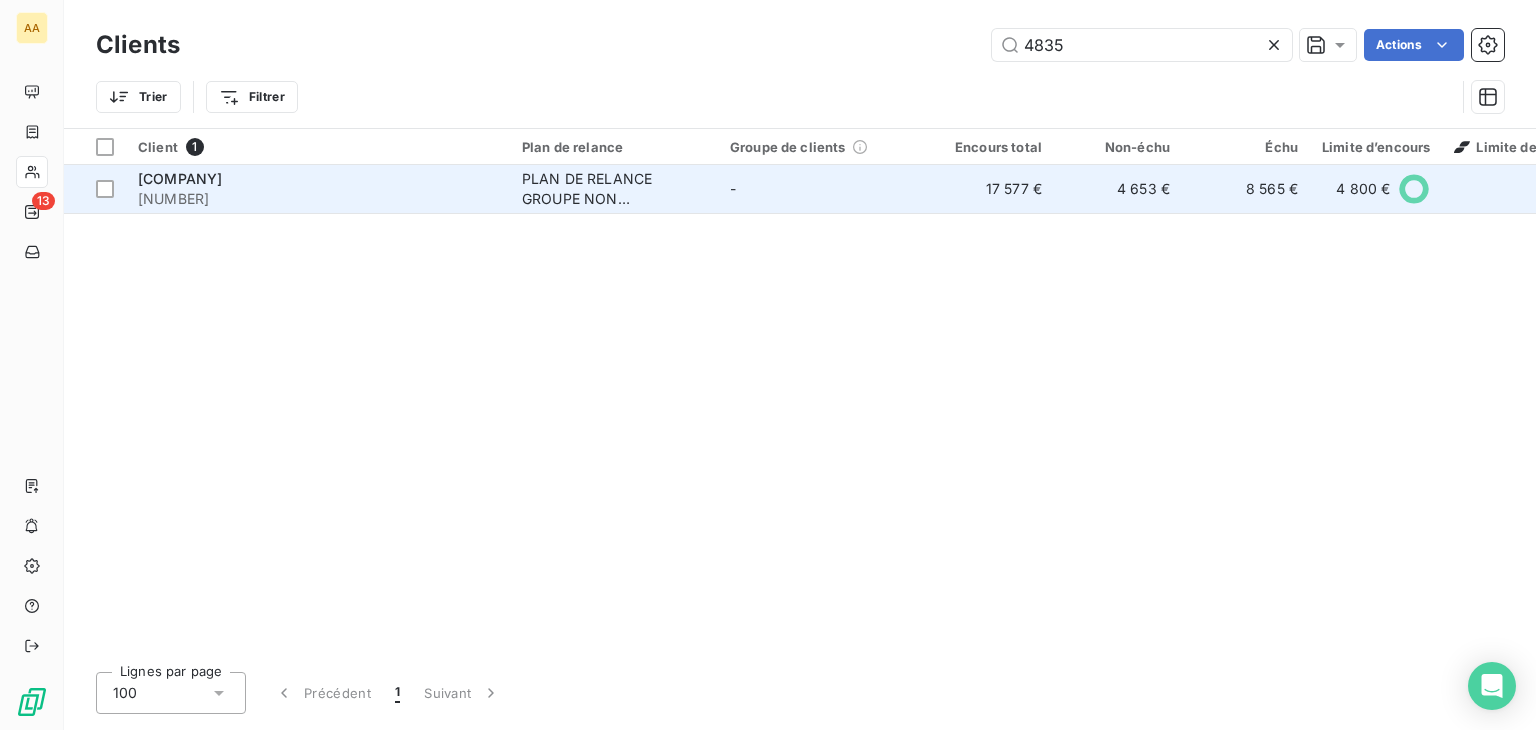 click on "[COMPANY]" at bounding box center [318, 179] 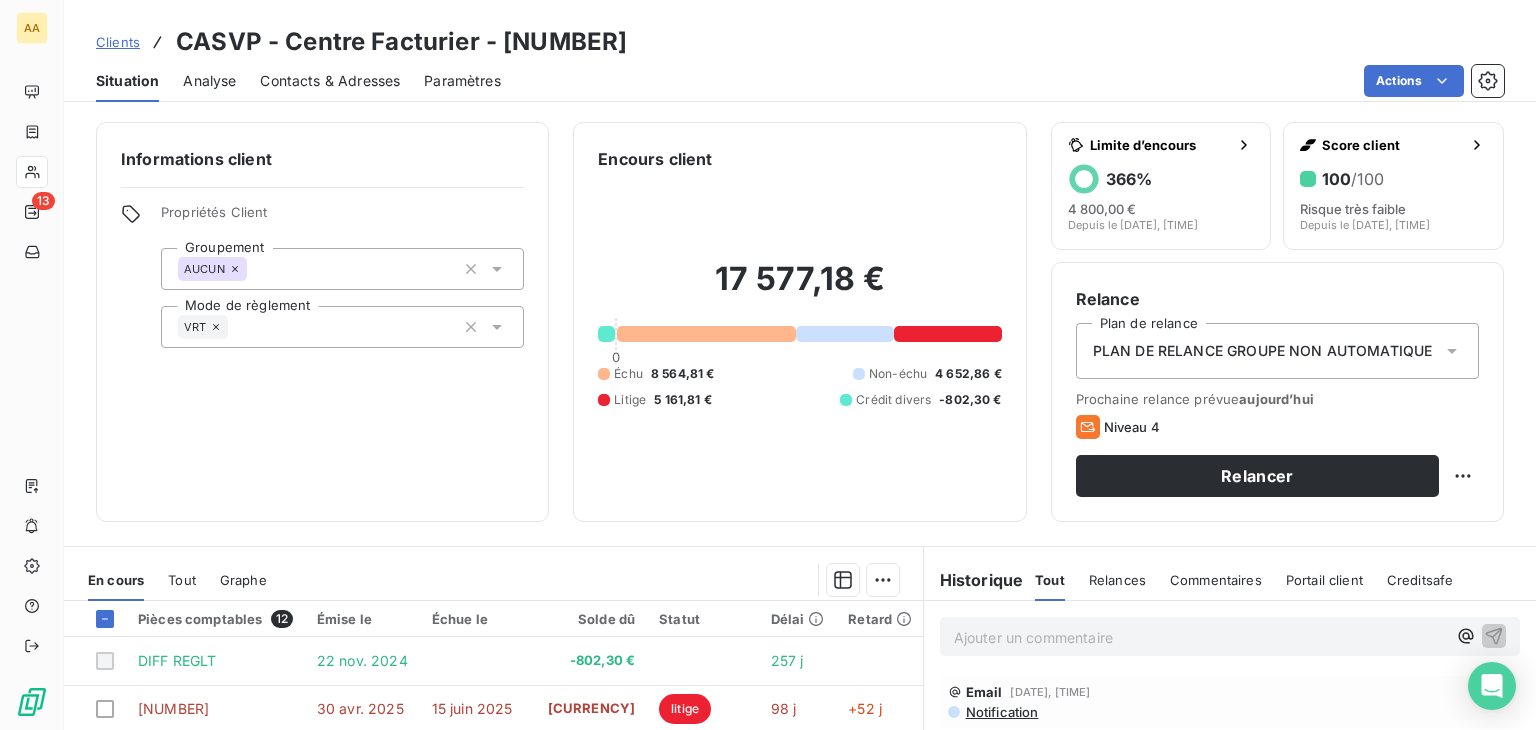scroll, scrollTop: 200, scrollLeft: 0, axis: vertical 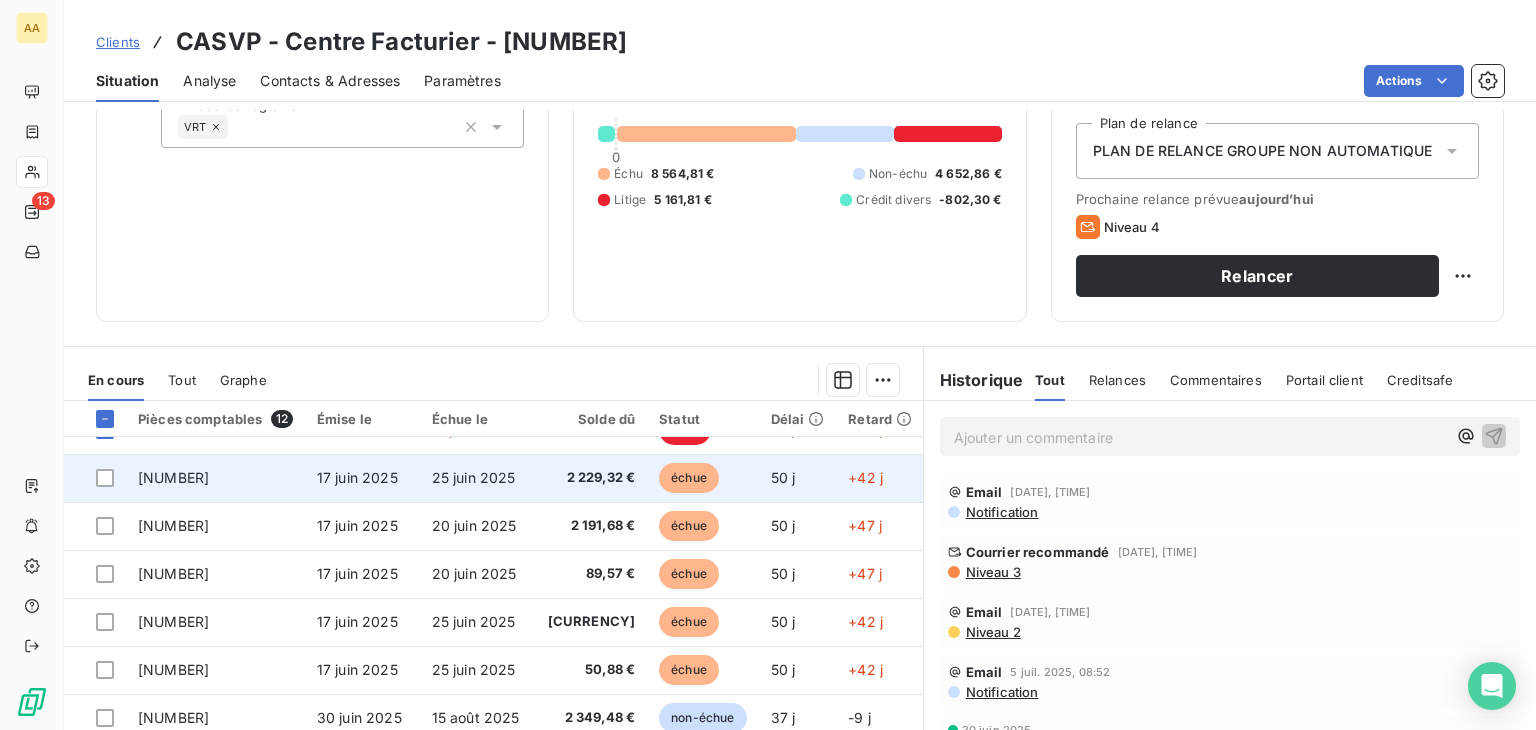 click on "[NUMBER]" at bounding box center (173, 477) 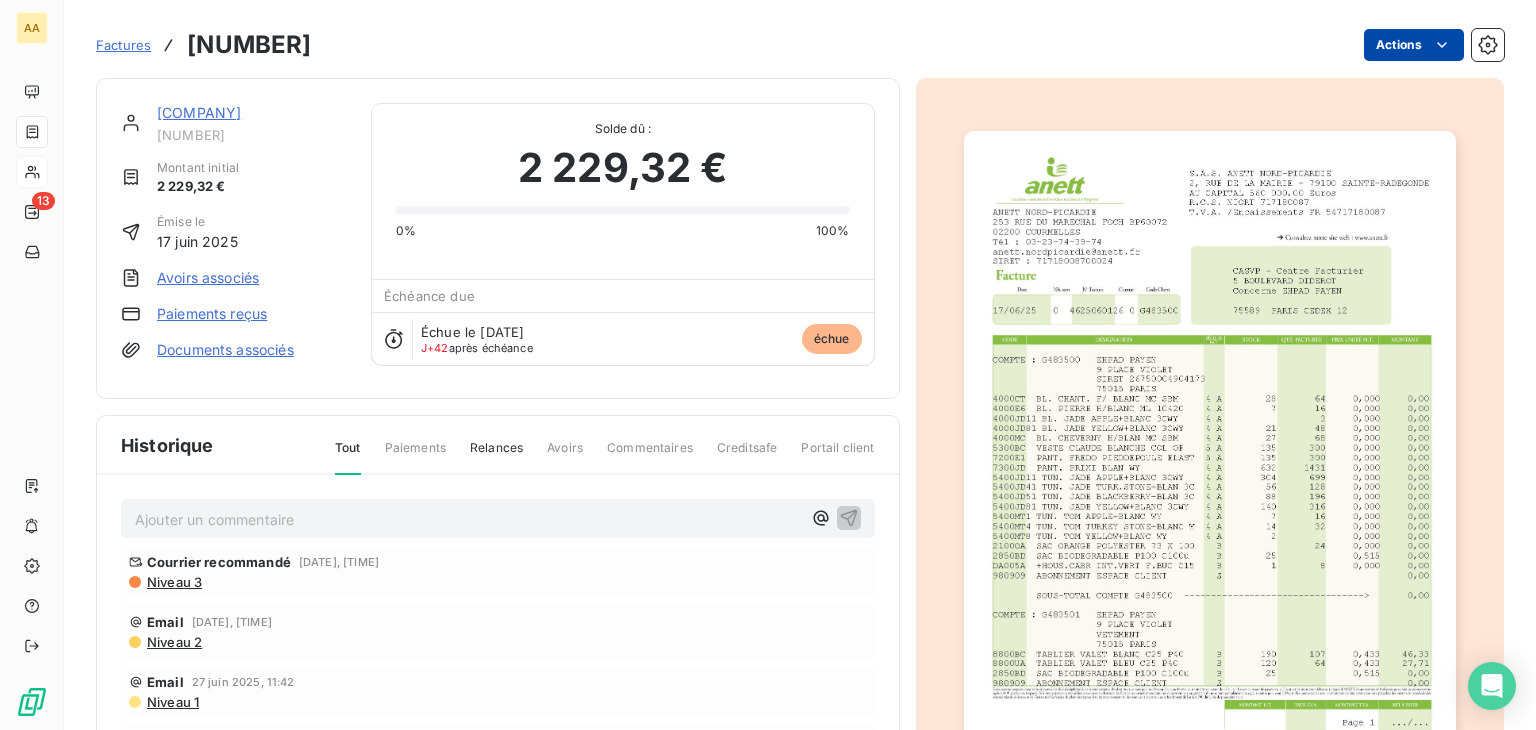 click on "AA 13 Factures [NUMBER] Actions CASVP - Centre Facturier [NUMBER] Montant initial [PRICE] Émise le [DATE] Avoirs associés Paiements reçus Documents associés Solde dû : [PRICE] 0% 100% Échéance due Échue le [DATE] J+42  après échéance échue Historique Tout Paiements Relances Avoirs Commentaires Creditsafe Portail client Ajouter un commentaire ﻿ Courrier recommandé [DATE], [TIME] Niveau 3 Email [DATE], [TIME] Niveau 2 Email [DATE], [TIME] Niveau 1 [DATE] Échéance de la facture [DATE] Émission de la facture" at bounding box center [768, 365] 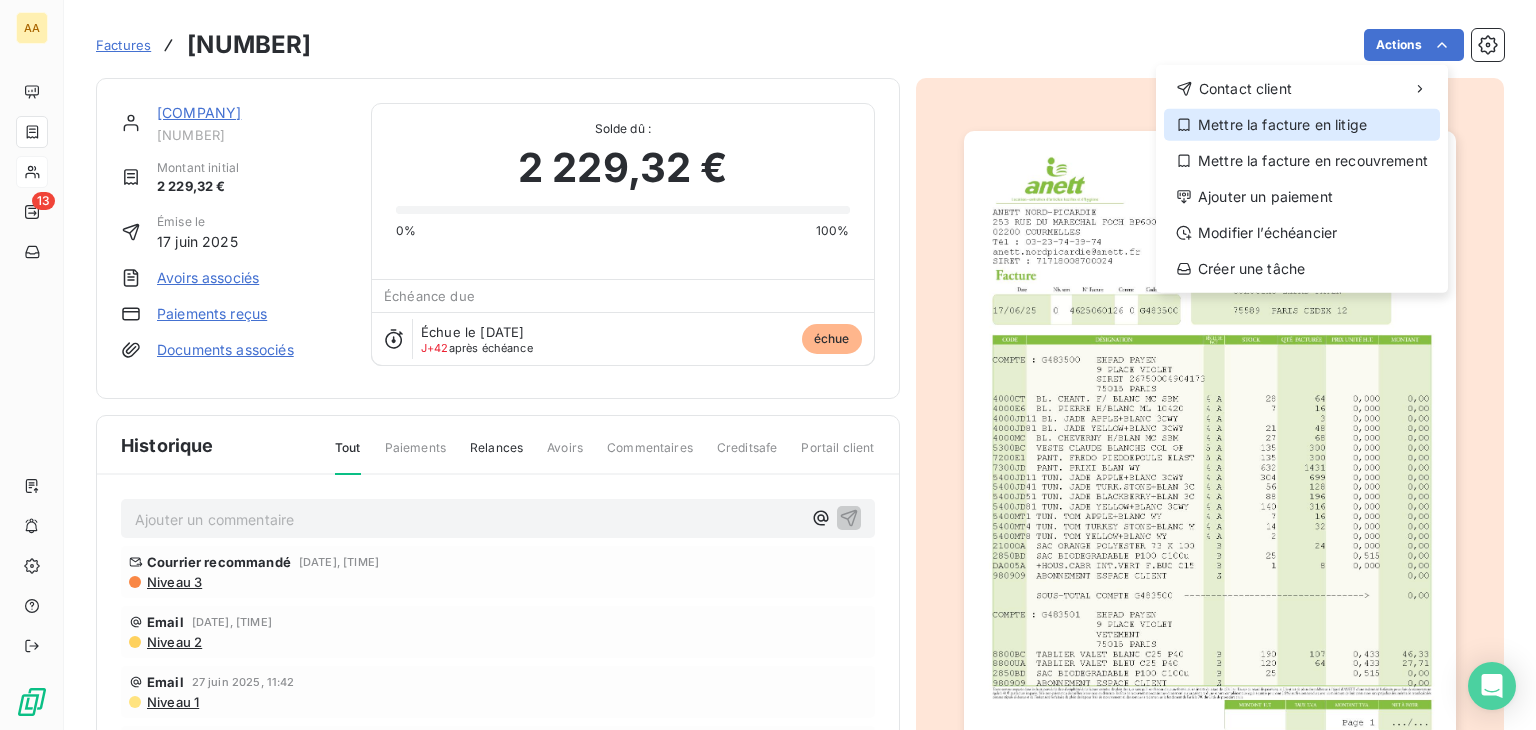 click on "Mettre la facture en litige" at bounding box center (1302, 125) 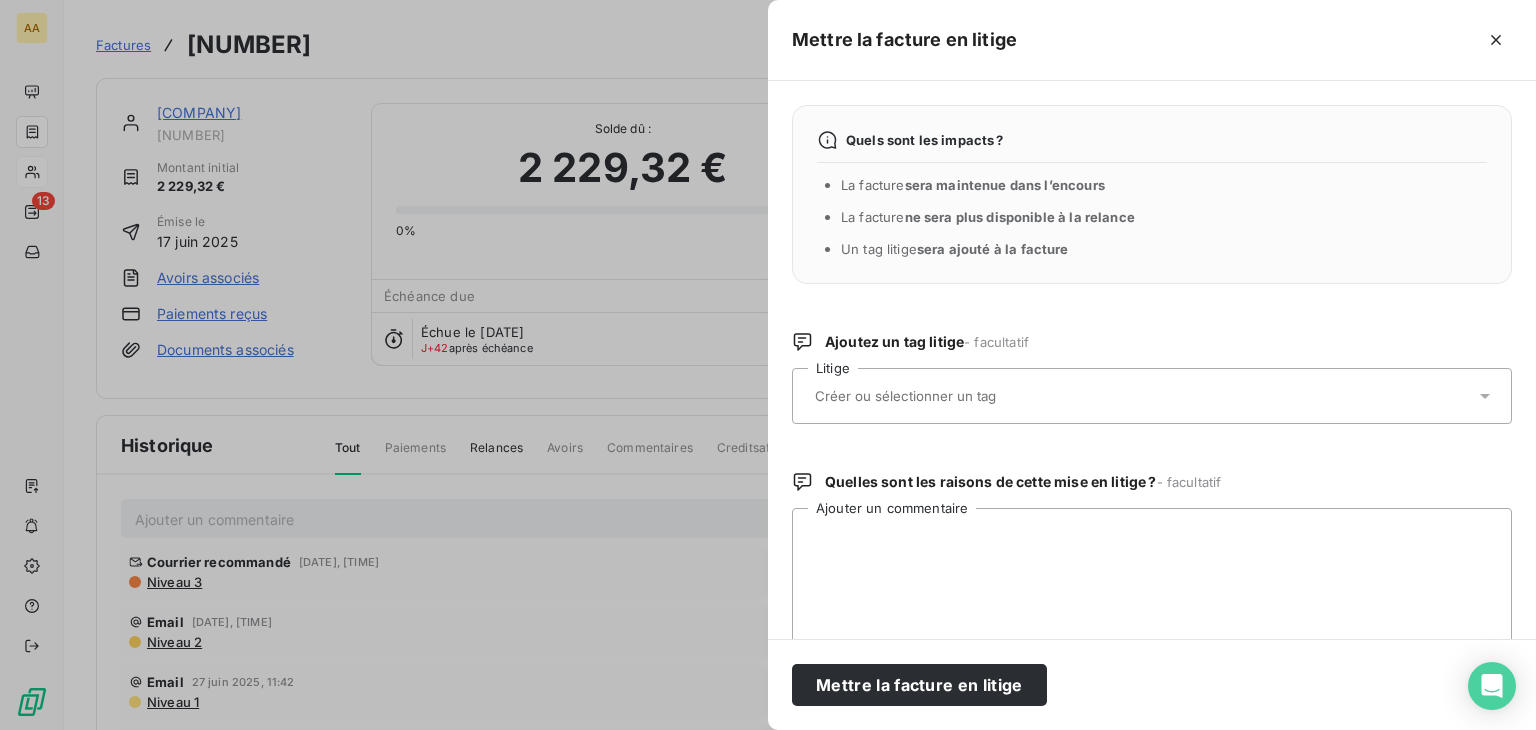 click at bounding box center [1142, 396] 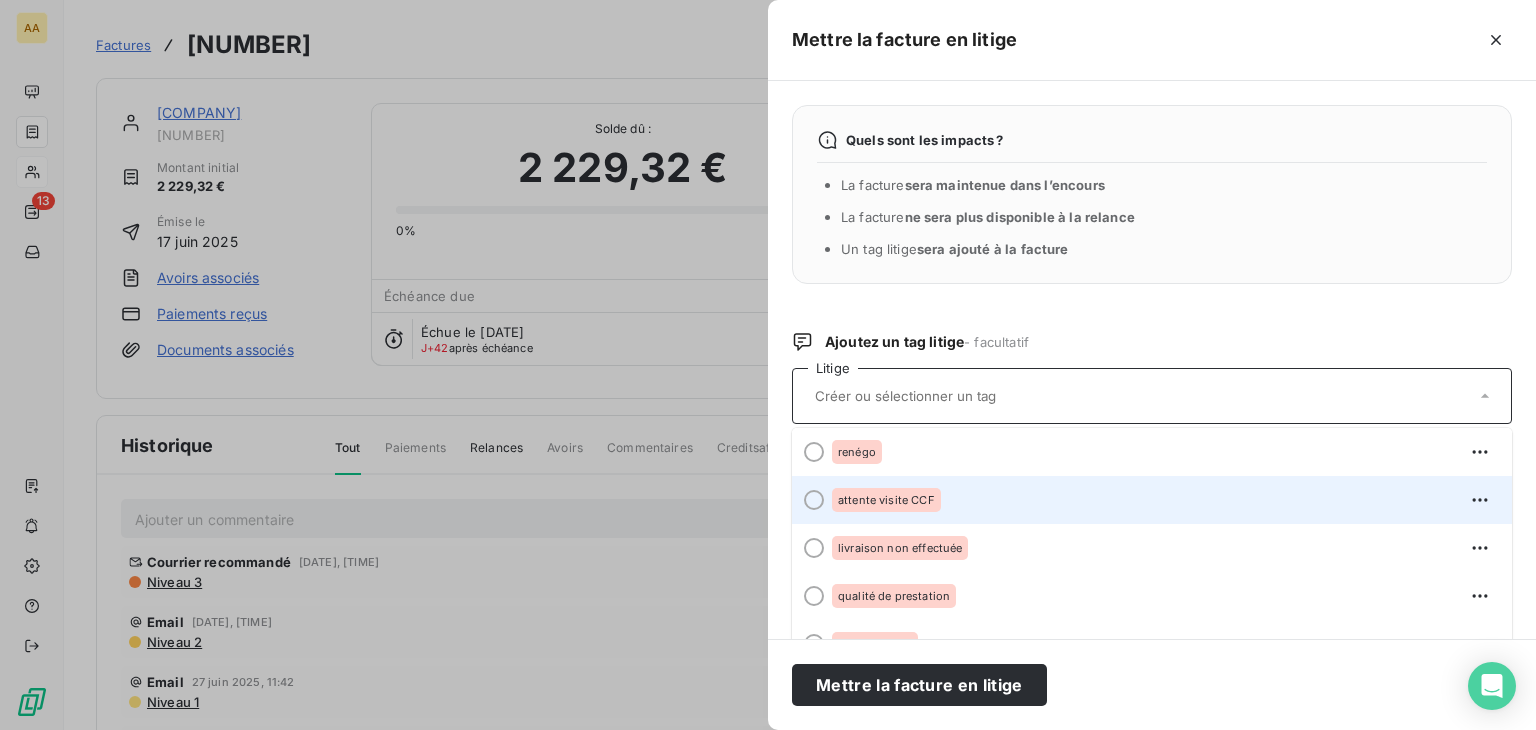 scroll, scrollTop: 200, scrollLeft: 0, axis: vertical 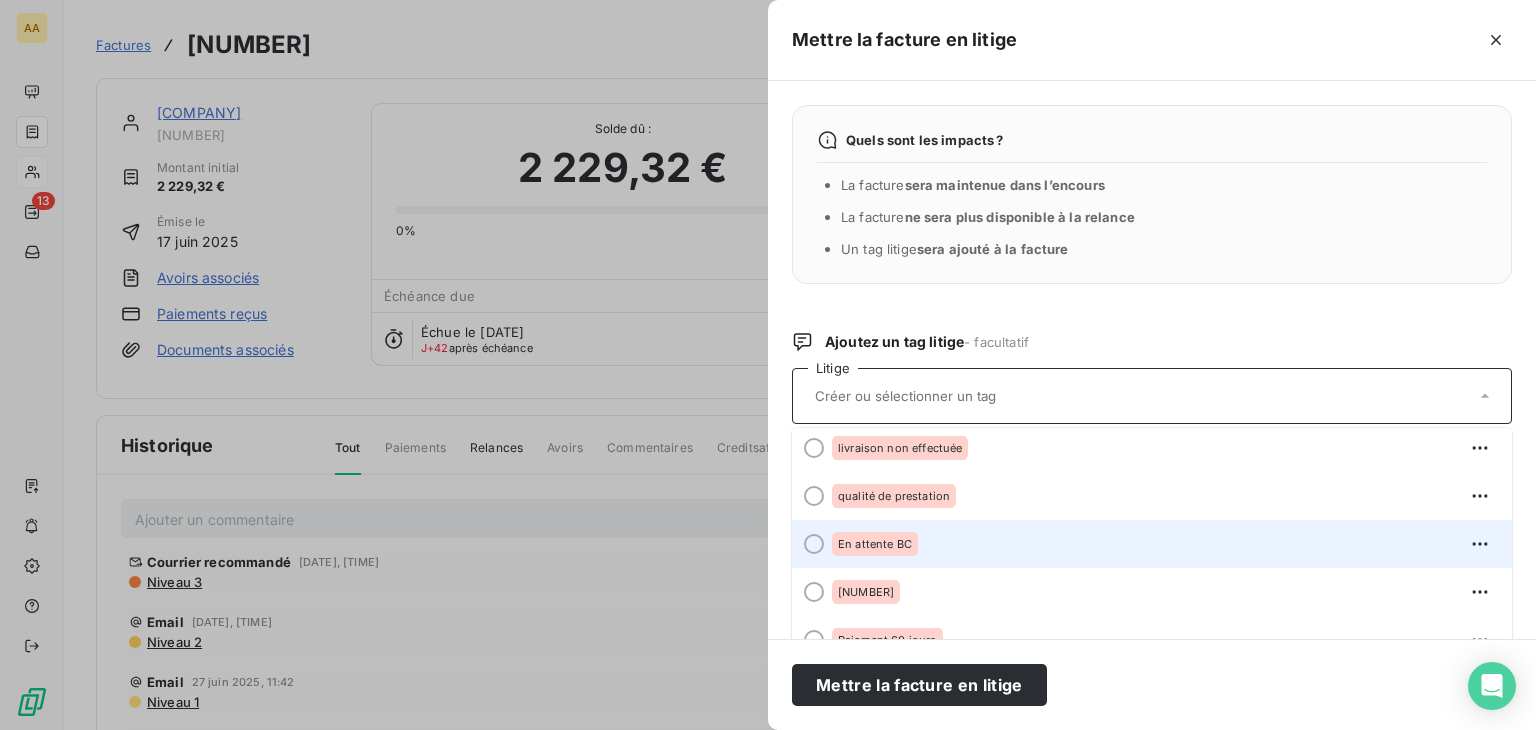 click on "En attente BC" at bounding box center [875, 544] 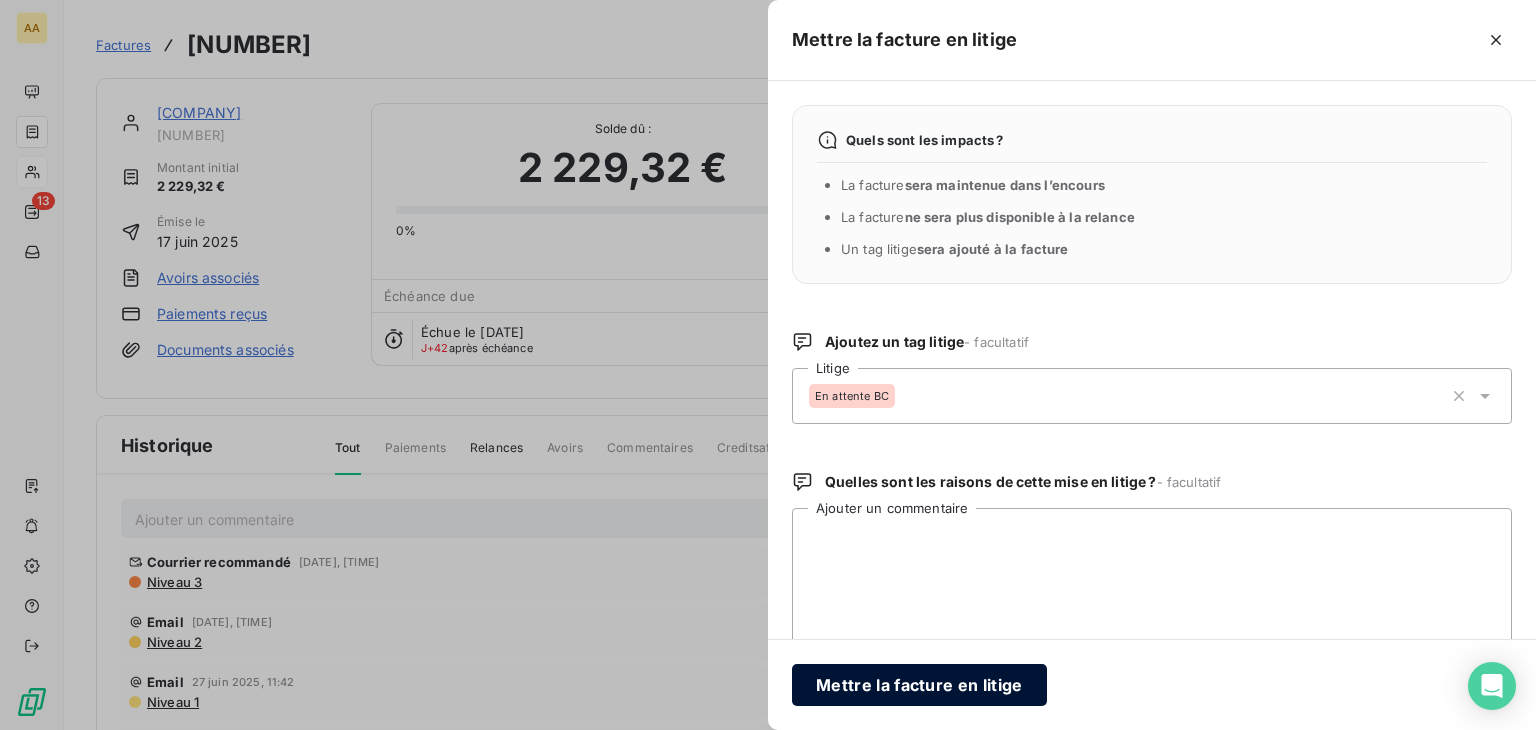 click on "Mettre la facture en litige" at bounding box center [919, 685] 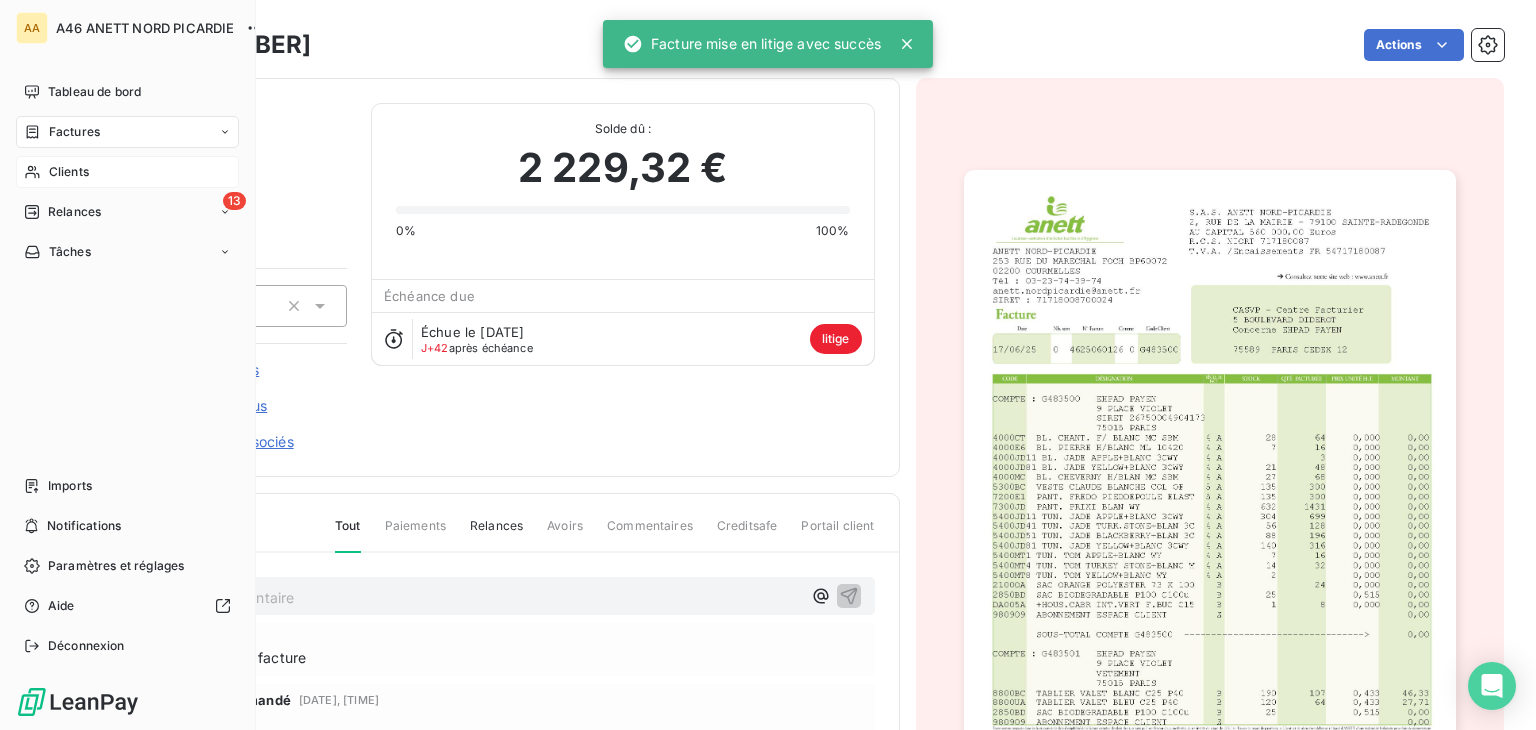 click on "Clients" at bounding box center (69, 172) 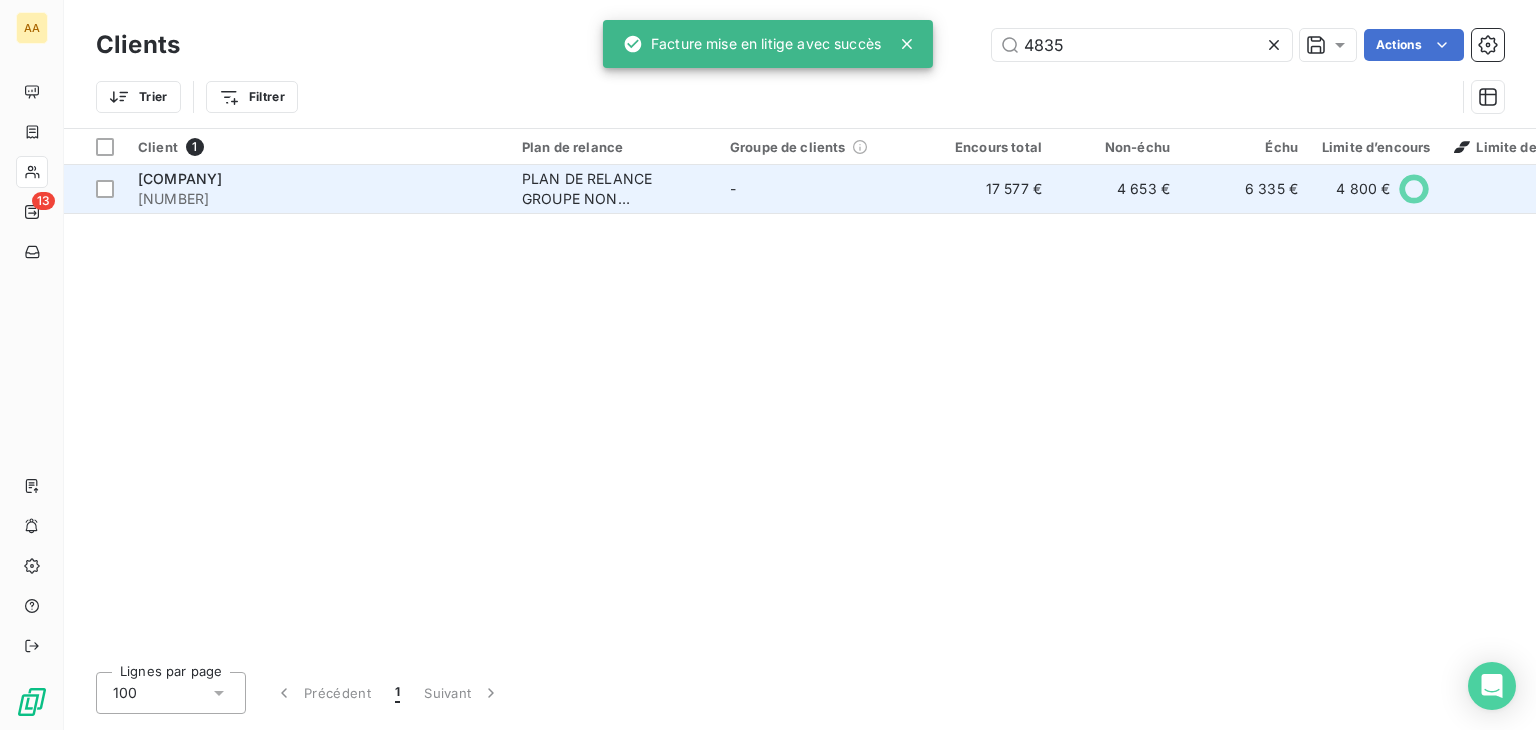 click on "[COMPANY]" at bounding box center [180, 178] 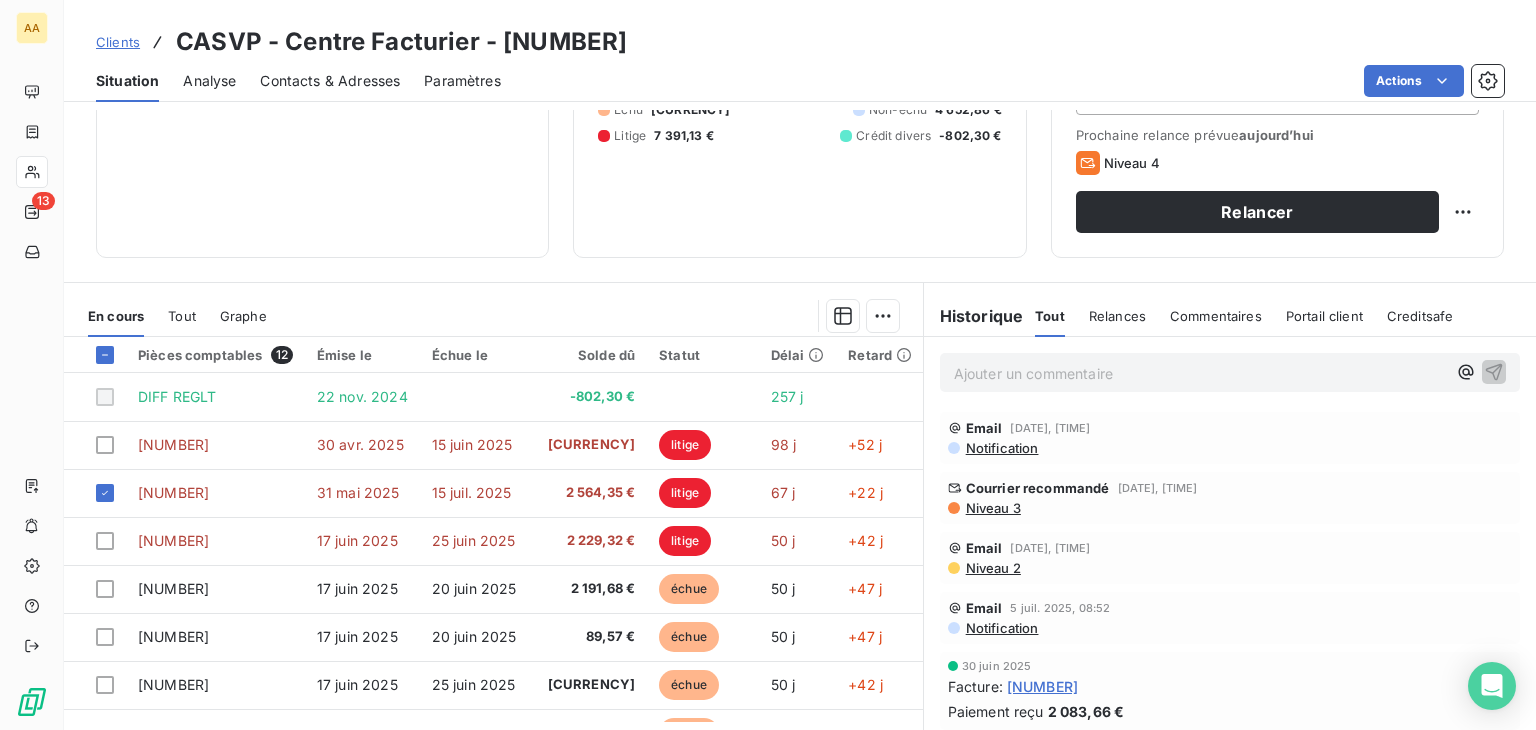 scroll, scrollTop: 300, scrollLeft: 0, axis: vertical 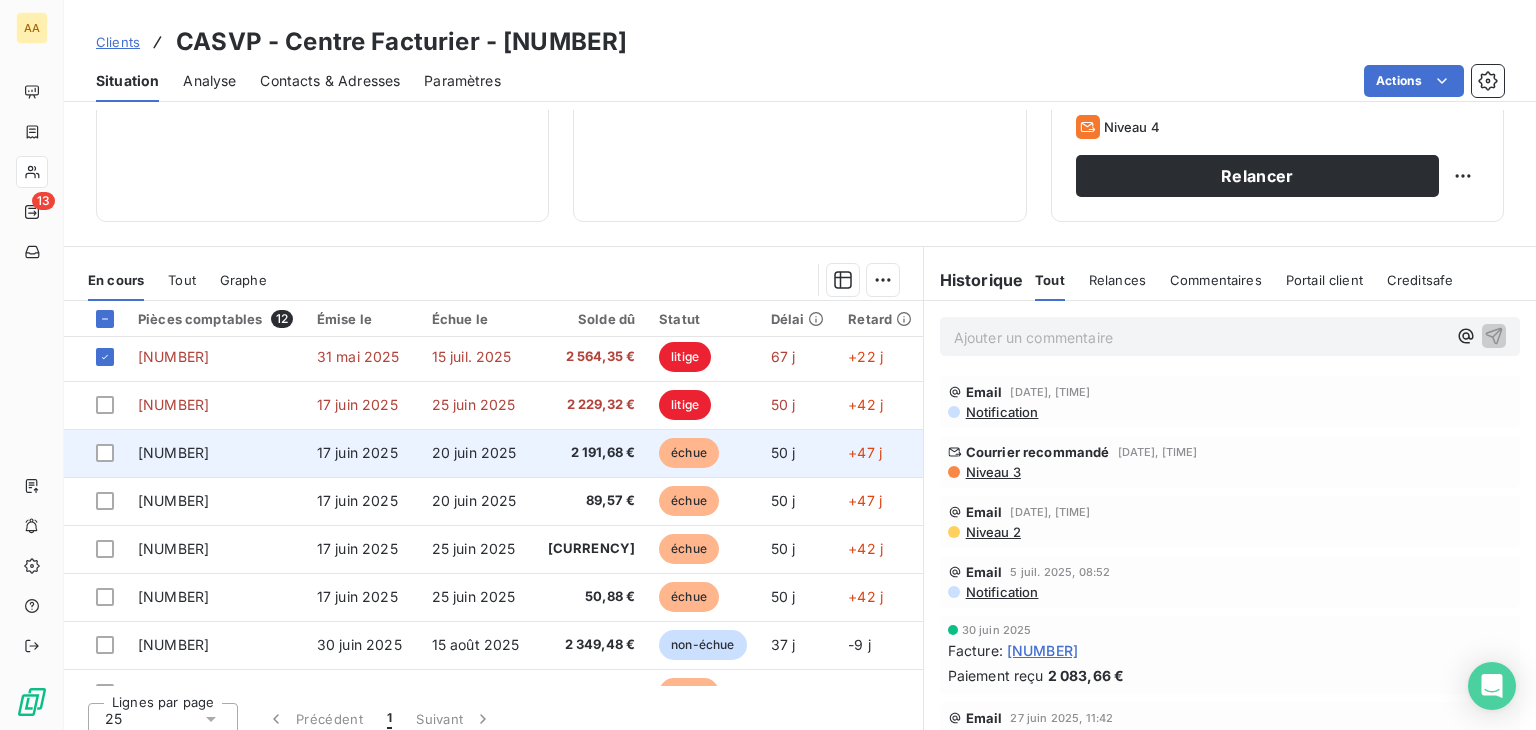 click on "[NUMBER]" at bounding box center (173, 452) 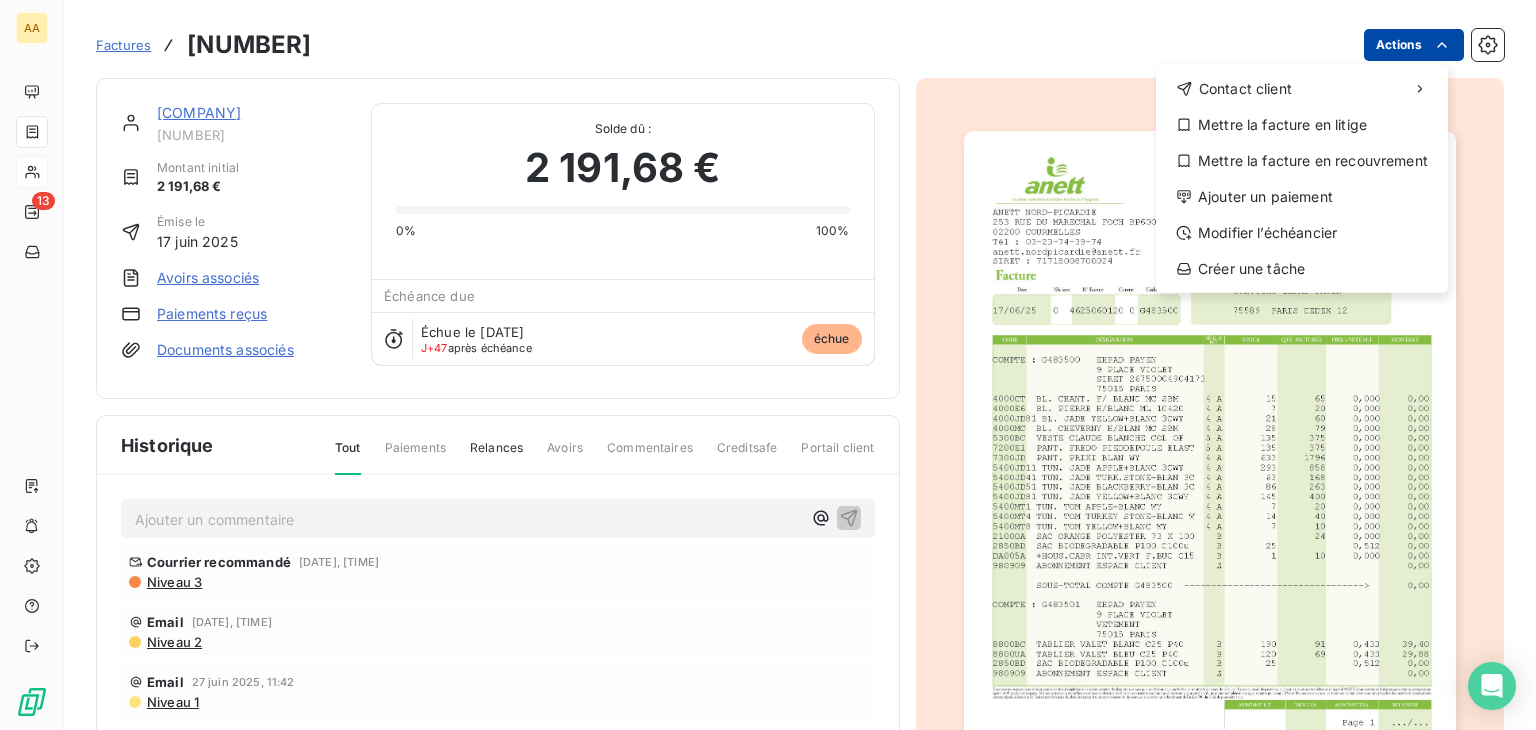 click on "AA 13 Factures [NUMBER] Actions Contact client Mettre la facture en litige Mettre la facture en recouvrement Ajouter un paiement Modifier l’échéancier Créer une tâche CASVP - Centre Facturier C[NUMBER] Montant initial [CURRENCY] Émise le [DATE] Avoirs associés Paiements reçus Documents associés Solde dû : [CURRENCY] 0% 100% Échéance due Échue le [DATE] J+47  après échéance échue Historique Tout Paiements Relances Avoirs Commentaires Creditsafe Portail client Ajouter un commentaire ﻿ Courrier recommandé [DATE], [TIME] Niveau 3 Email [DATE], [TIME] Niveau 2 Email [DATE], [TIME] Niveau 1 [DATE] Échéance de la facture [DATE] Émission de la facture" at bounding box center [768, 365] 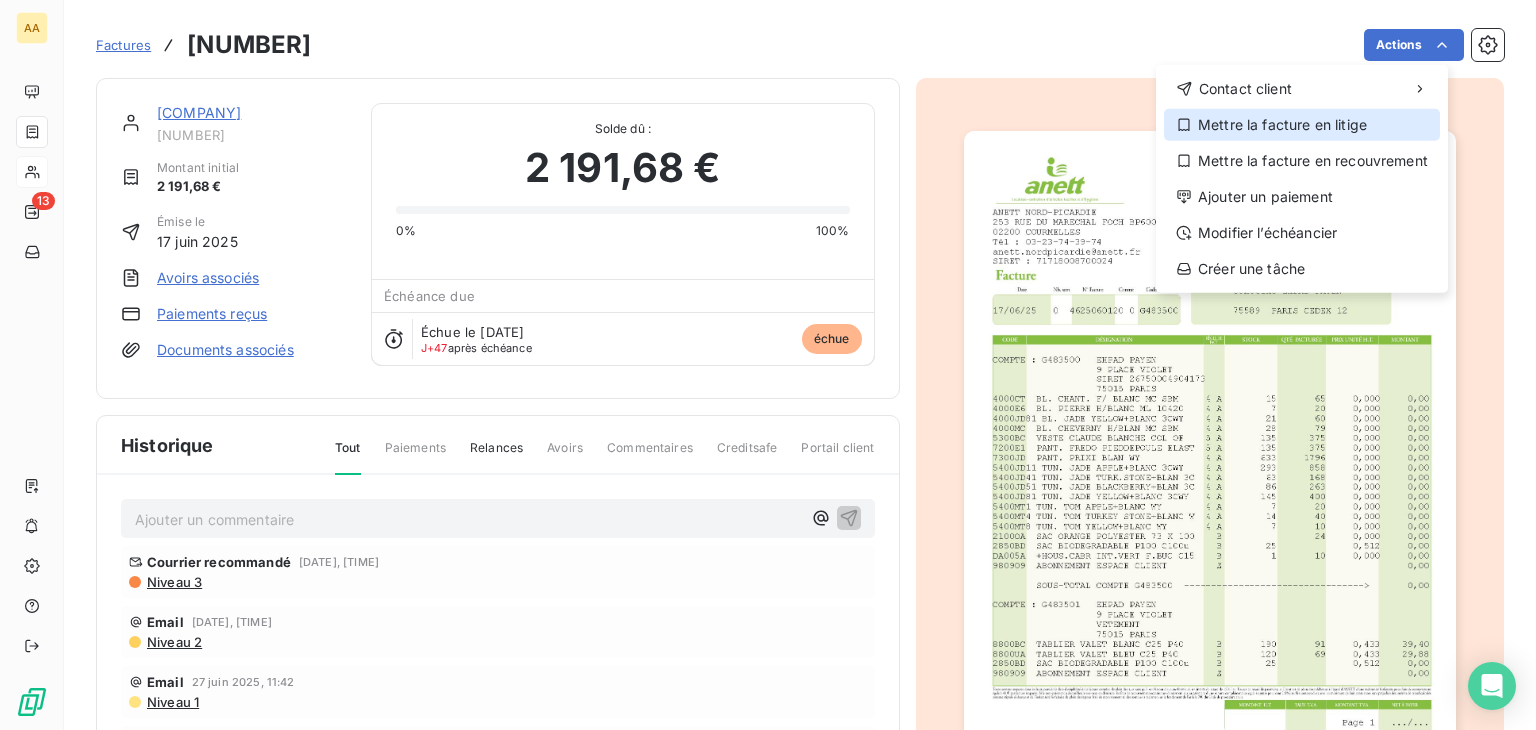 click on "Mettre la facture en litige" at bounding box center (1302, 125) 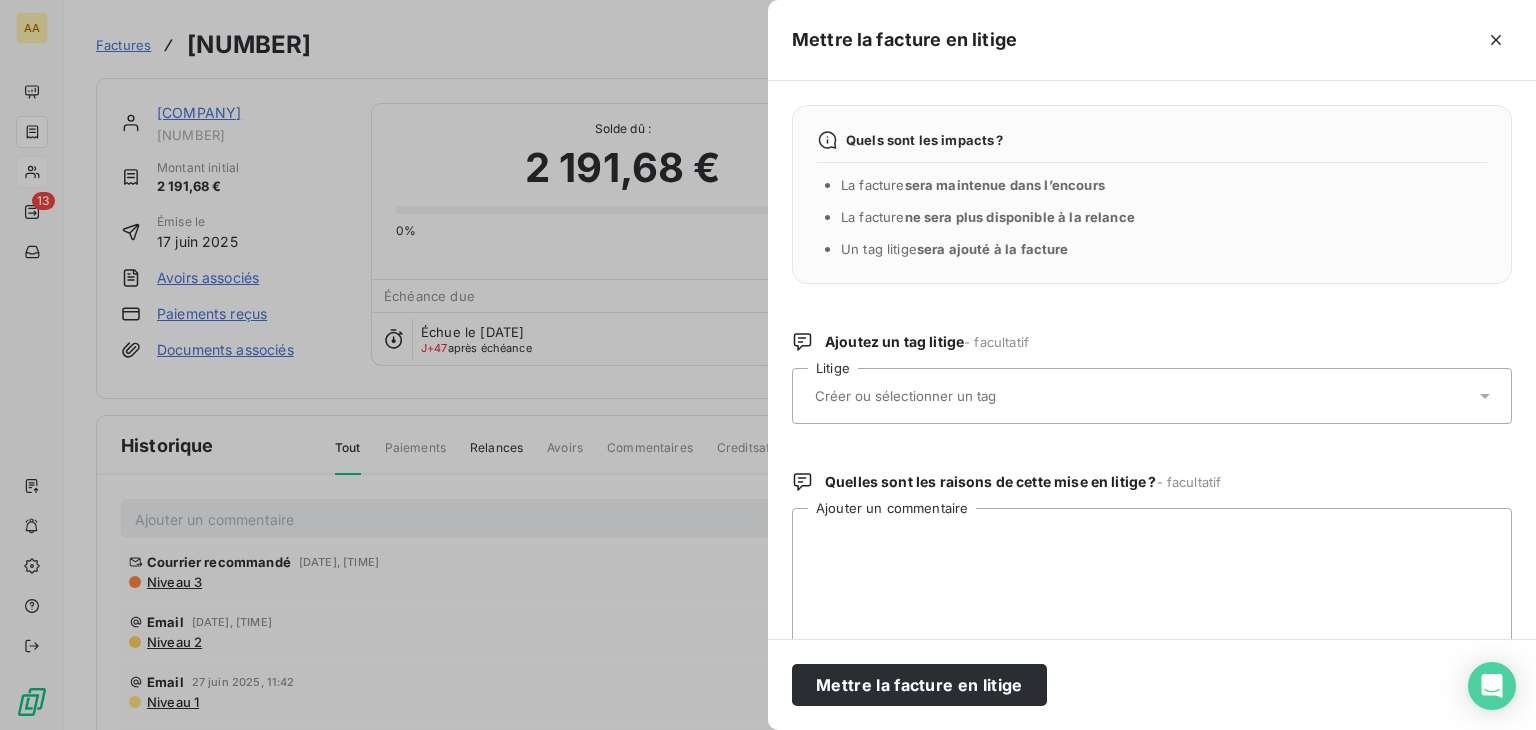 click at bounding box center (1142, 396) 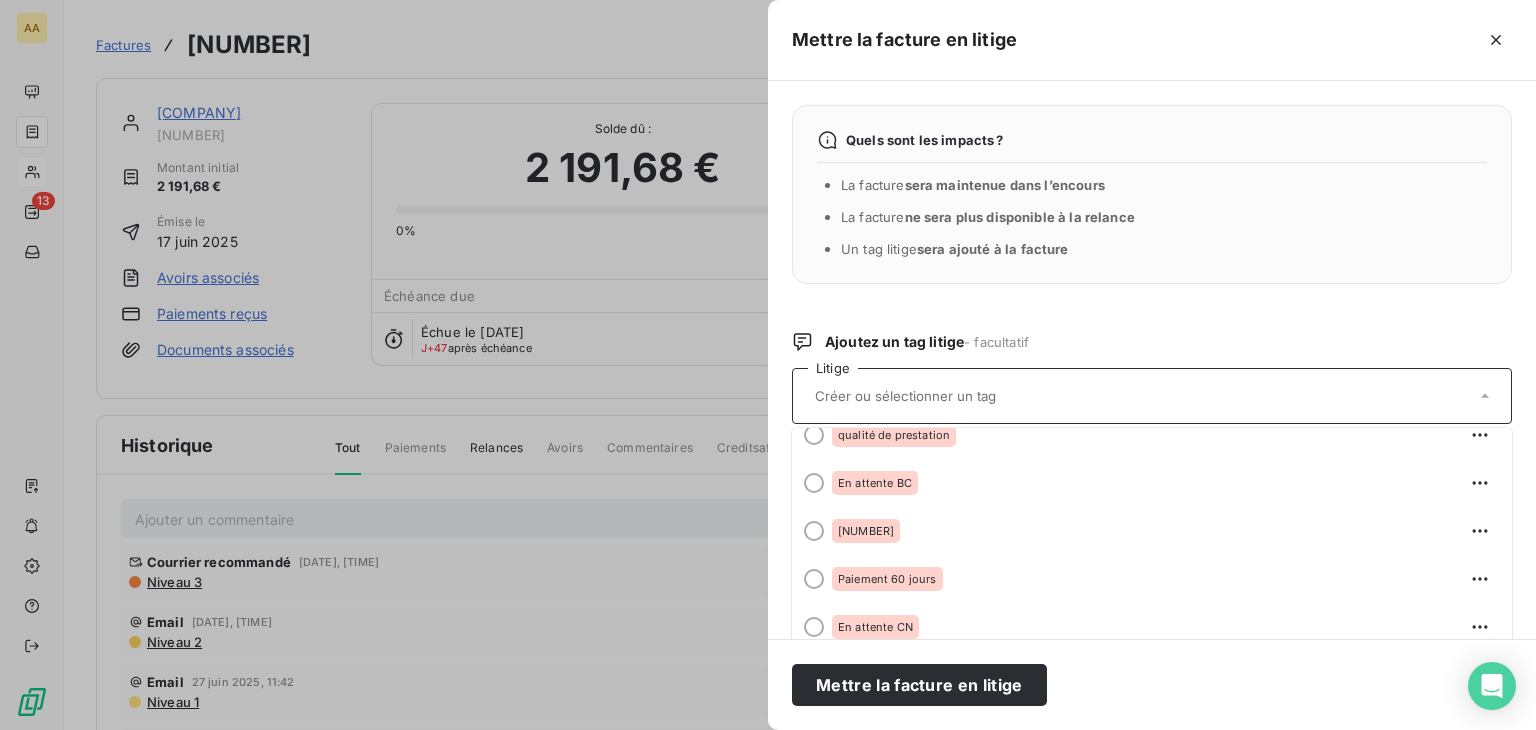 scroll, scrollTop: 296, scrollLeft: 0, axis: vertical 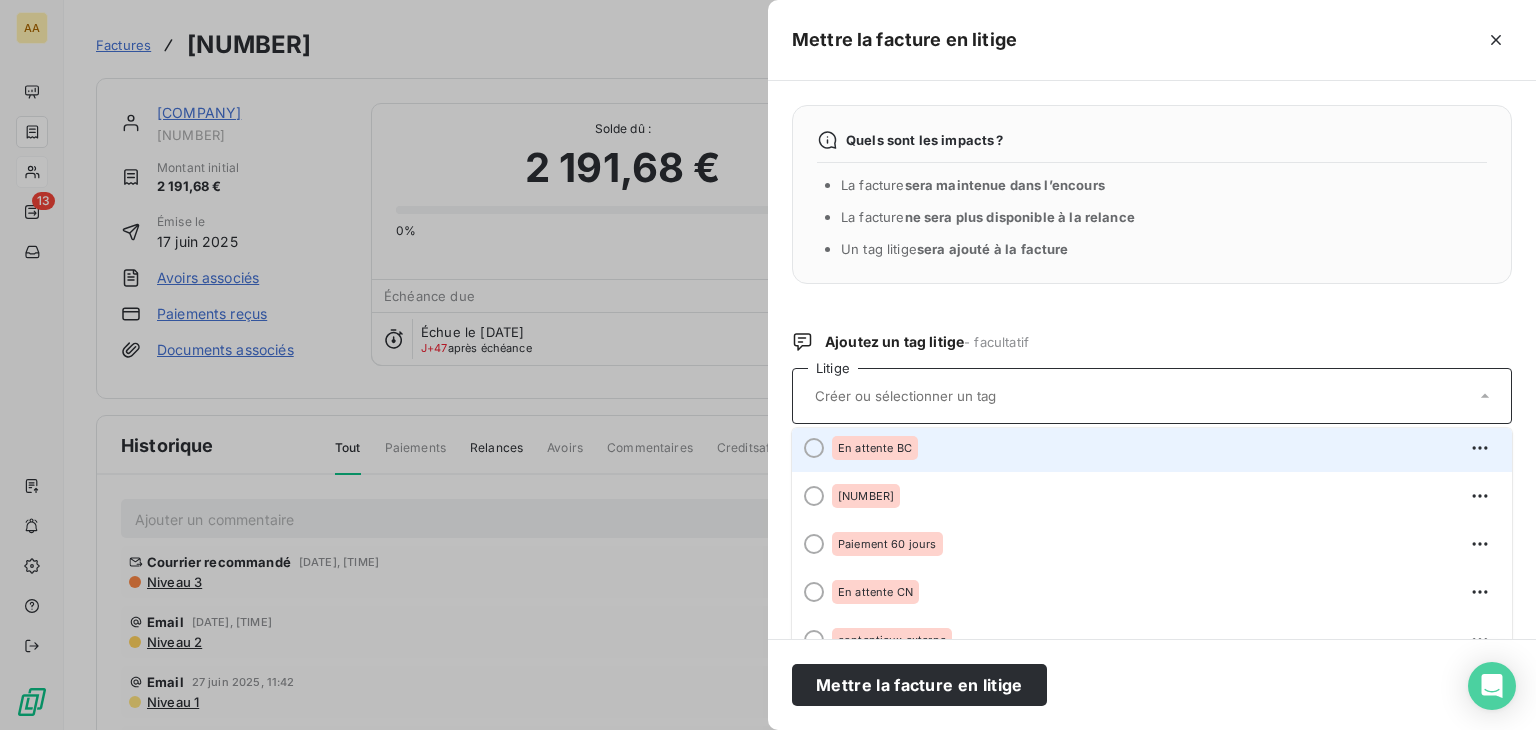 click on "En attente BC" at bounding box center [875, 448] 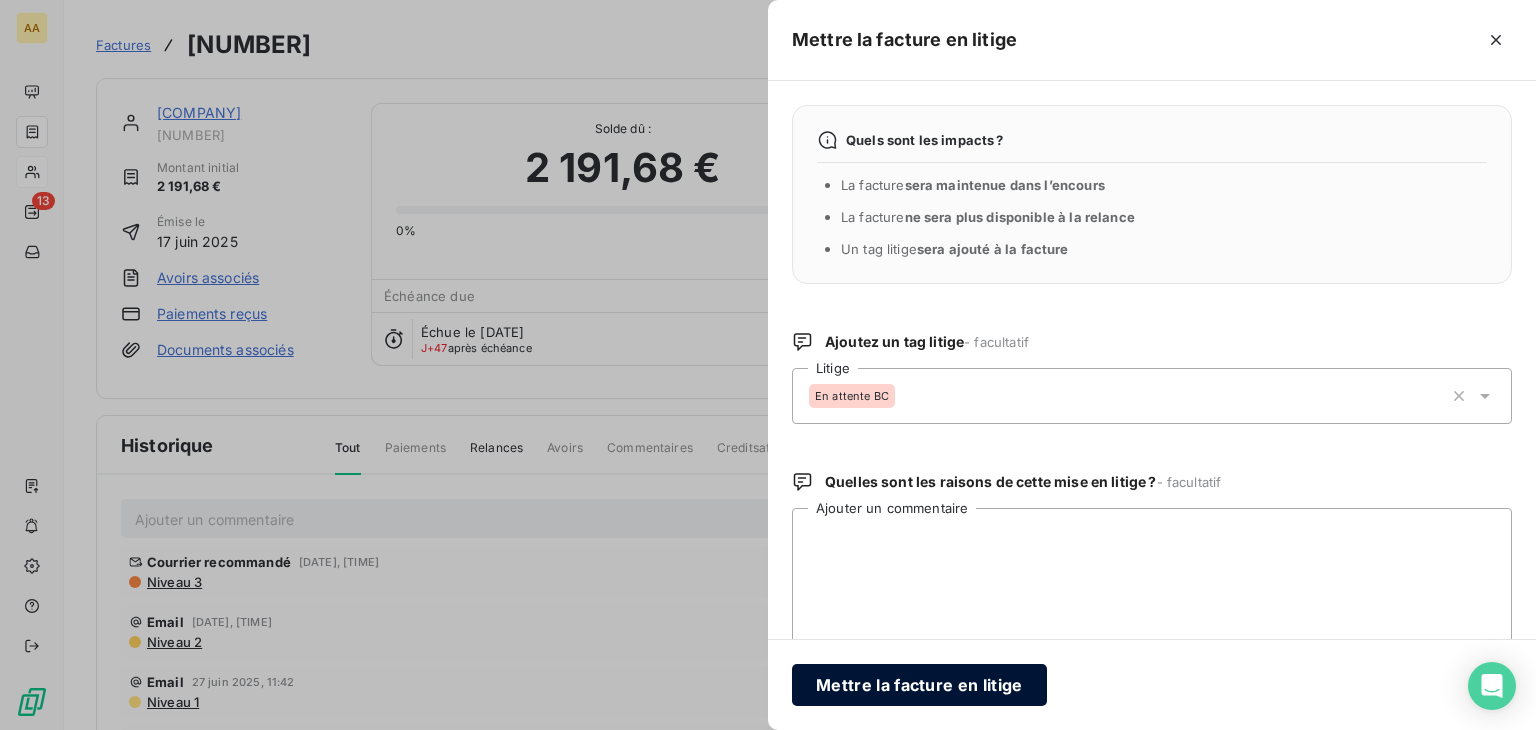 click on "Mettre la facture en litige" at bounding box center [919, 685] 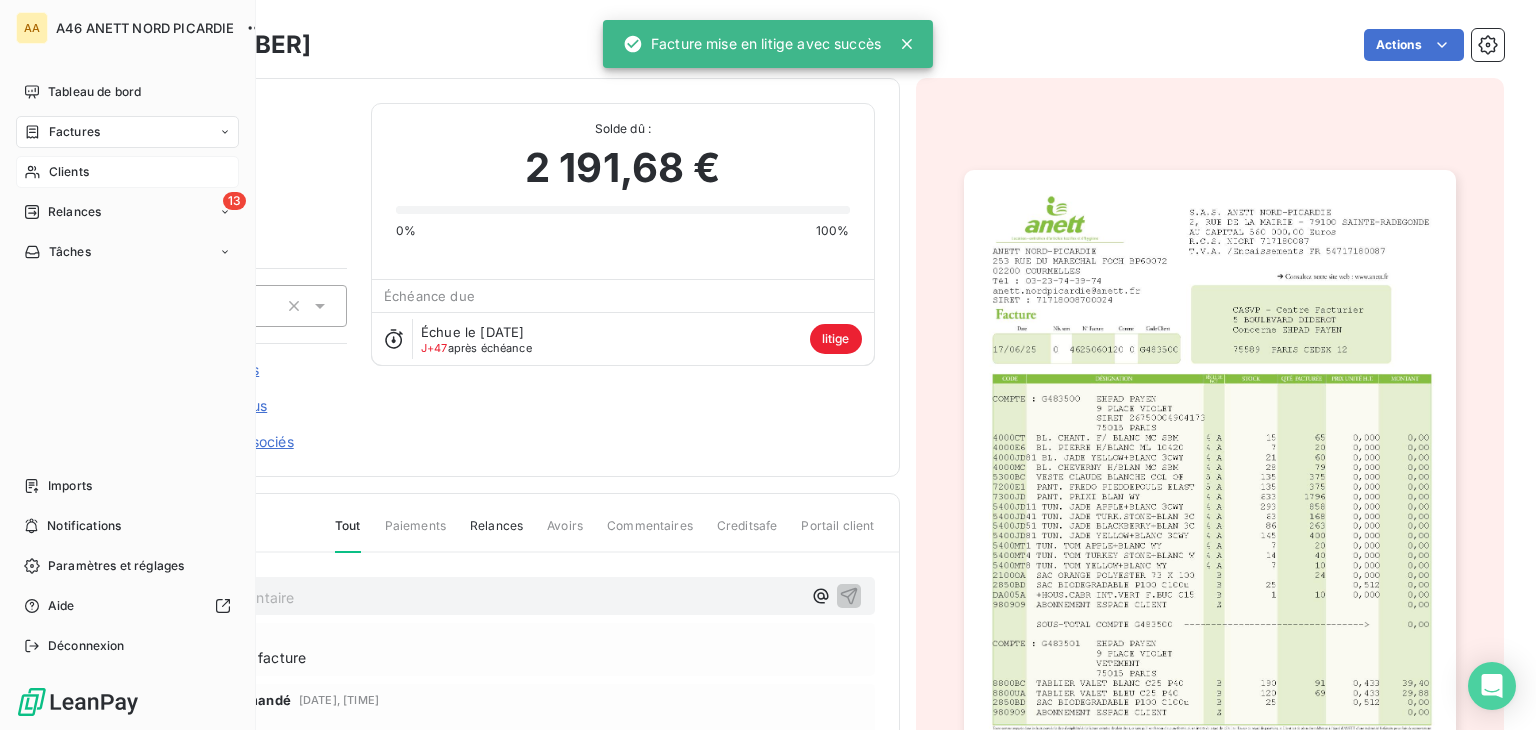 click on "Clients" at bounding box center (127, 172) 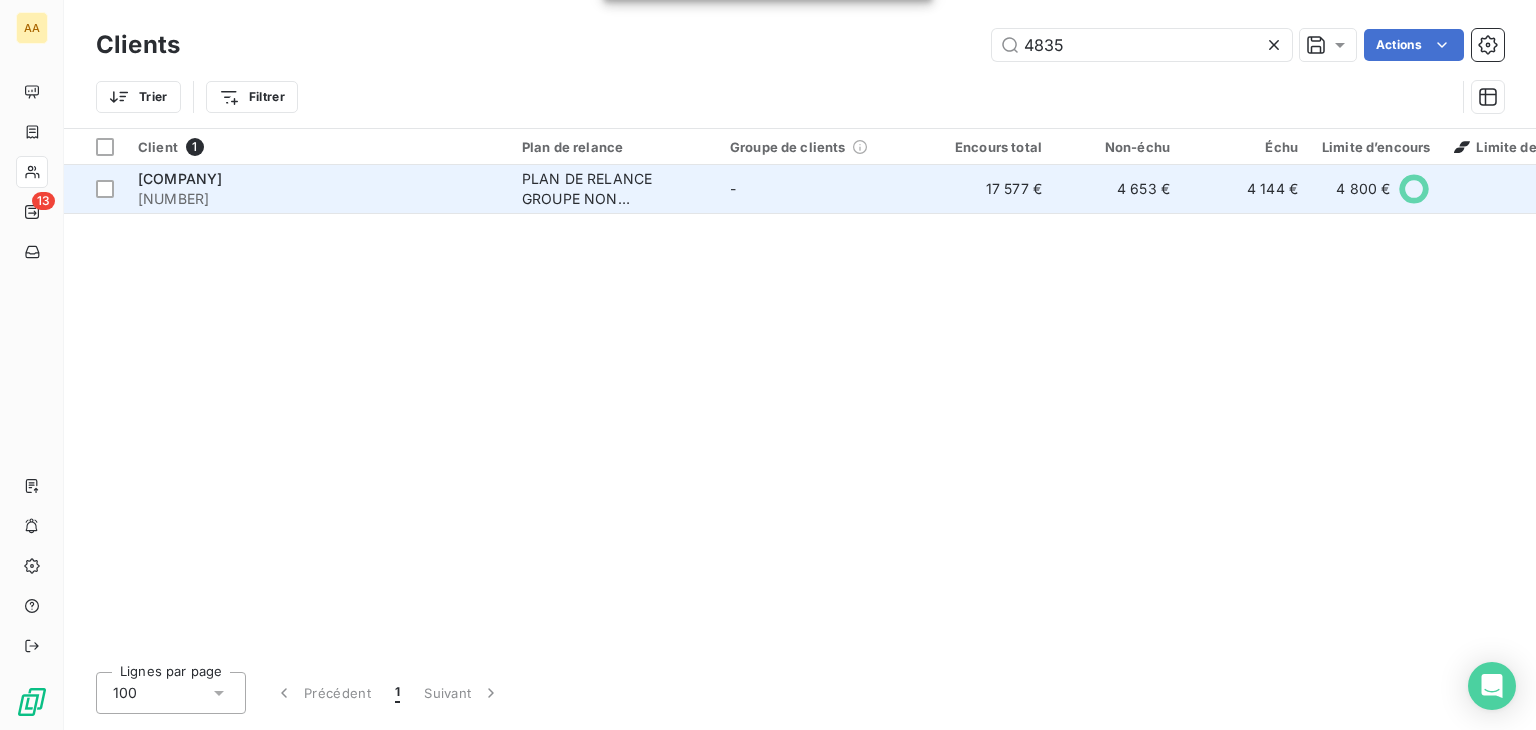 click on "[NUMBER]" at bounding box center [318, 199] 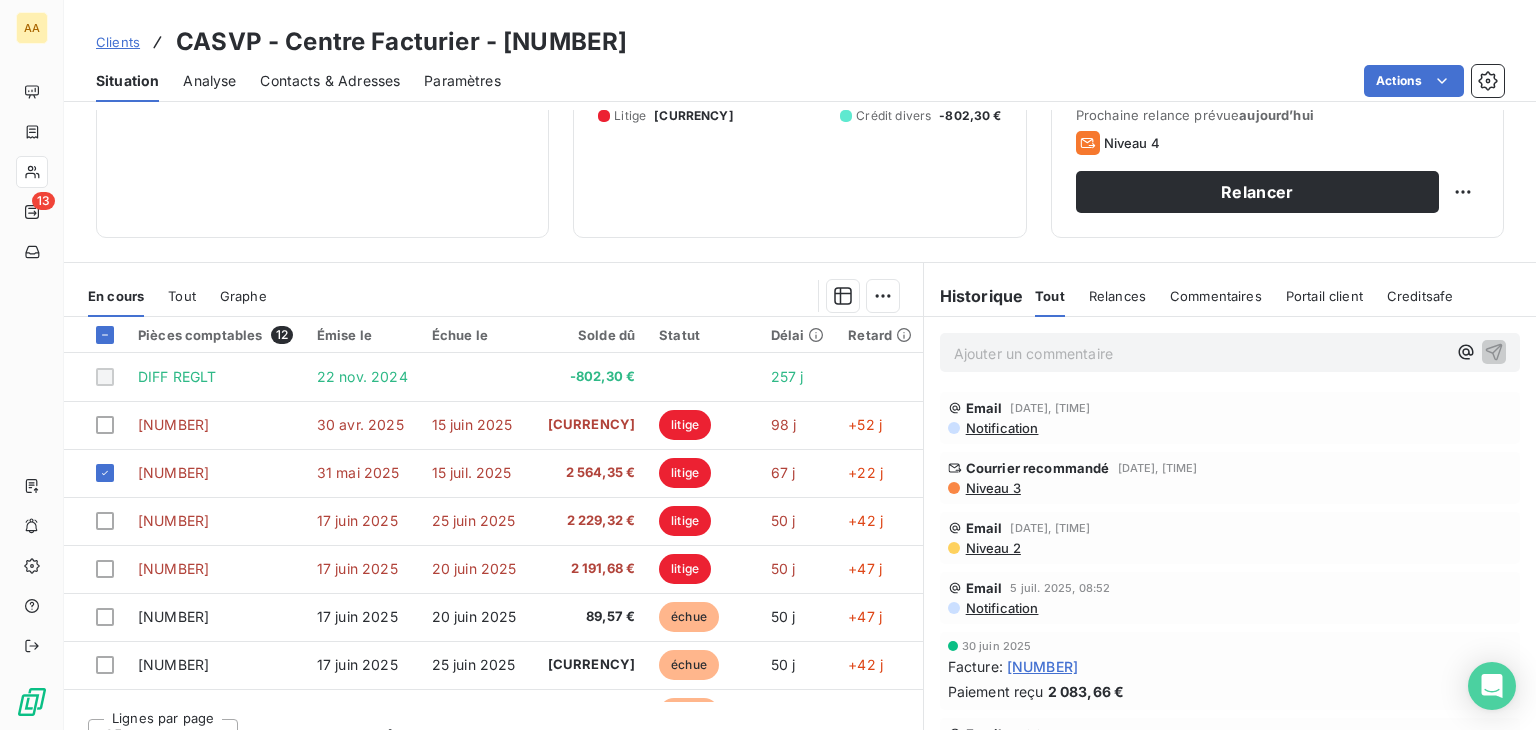 scroll, scrollTop: 300, scrollLeft: 0, axis: vertical 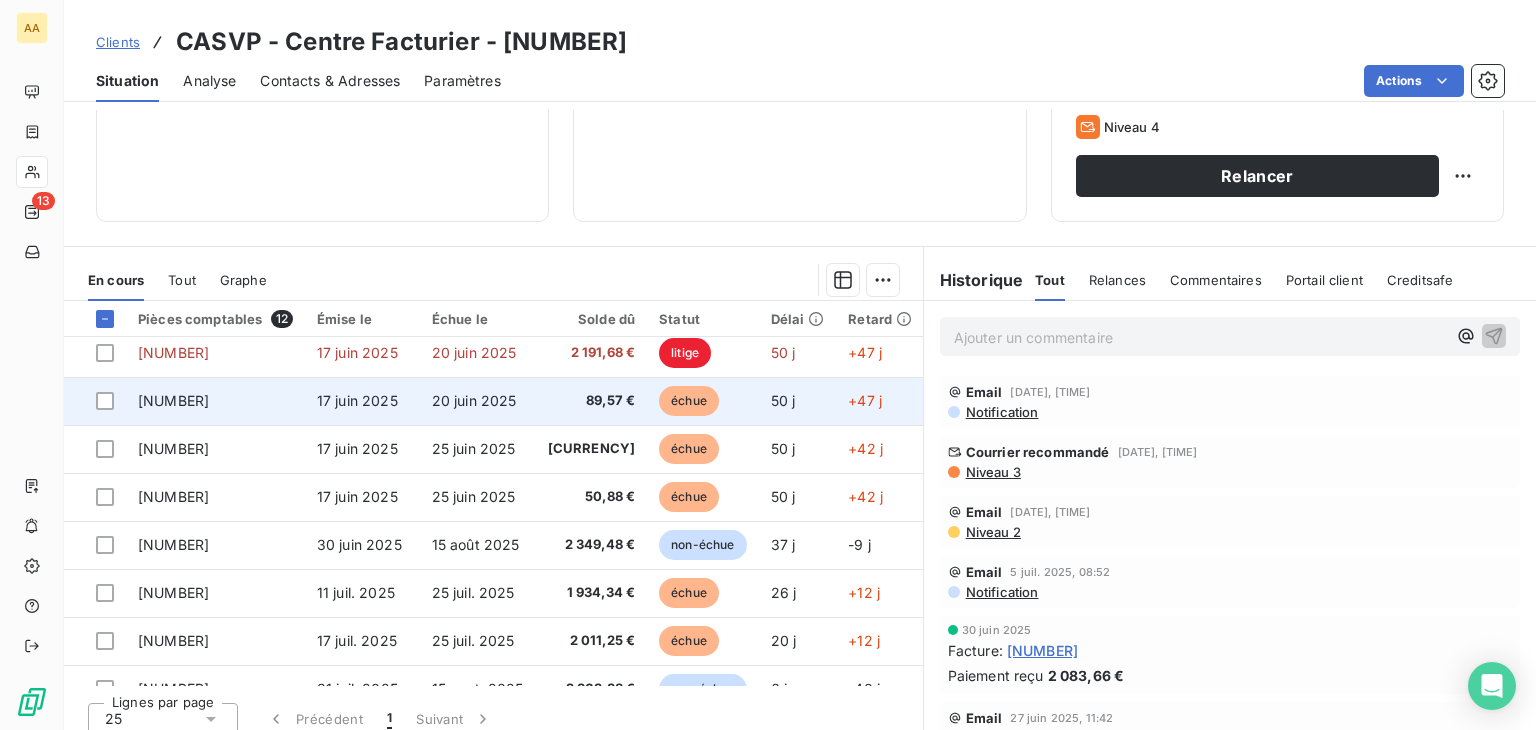 click on "[NUMBER]" at bounding box center (173, 400) 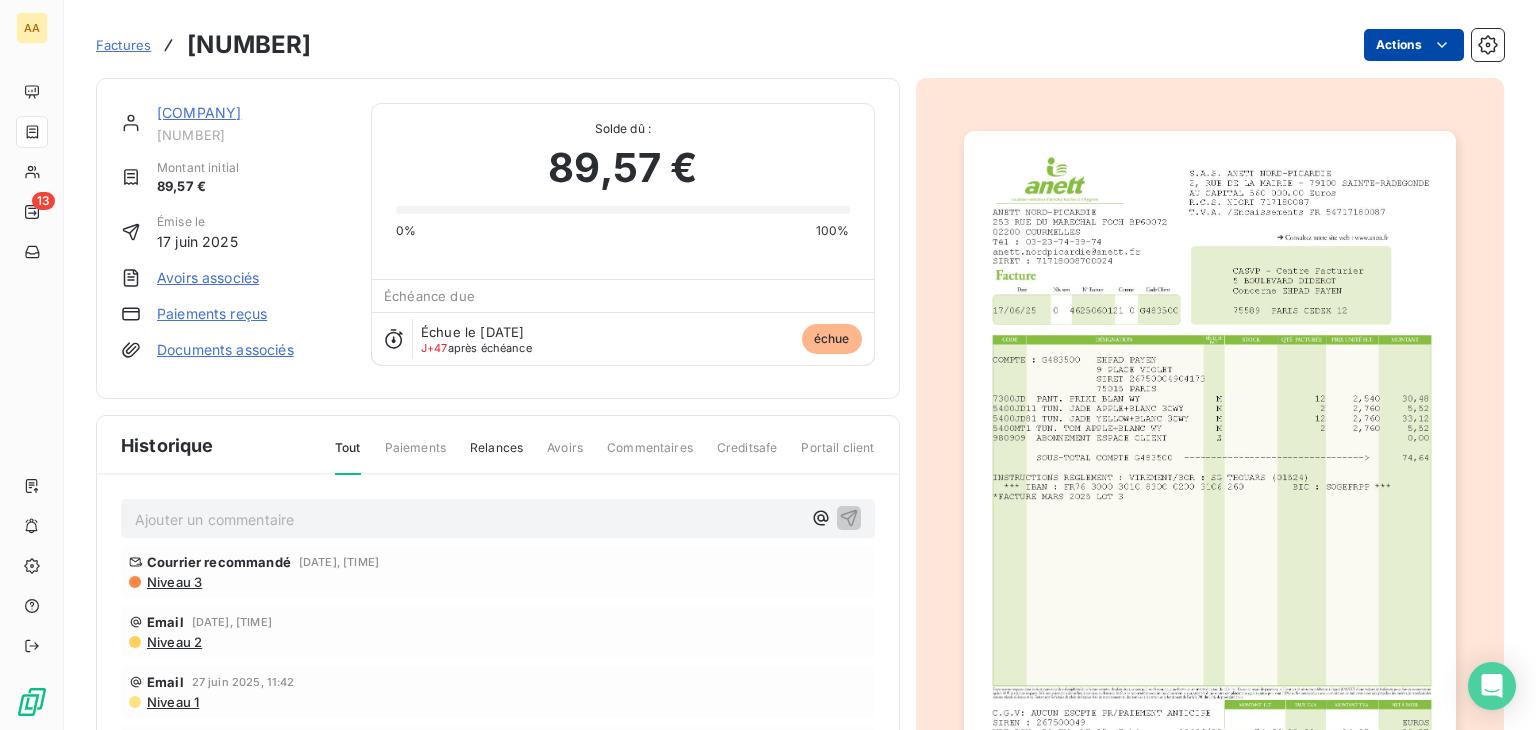 click on "AA 13 Factures [NUMBER] Actions CASVP - Centre Facturier [NUMBER] Montant initial [PRICE] Émise le [DATE] Avoirs associés Paiements reçus Documents associés Solde dû : [PRICE] 0% 100% Échéance due Échue le [DATE] J+47  après échéance échue Historique Tout Paiements Relances Avoirs Commentaires Creditsafe Portail client Ajouter un commentaire ﻿ Courrier recommandé [DATE], [TIME] Niveau 3 Email [DATE], [TIME] Niveau 2 Email [DATE], [TIME] Niveau 1 [DATE] Échéance de la facture [DATE] Émission de la facture" at bounding box center (768, 365) 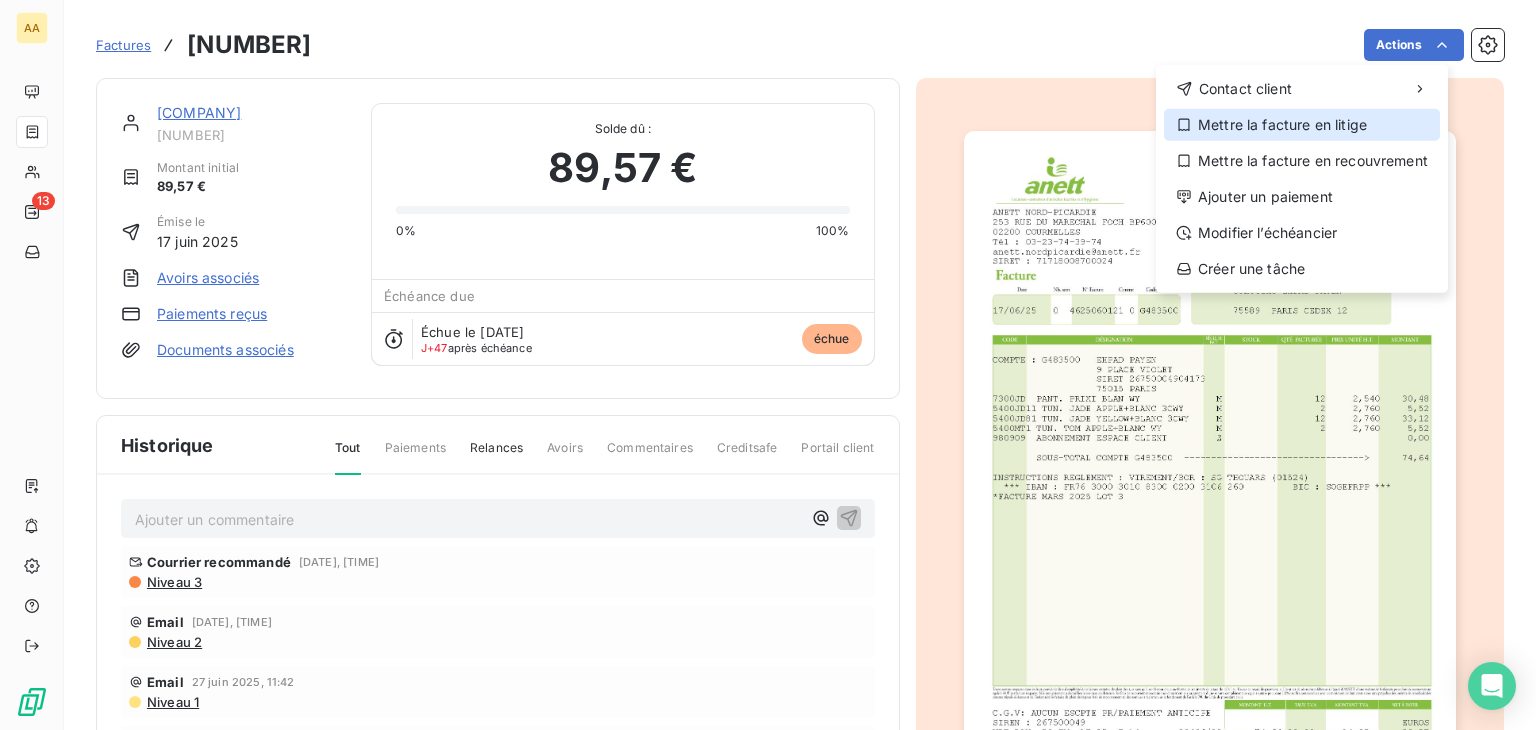 click on "Mettre la facture en litige" at bounding box center (1302, 125) 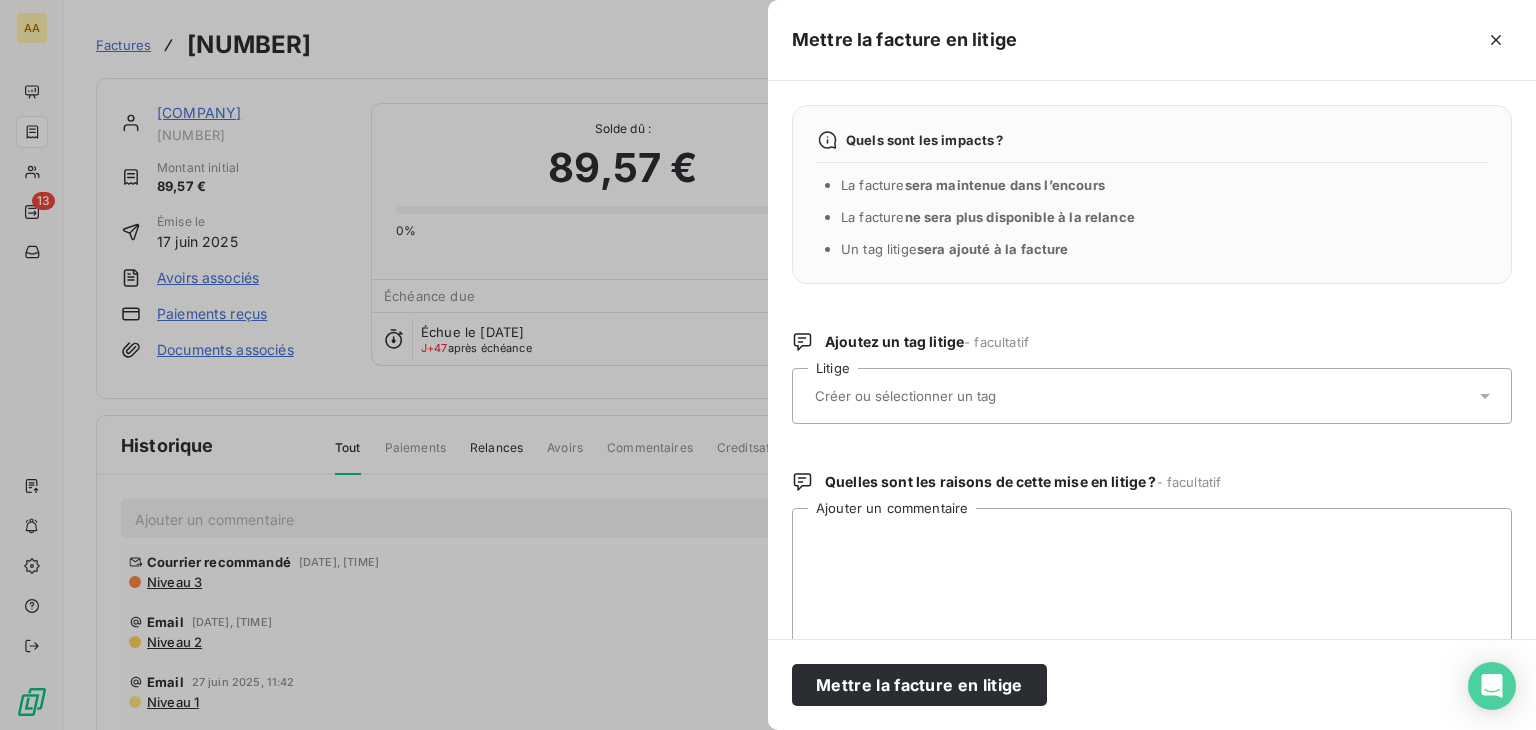 click at bounding box center [1142, 396] 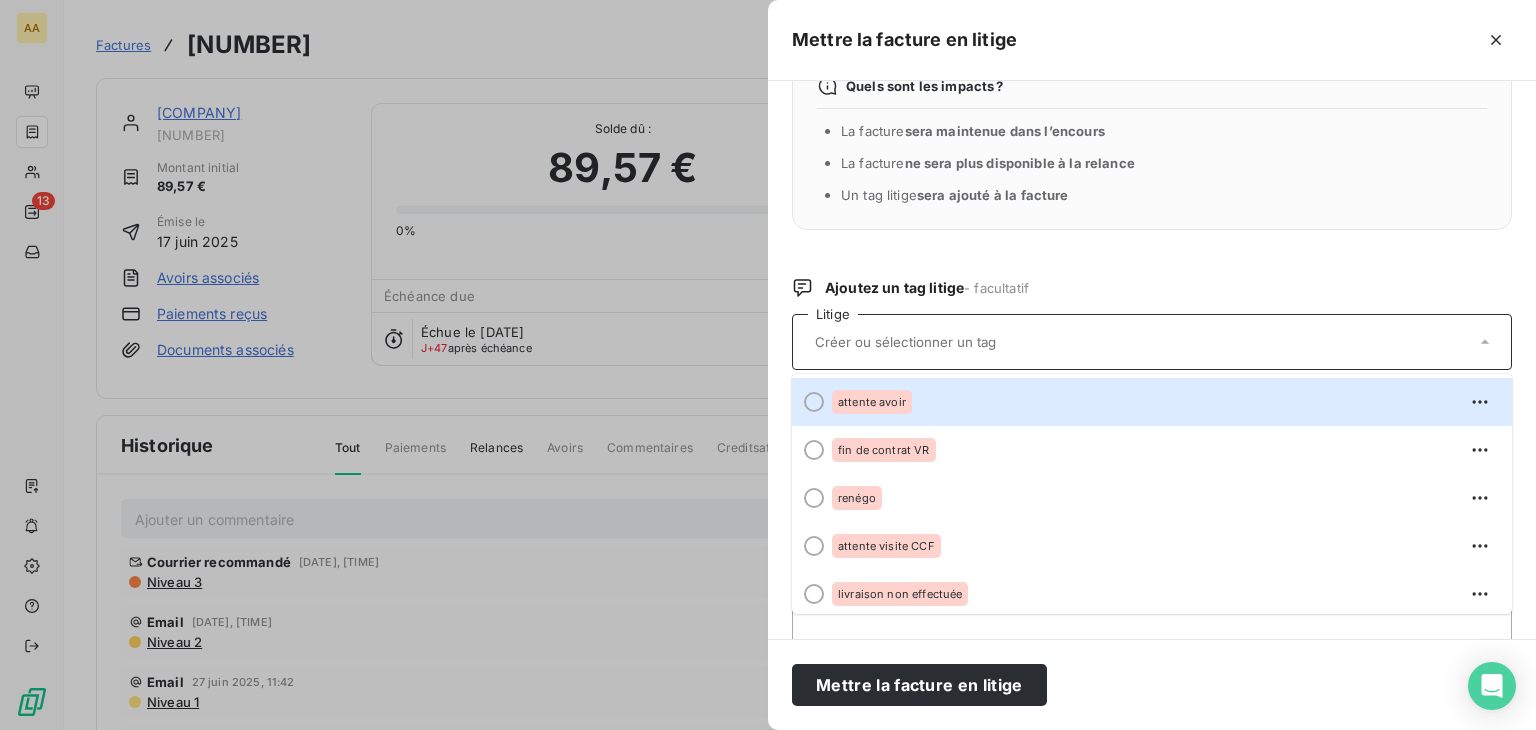 scroll, scrollTop: 100, scrollLeft: 0, axis: vertical 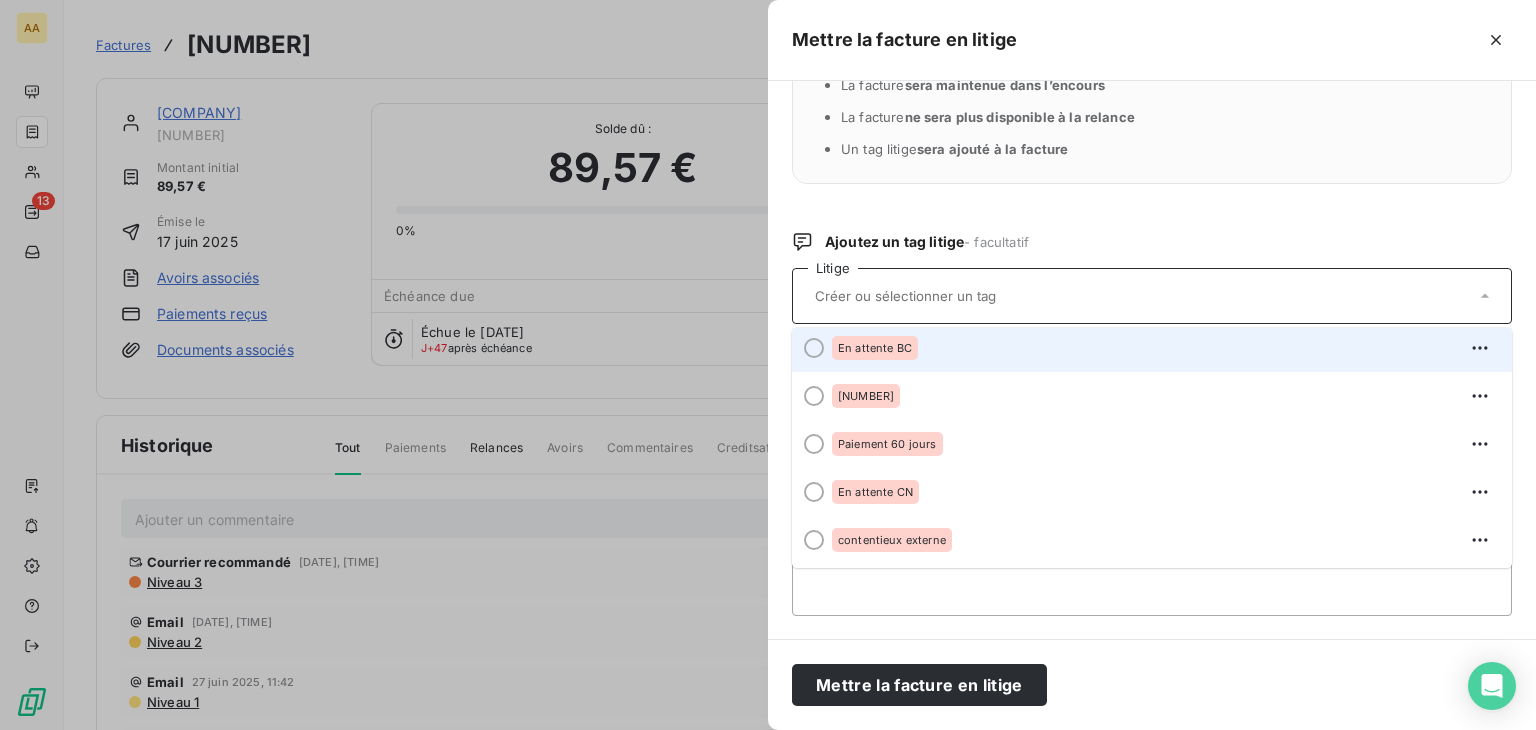 click on "En attente BC" at bounding box center (875, 348) 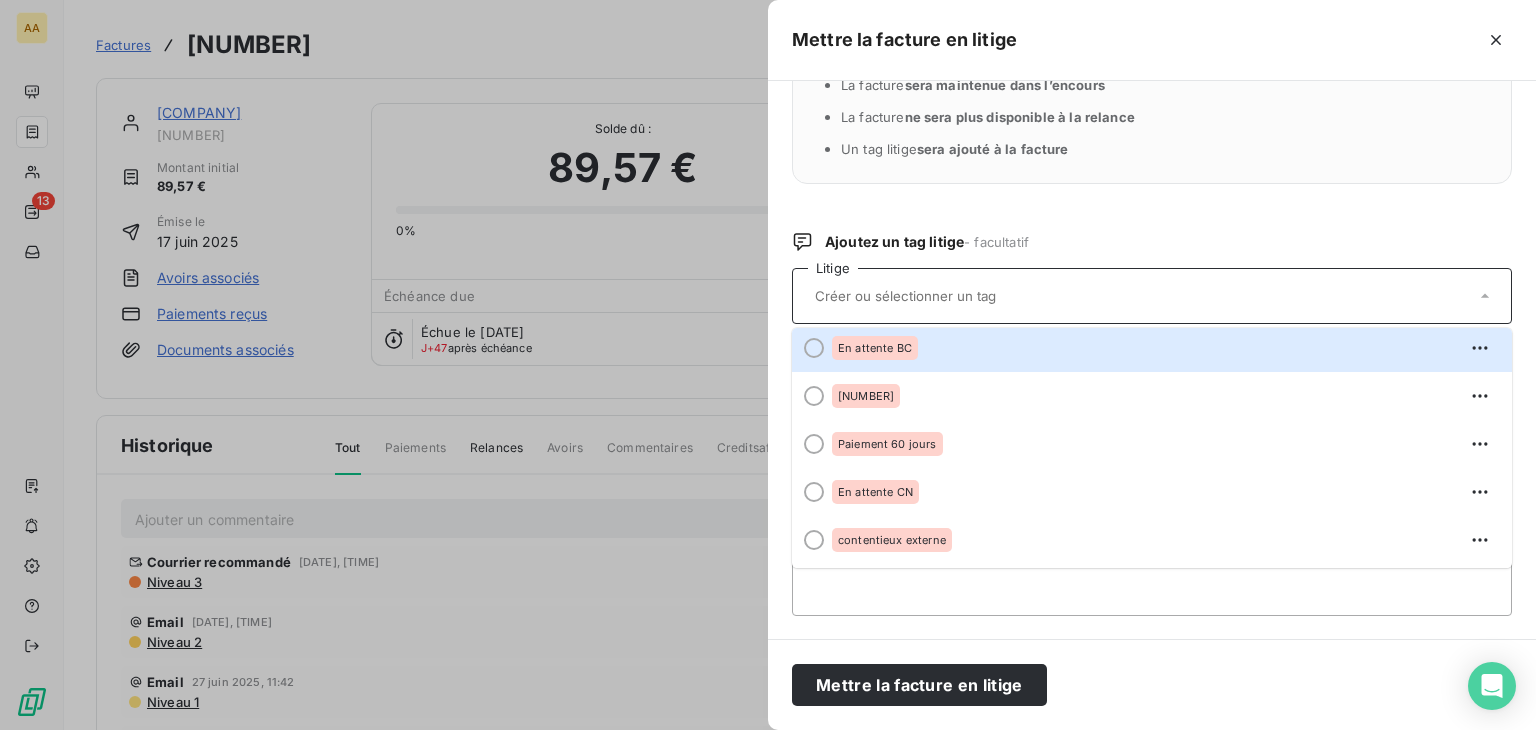scroll, scrollTop: 0, scrollLeft: 0, axis: both 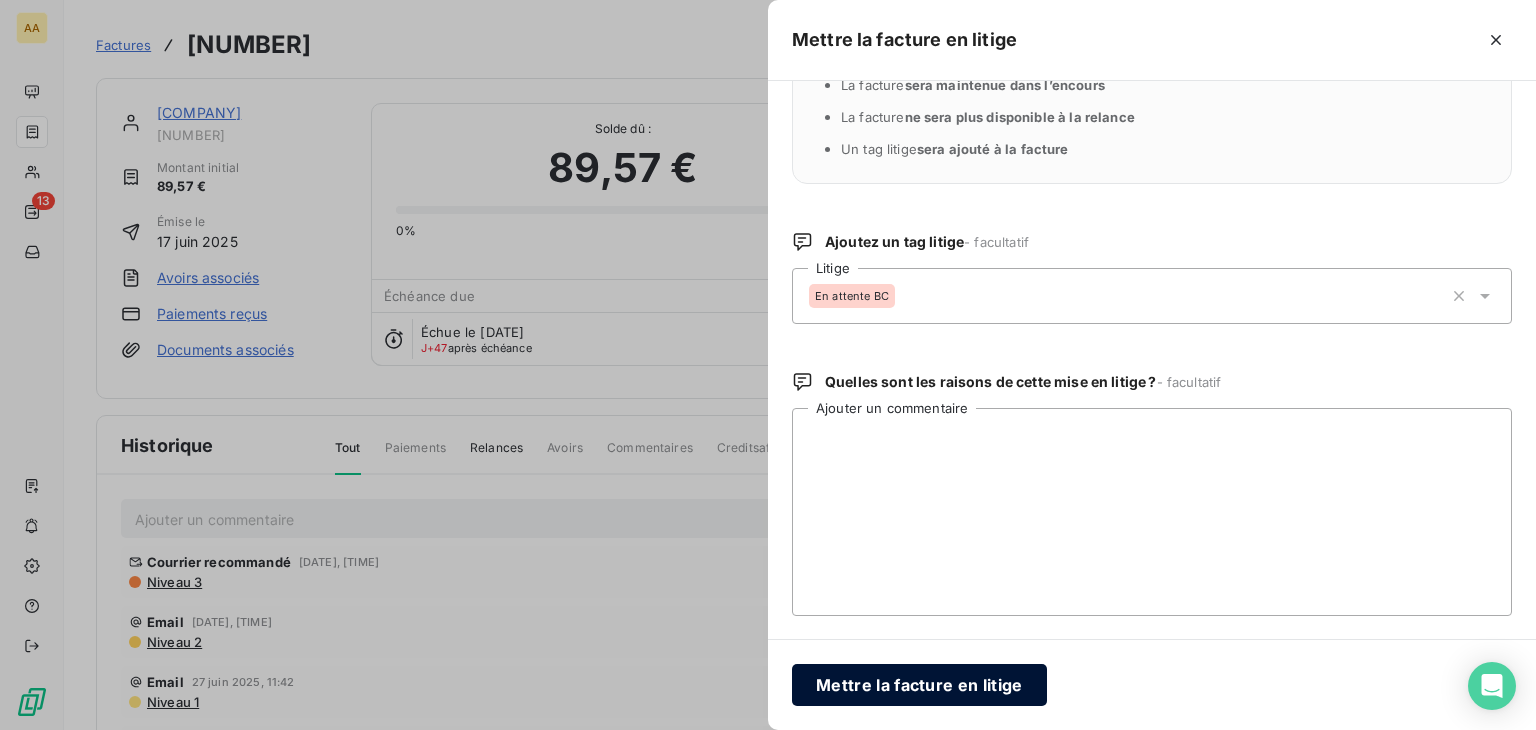 click on "Mettre la facture en litige" at bounding box center [919, 685] 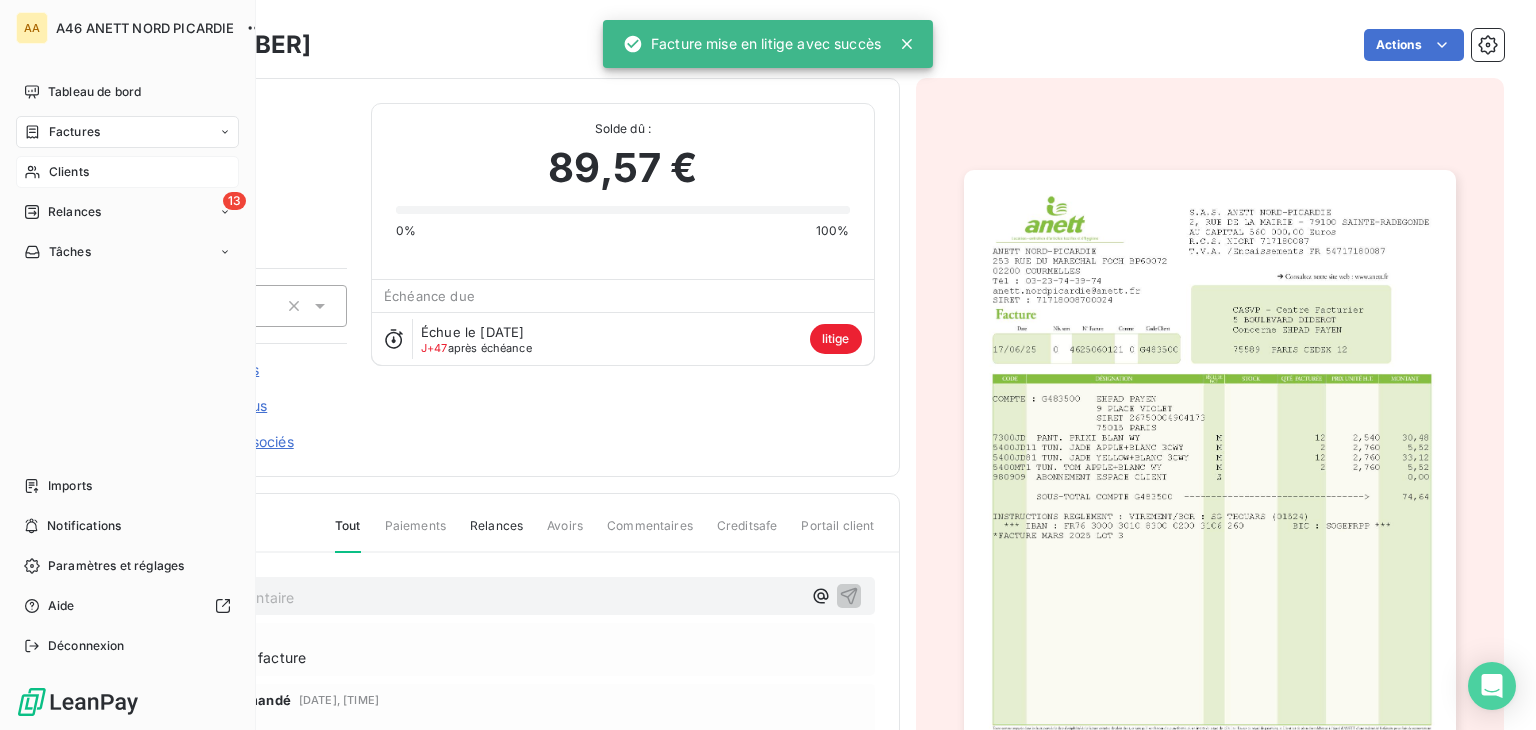 click on "Clients" at bounding box center (69, 172) 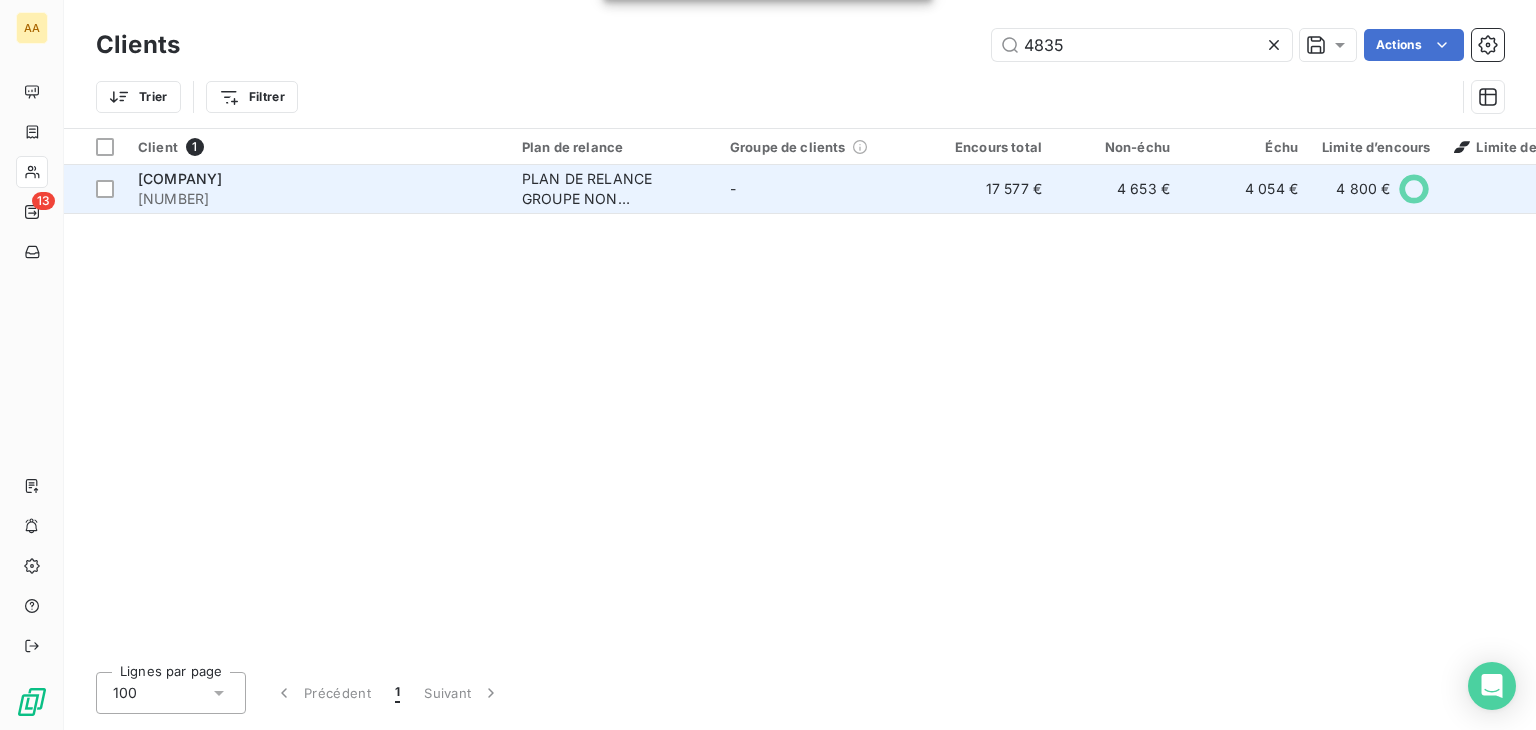 click on "[COMPANY]" at bounding box center [318, 179] 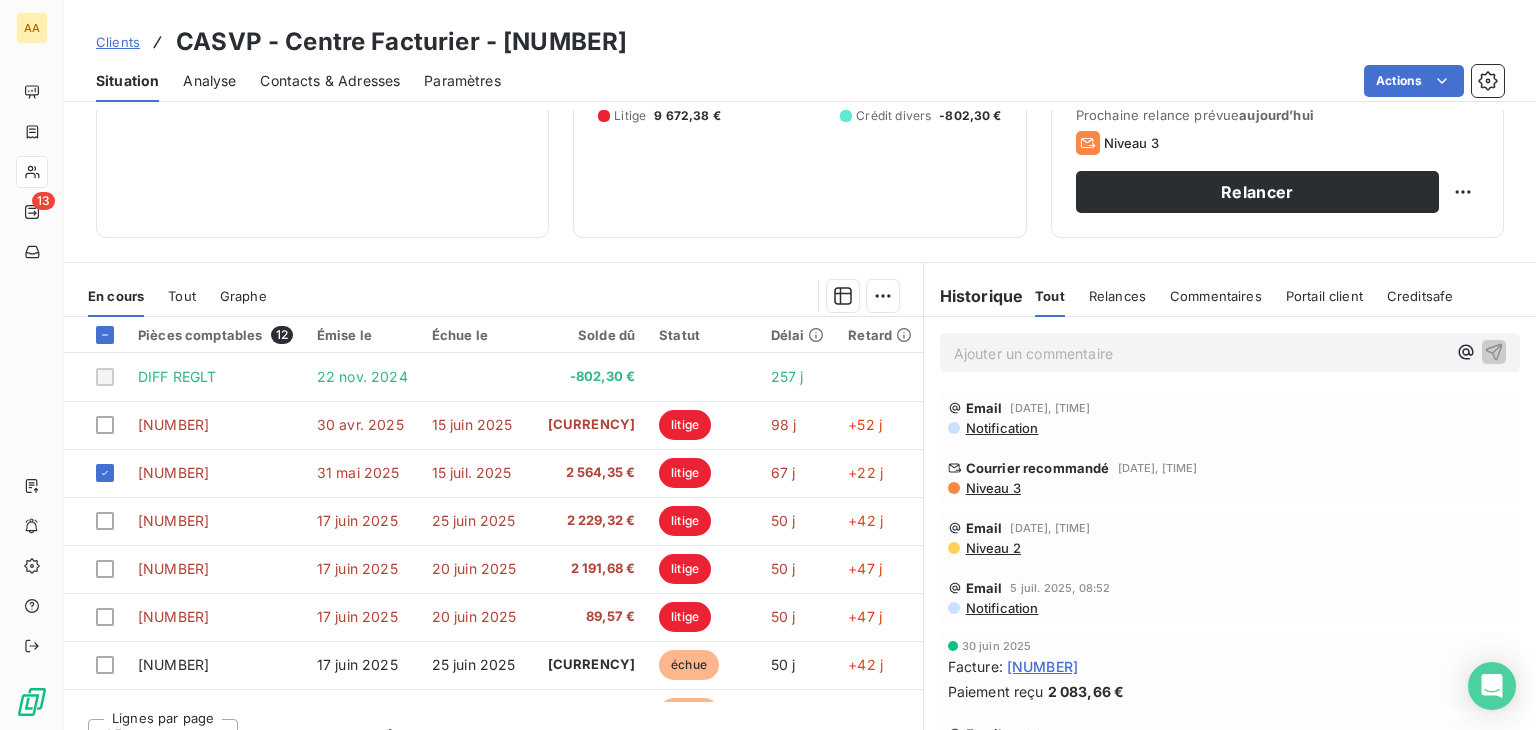 scroll, scrollTop: 300, scrollLeft: 0, axis: vertical 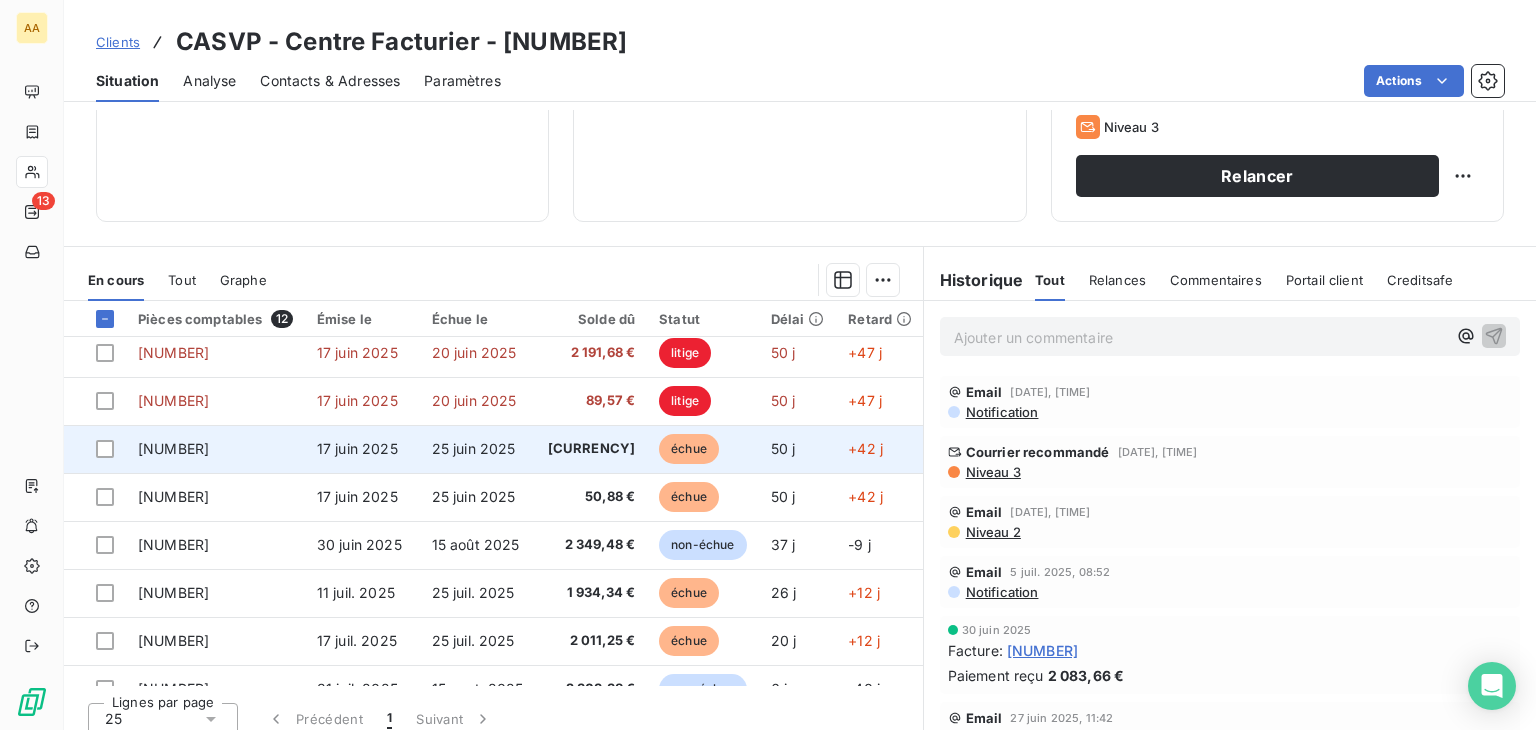 click on "17 juin 2025" at bounding box center [362, 449] 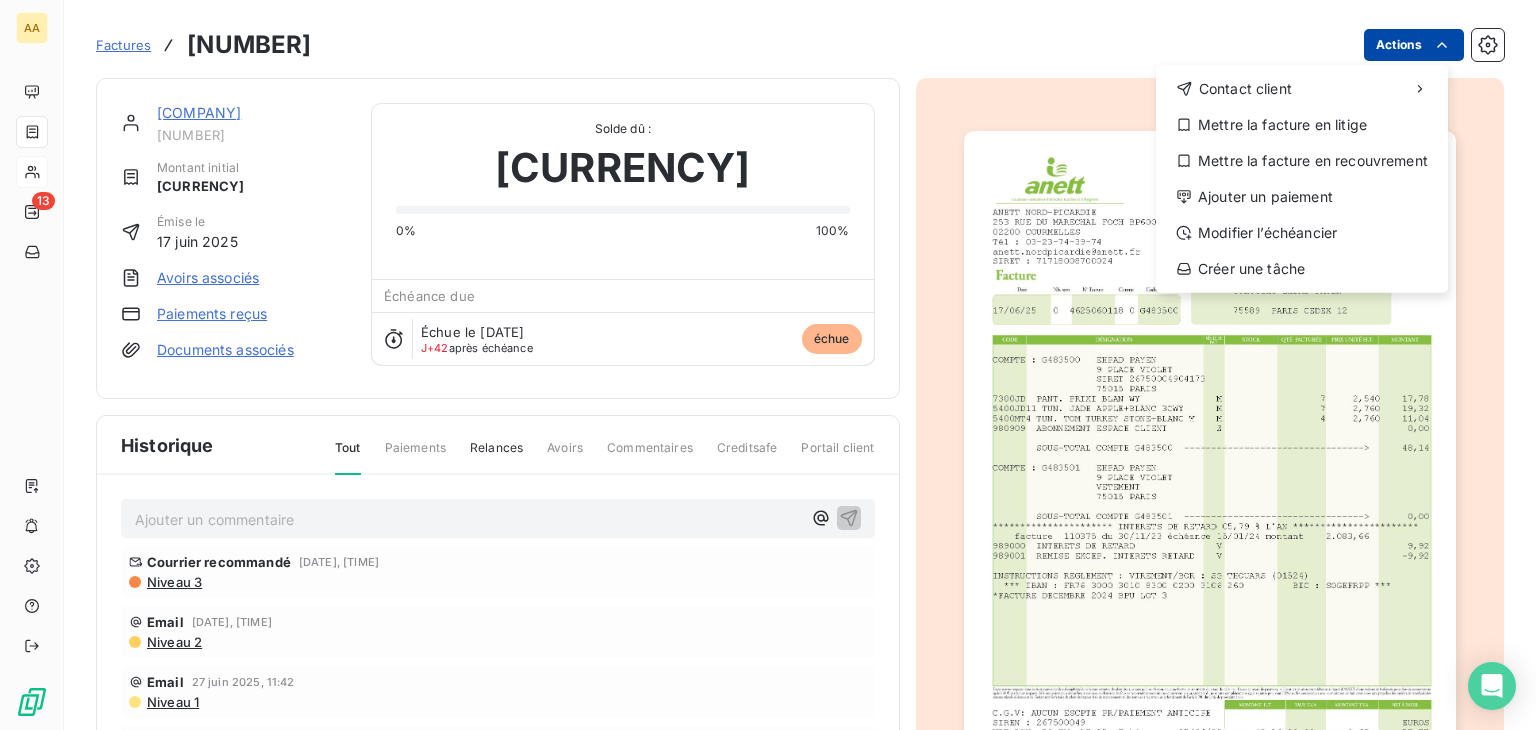 click on "AA 13 Factures [NUMBER] Actions Contact client Mettre la facture en litige Mettre la facture en recouvrement Ajouter un paiement Modifier l’échéancier Créer une tâche CASVP - Centre Facturier [NUMBER] Montant initial [PRICE] Émise le [DATE] Avoirs associés Paiements reçus Documents associés Solde dû : [PRICE] 0% 100% Échéance due Échue le [DATE] J+42  après échéance échue Historique Tout Paiements Relances Avoirs Commentaires Creditsafe Portail client Ajouter un commentaire ﻿ Courrier recommandé [DATE], [TIME] Niveau 3 Email [DATE], [TIME] Niveau 2 Email [DATE], [TIME] Niveau 1 [DATE] Échéance de la facture [DATE] Émission de la facture" at bounding box center [768, 365] 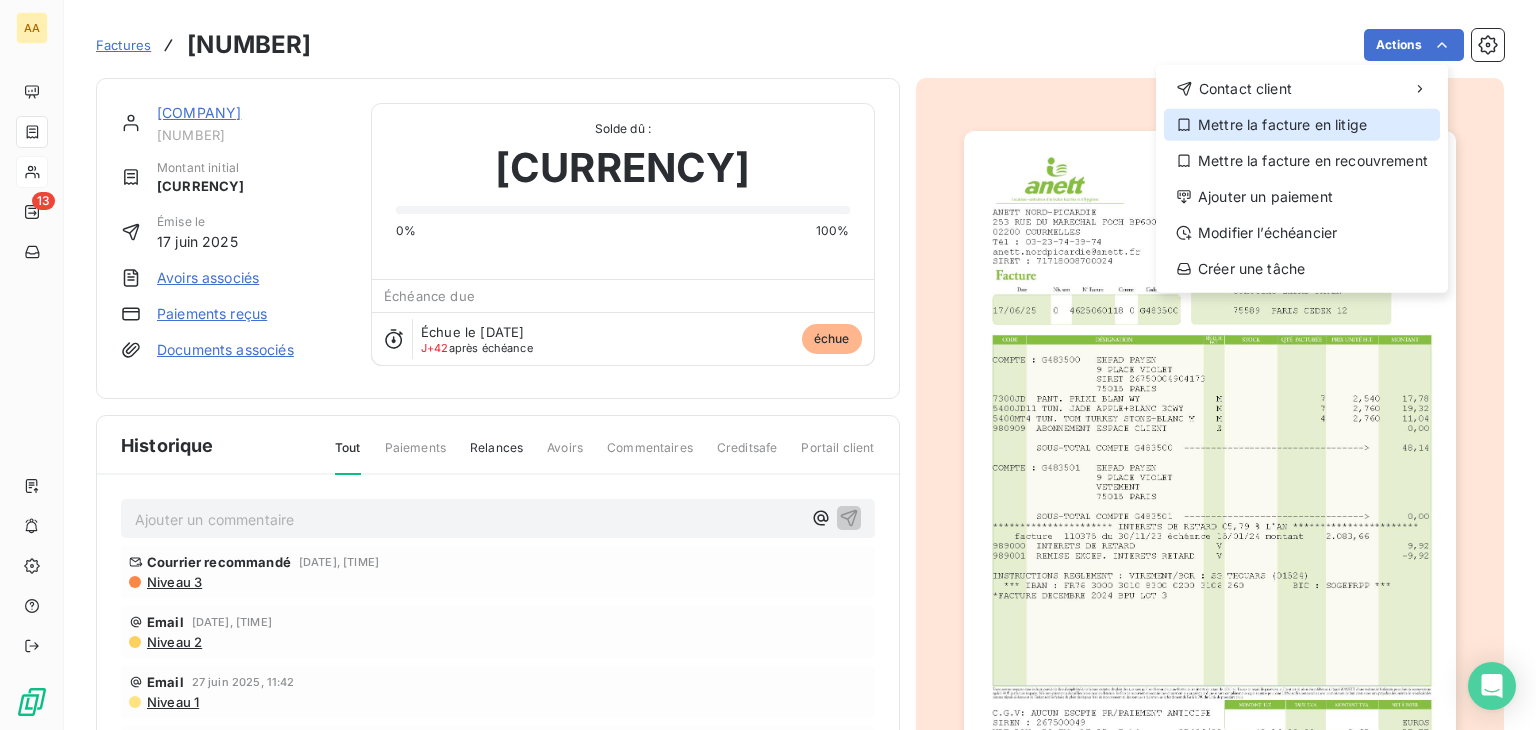 click on "Mettre la facture en litige" at bounding box center [1302, 125] 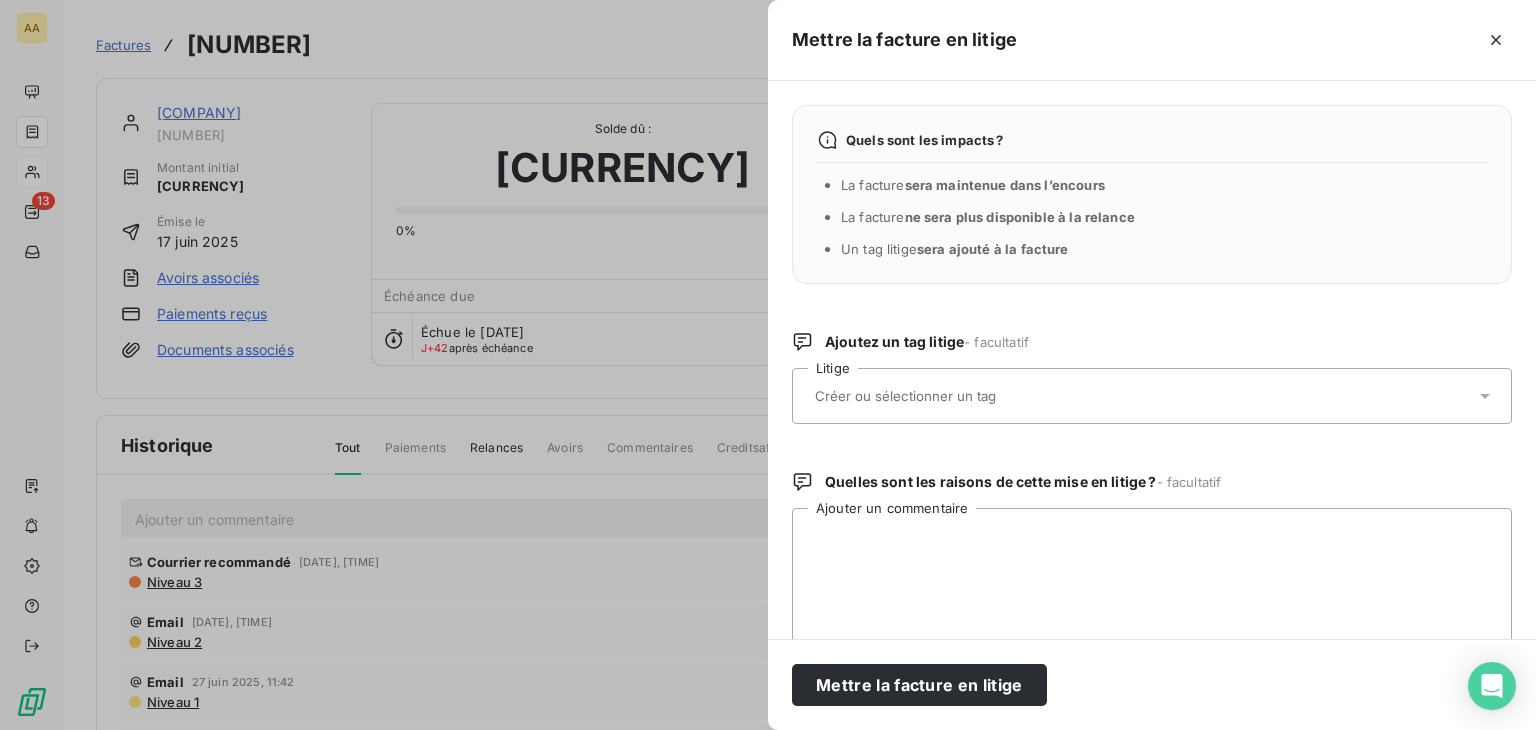 click at bounding box center [1142, 396] 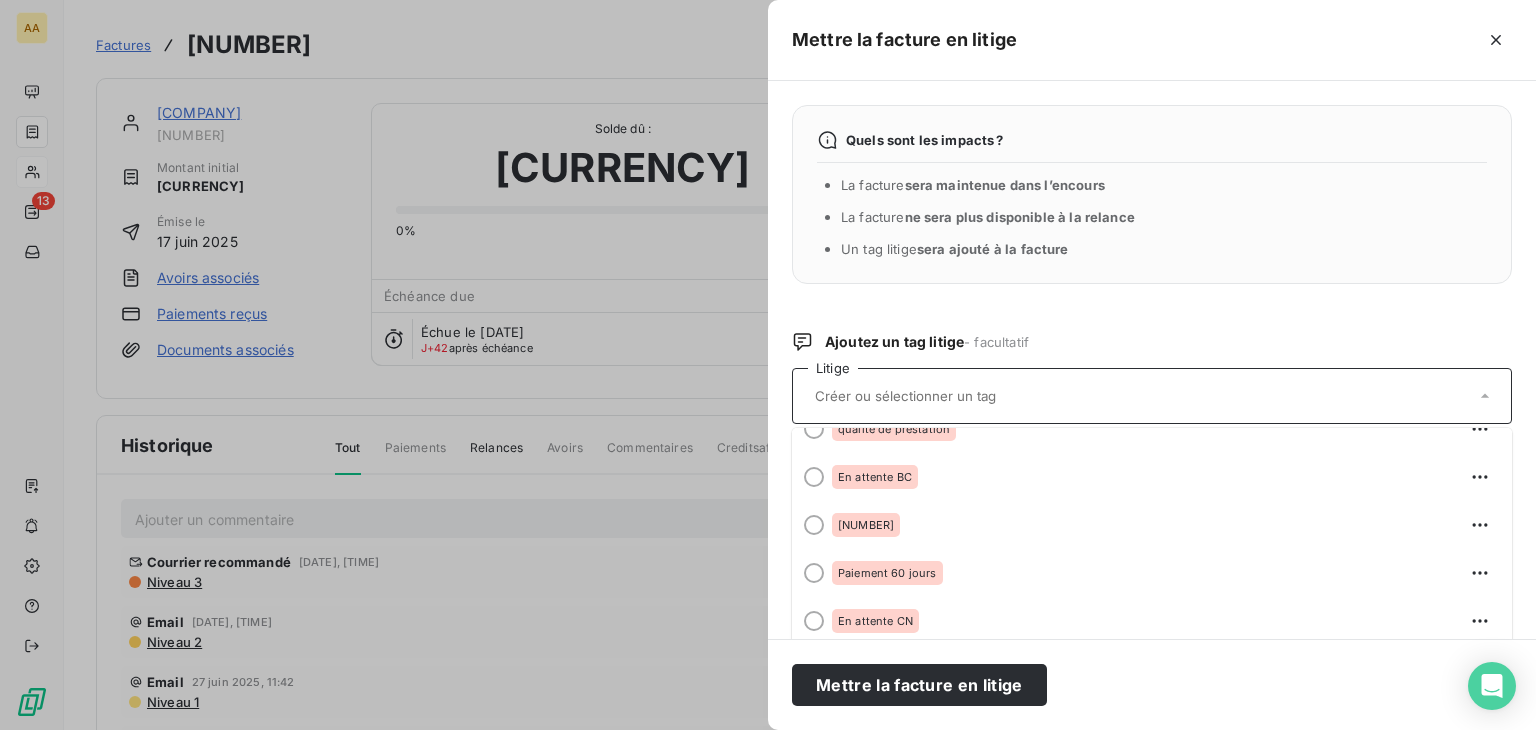 scroll, scrollTop: 296, scrollLeft: 0, axis: vertical 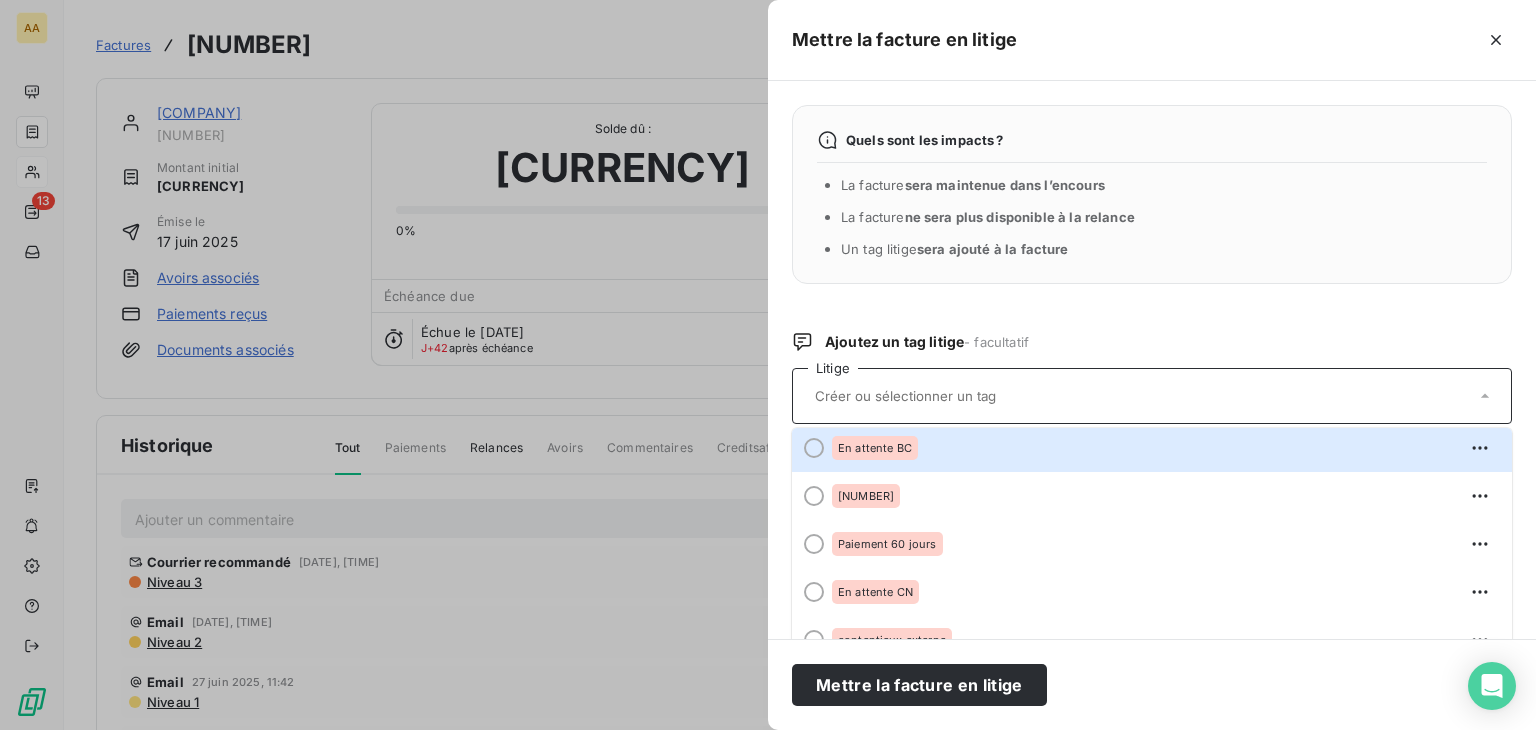 drag, startPoint x: 880, startPoint y: 447, endPoint x: 881, endPoint y: 465, distance: 18.027756 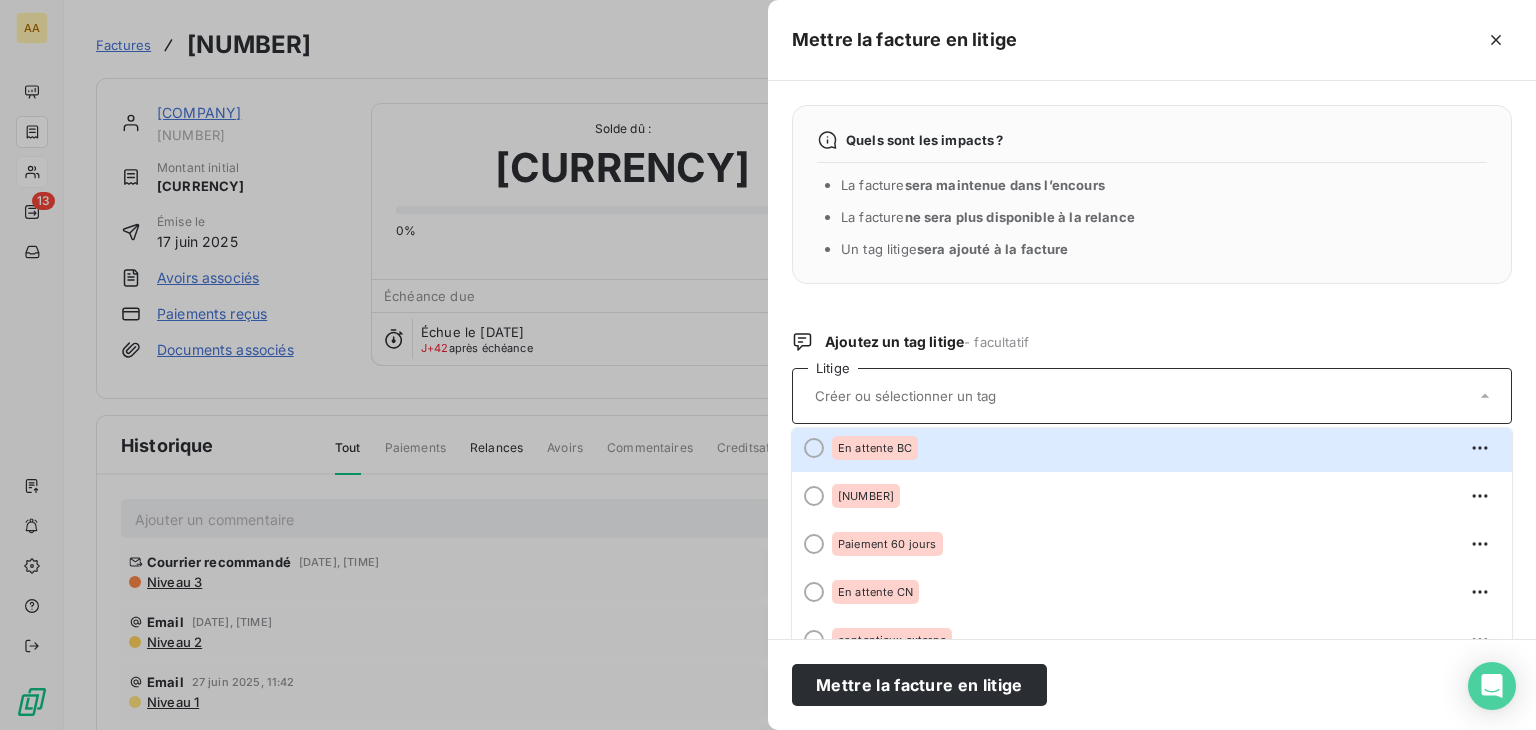 click on "En attente BC" at bounding box center (875, 448) 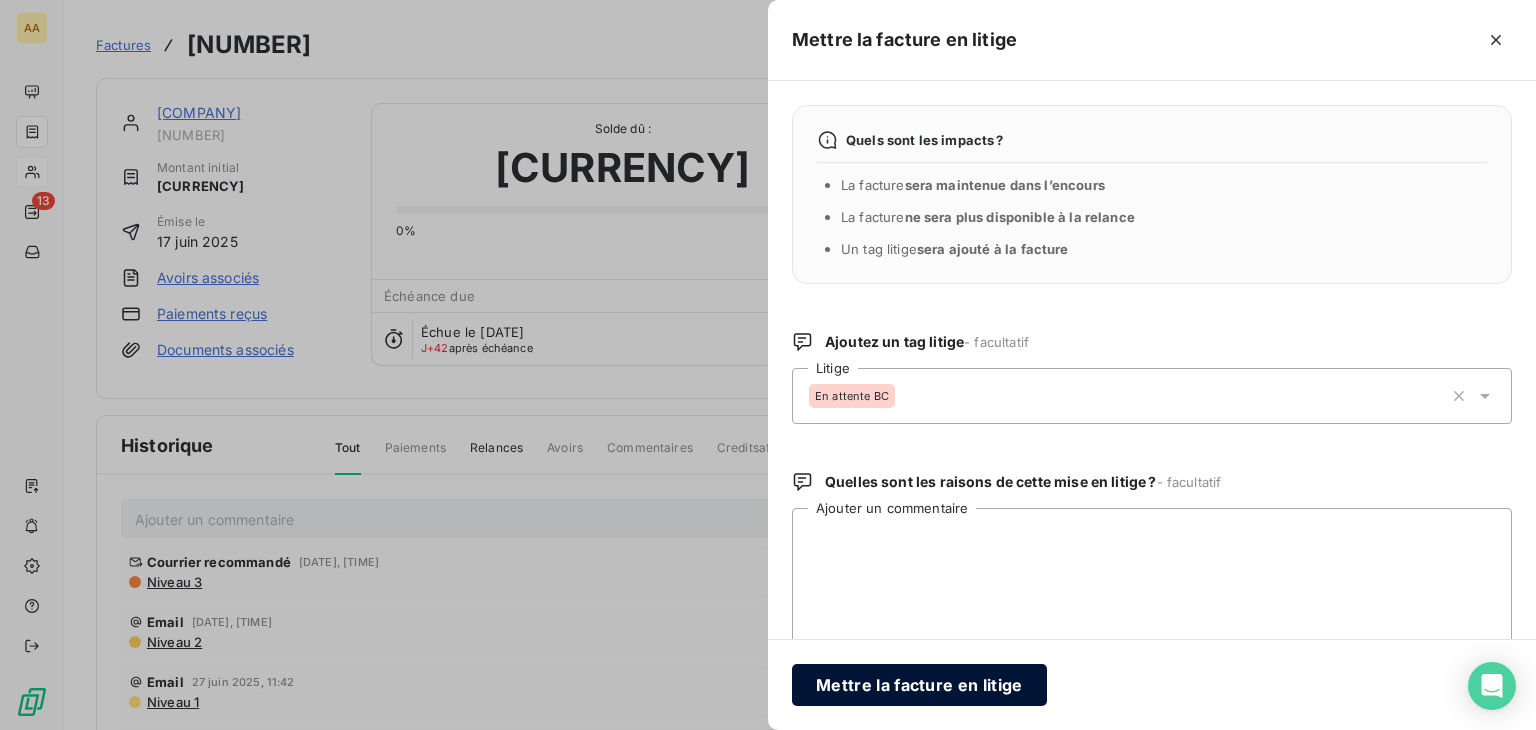 click on "Mettre la facture en litige" at bounding box center [919, 685] 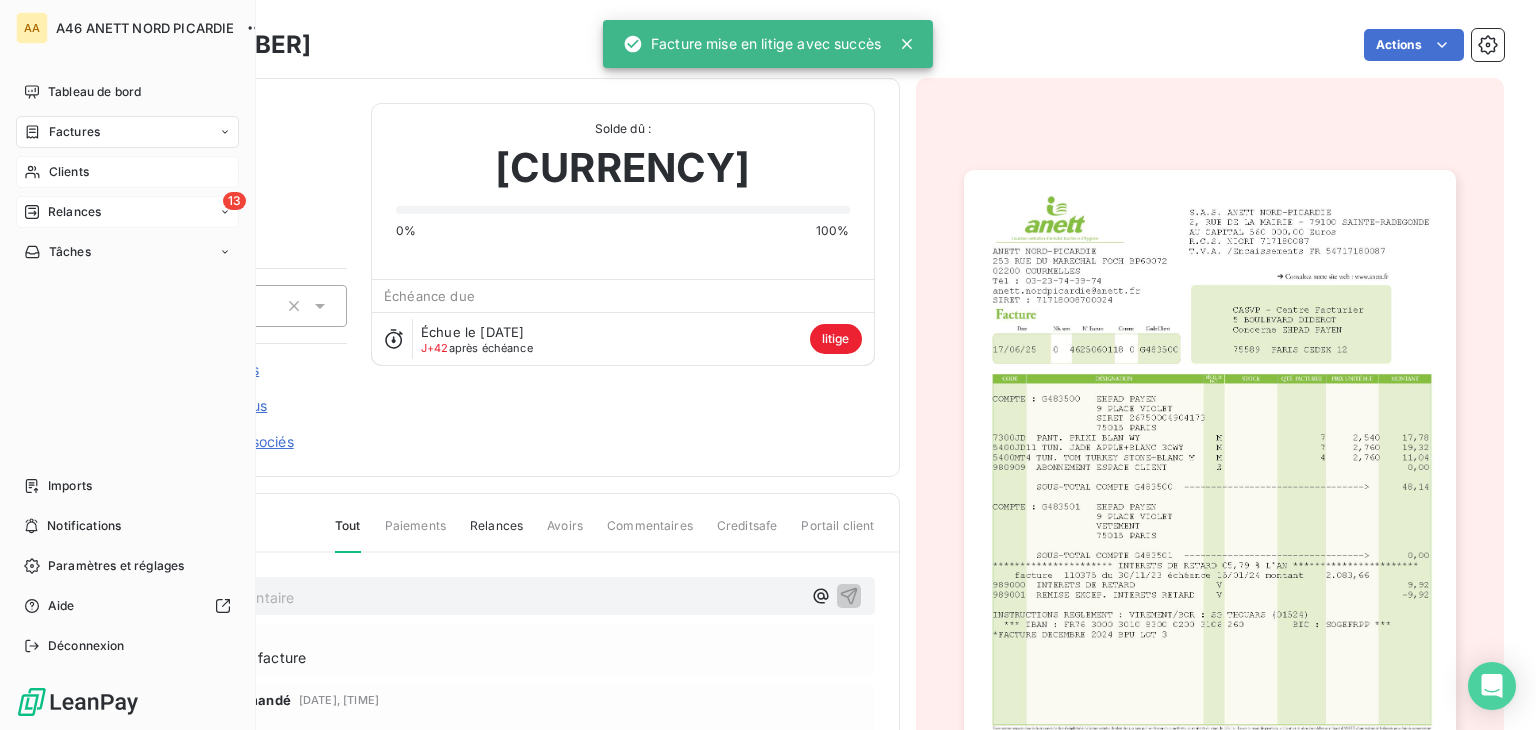 click on "Relances" at bounding box center [74, 212] 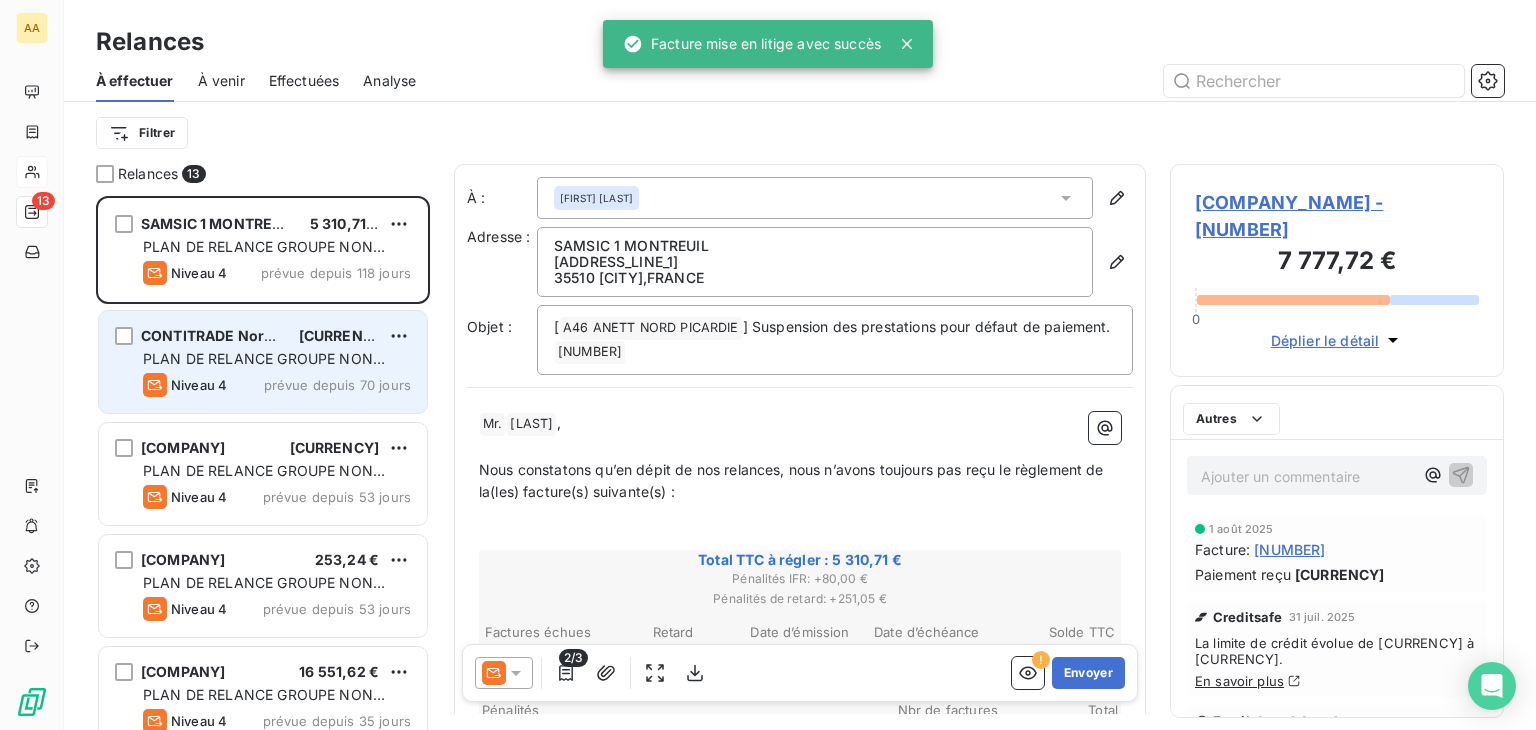 scroll, scrollTop: 16, scrollLeft: 16, axis: both 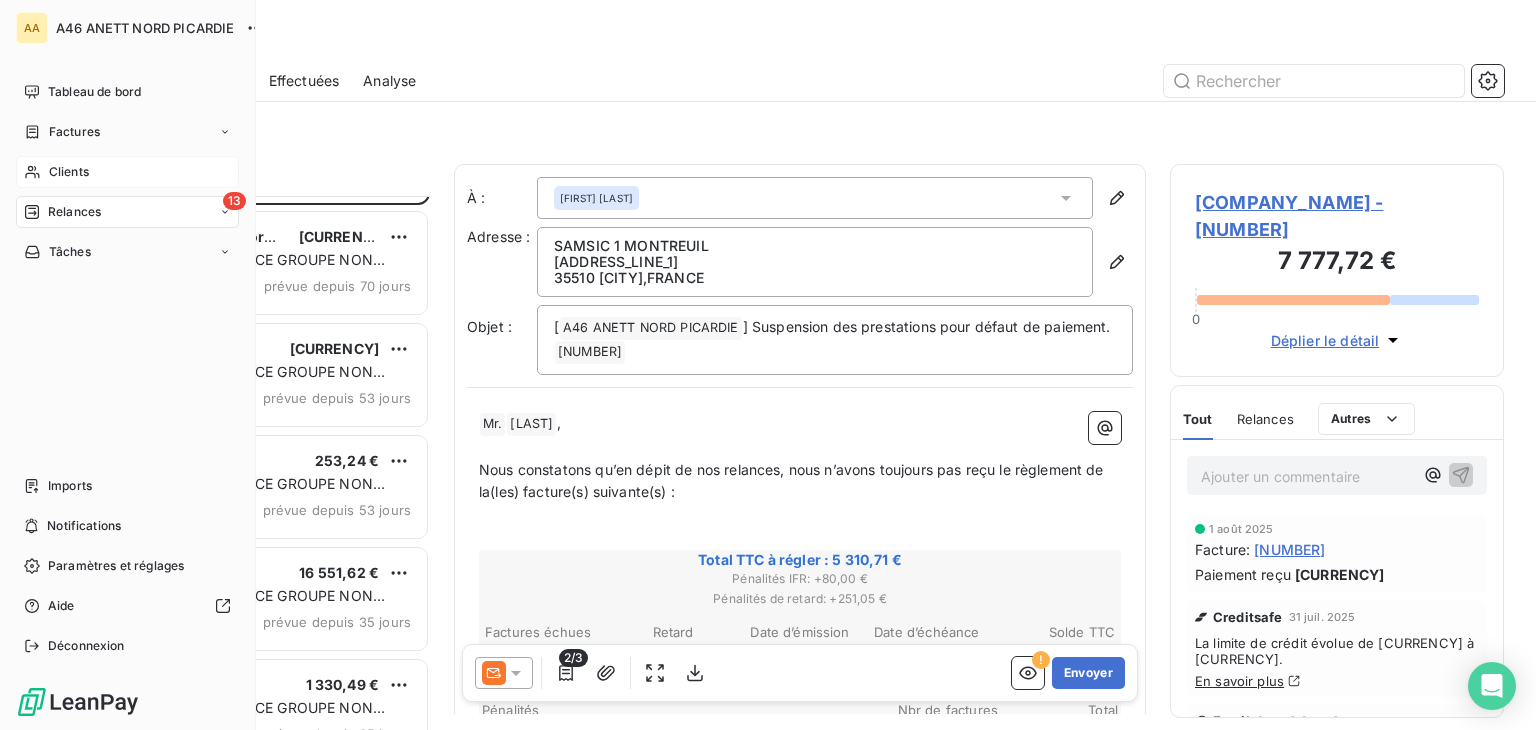 click on "Clients" at bounding box center [69, 172] 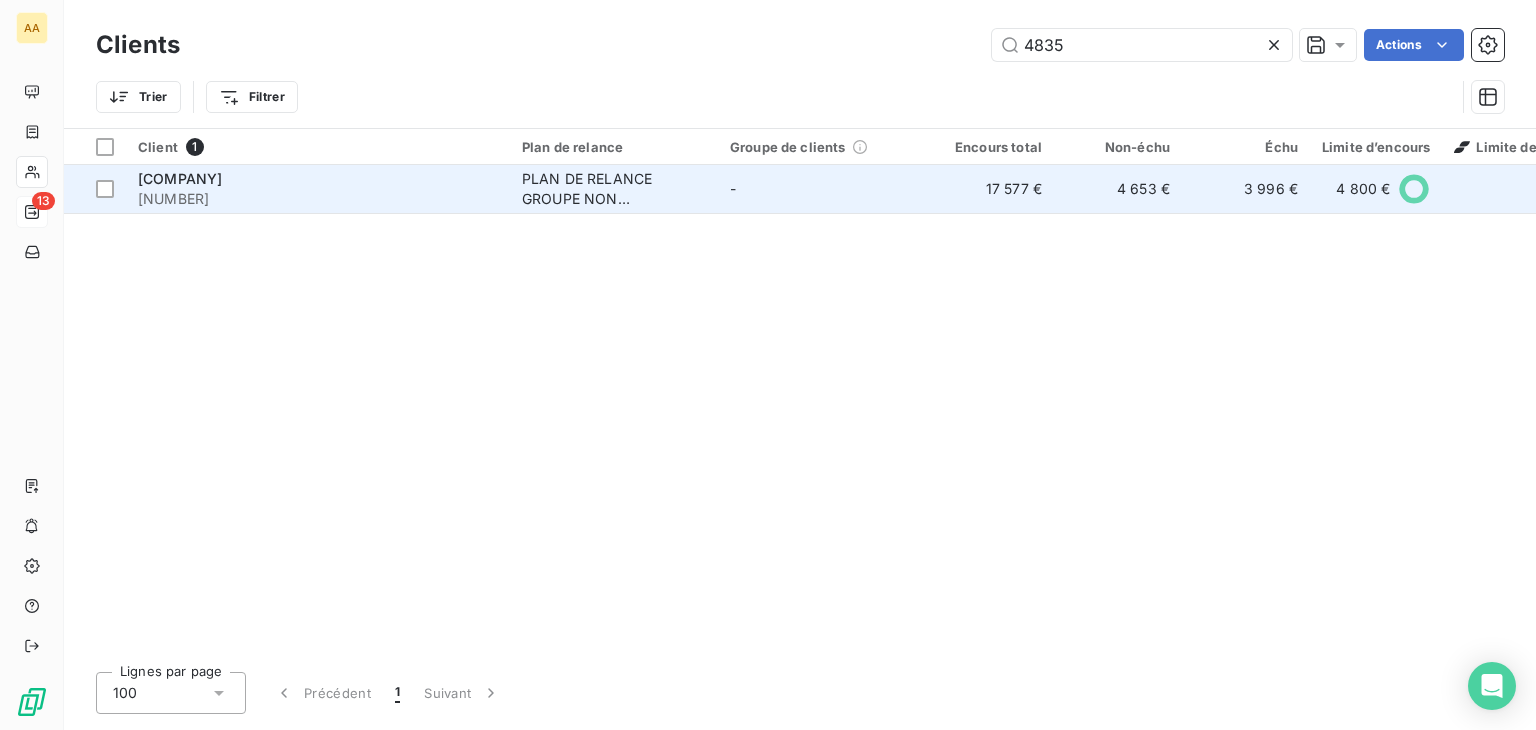 click on "-" at bounding box center (733, 188) 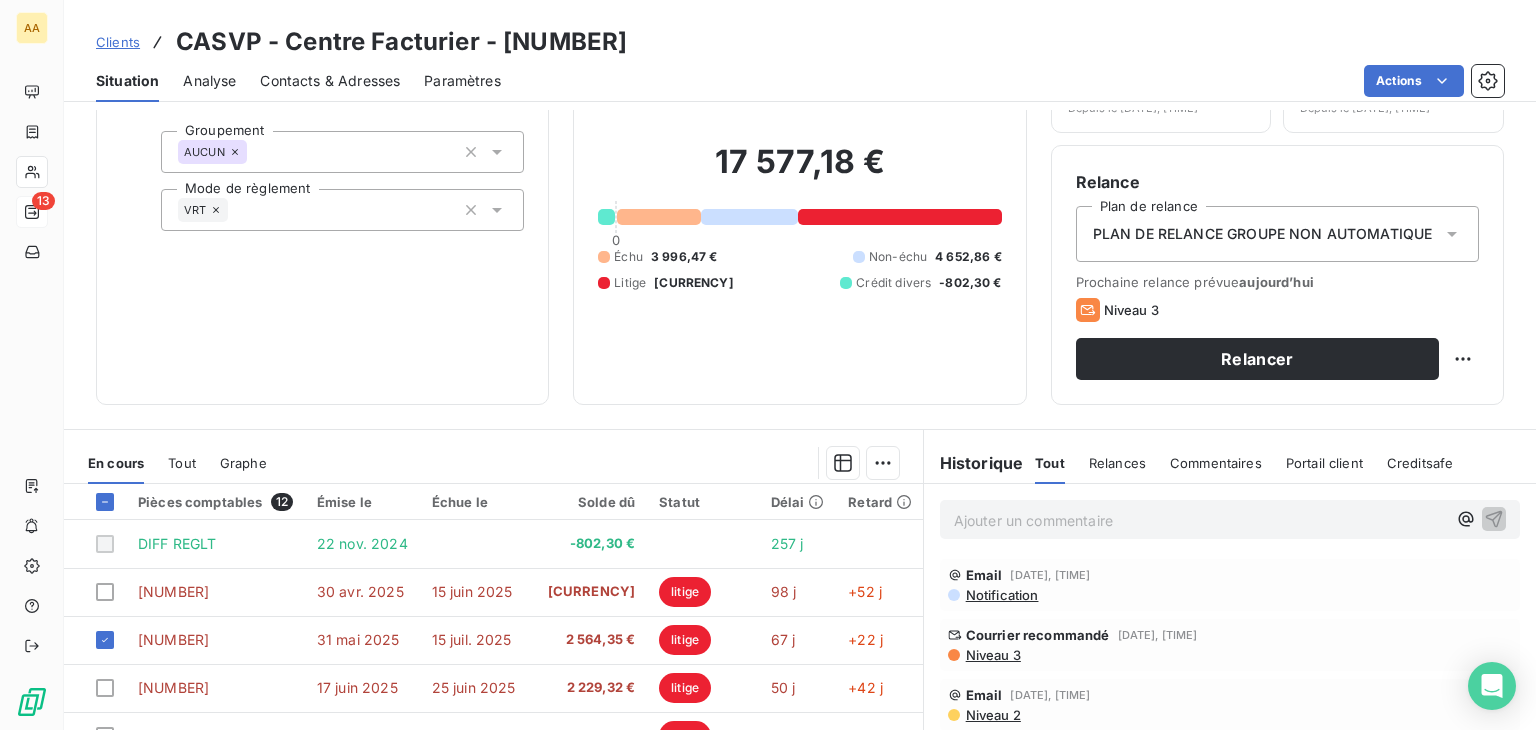 scroll, scrollTop: 300, scrollLeft: 0, axis: vertical 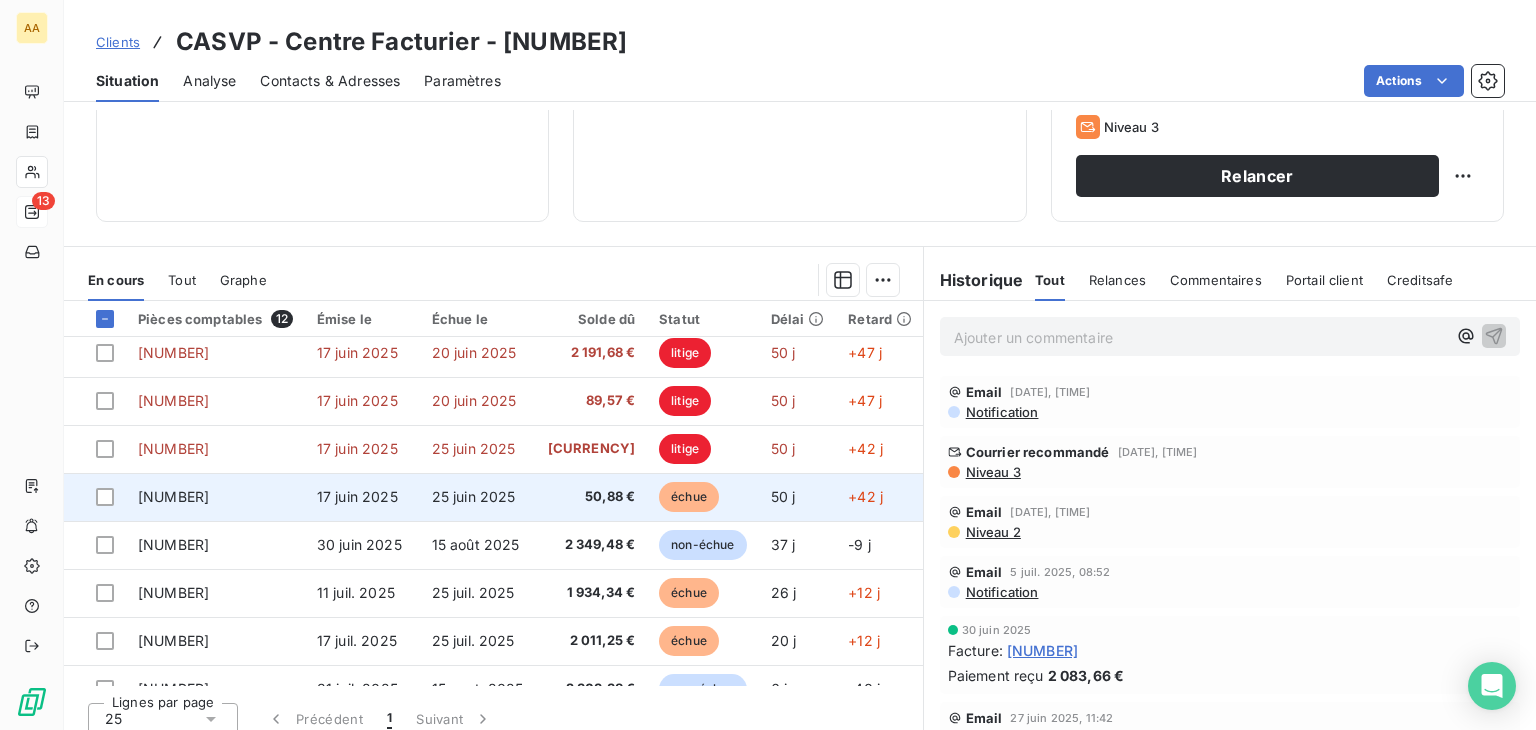 click on "[NUMBER]" at bounding box center [215, 497] 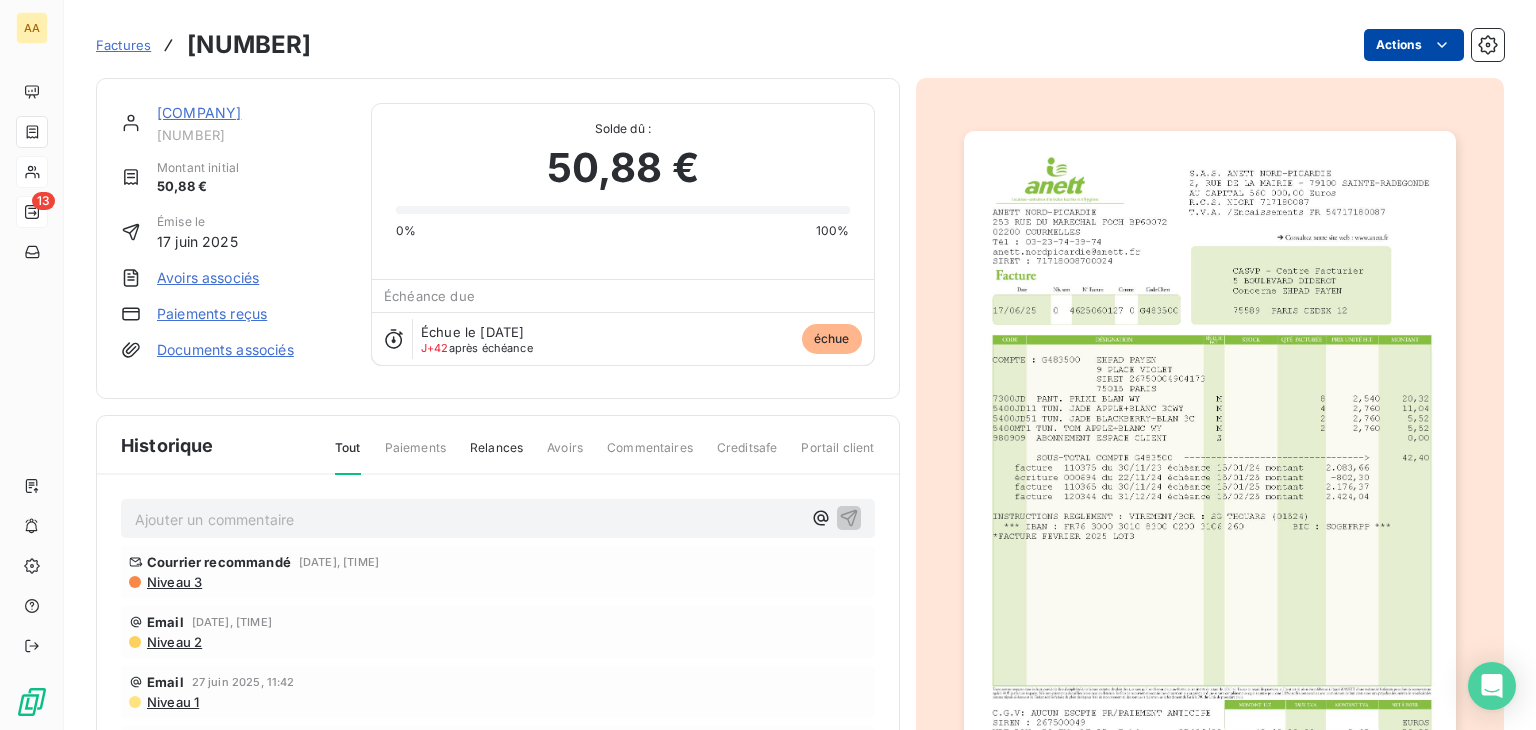 click on "AA 13 Factures [NUMBER] Actions CASVP - Centre Facturier [NUMBER] Montant initial [PRICE] Émise le [DATE] Avoirs associés Paiements reçus Documents associés Solde dû : [PRICE] 0% 100% Échéance due Échue le [DATE] J+42  après échéance échue Historique Tout Paiements Relances Avoirs Commentaires Creditsafe Portail client Ajouter un commentaire ﻿ Courrier recommandé [DATE], [TIME] Niveau 3 Email [DATE], [TIME] Niveau 2 Email [DATE], [TIME] Niveau 1 [DATE] Échéance de la facture [DATE] Émission de la facture" at bounding box center [768, 365] 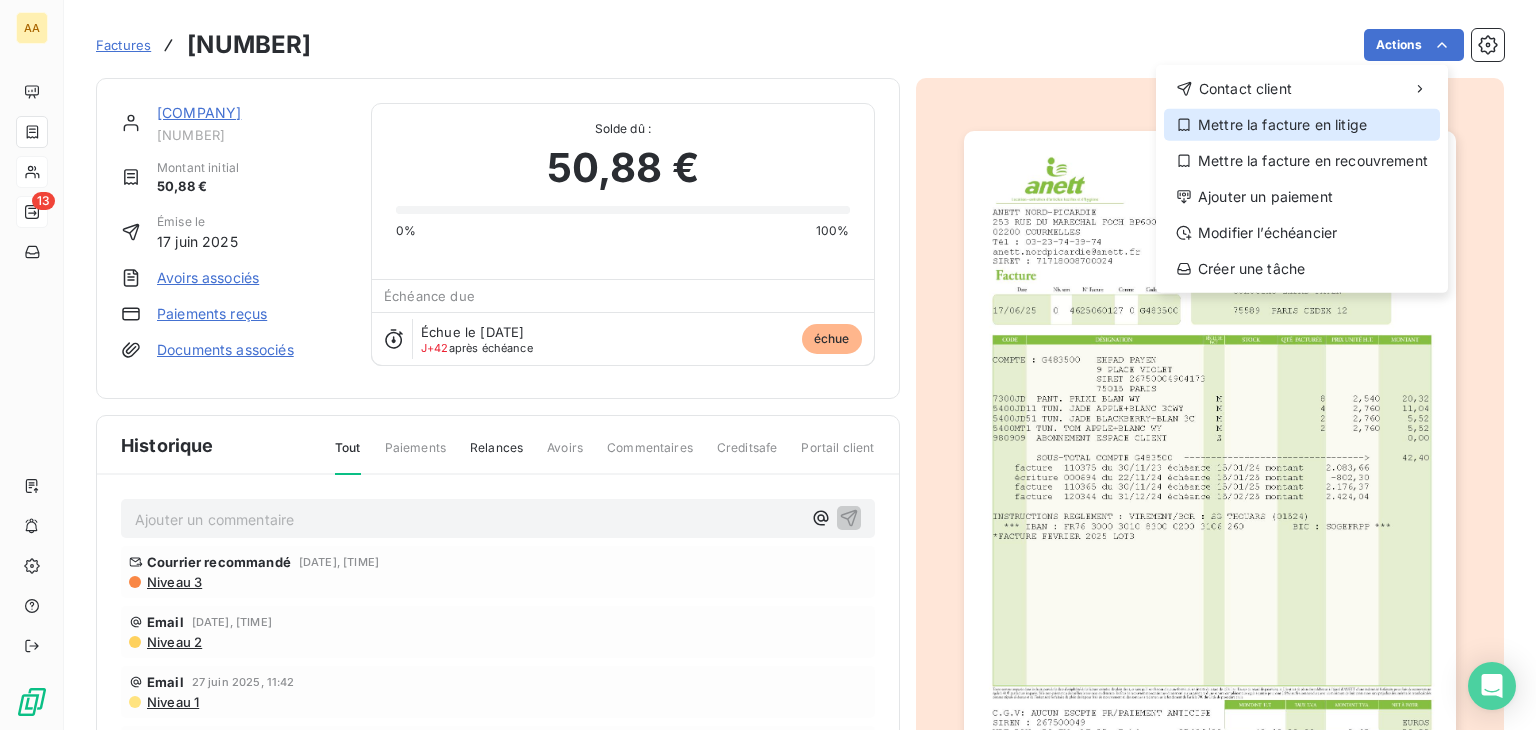 click on "Mettre la facture en litige" at bounding box center (1302, 125) 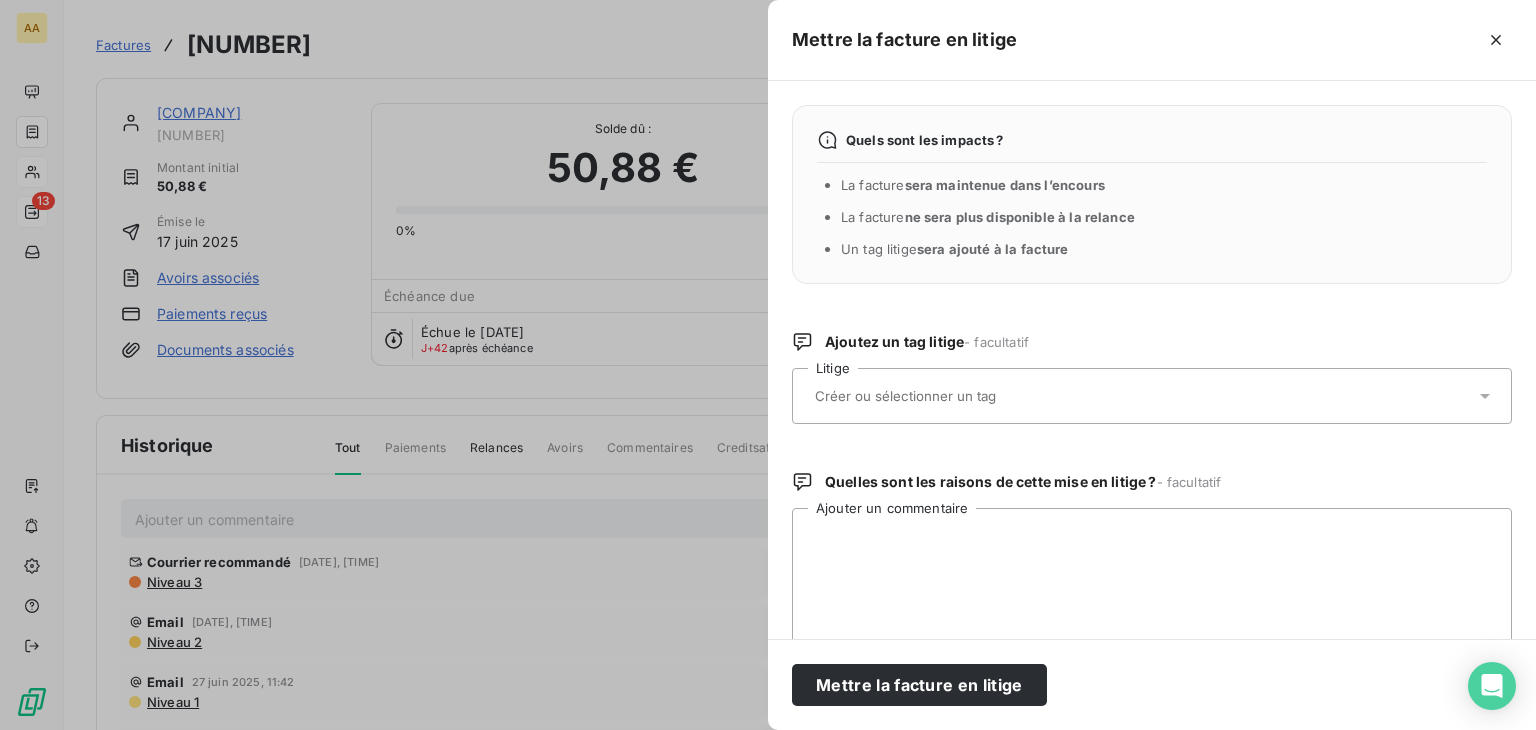 click at bounding box center [958, 396] 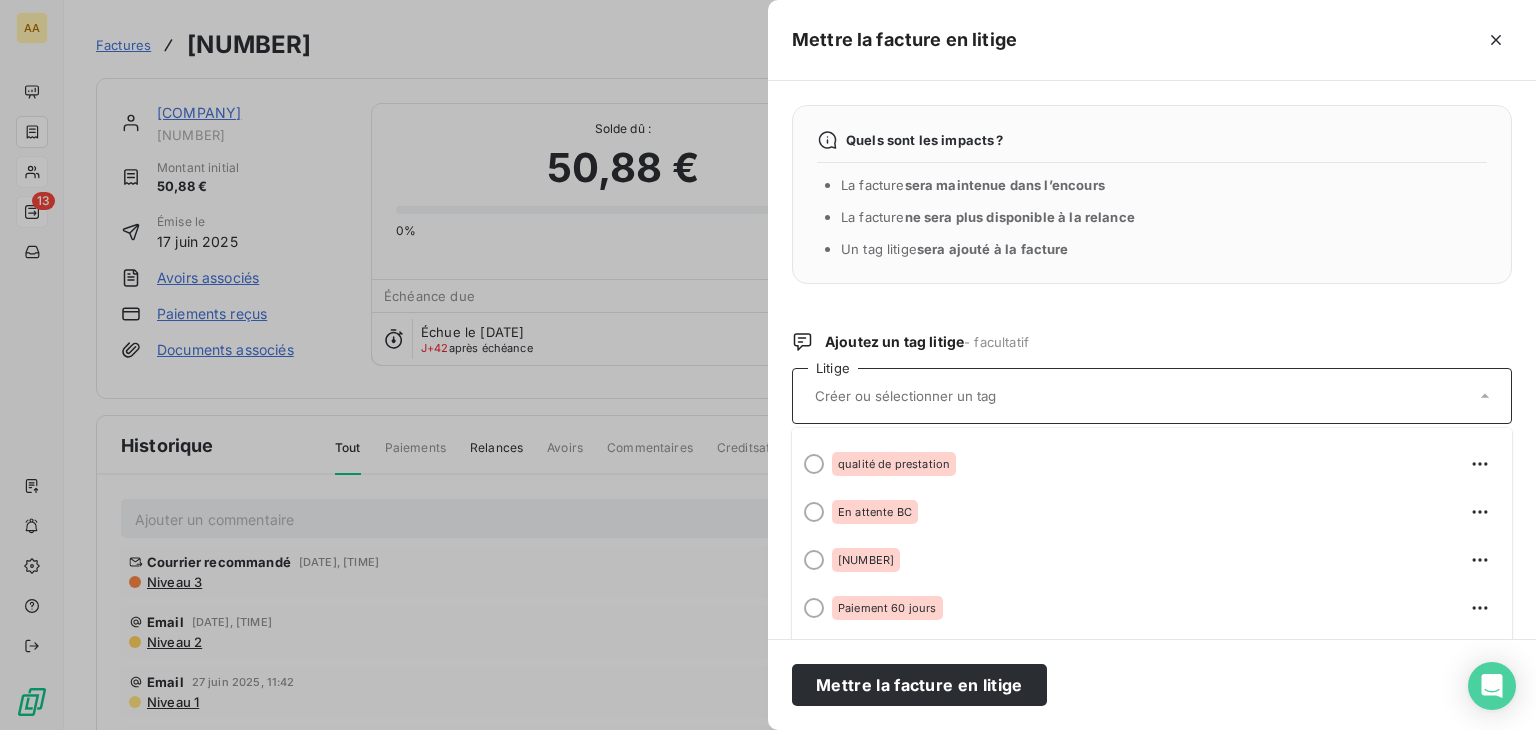 scroll, scrollTop: 296, scrollLeft: 0, axis: vertical 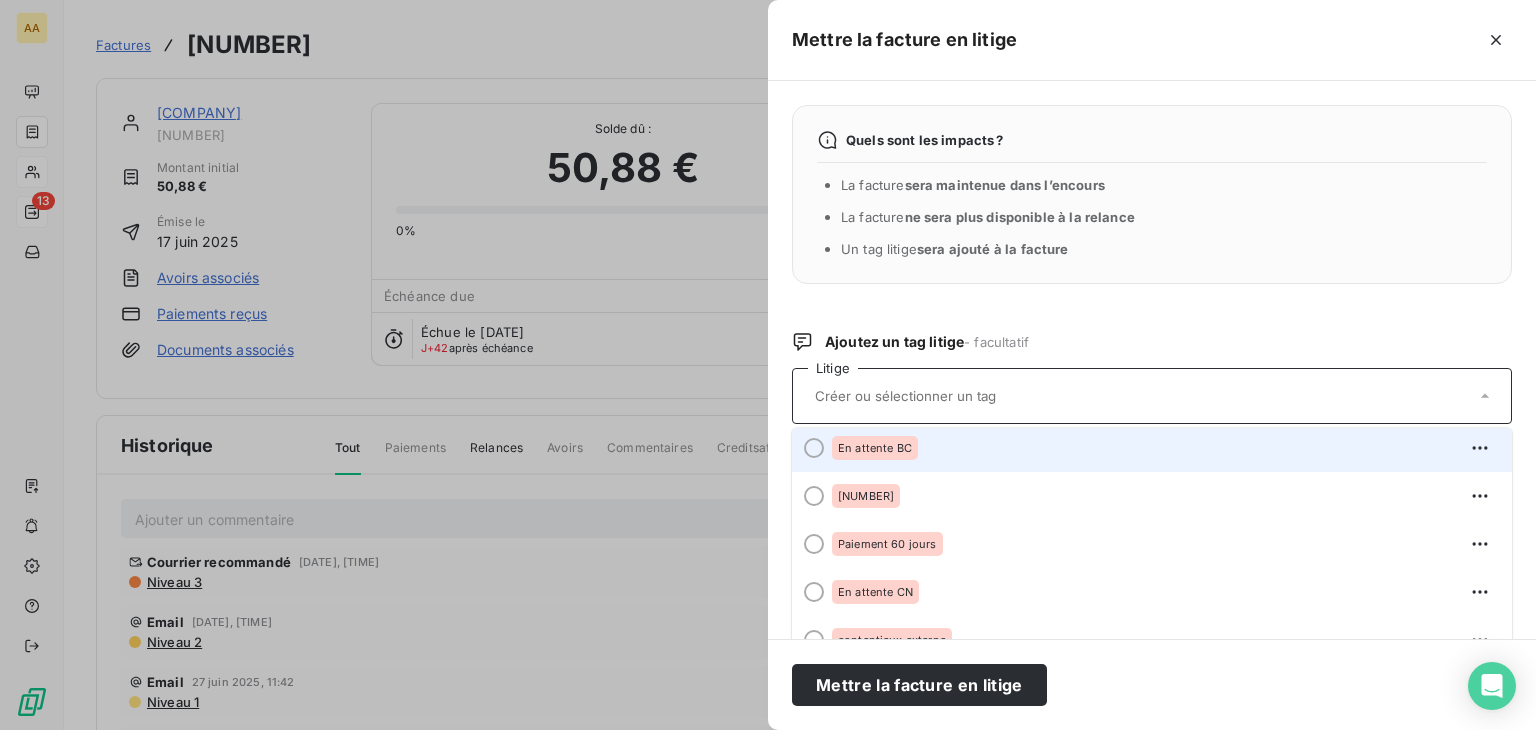 click on "En attente BC" at bounding box center [875, 448] 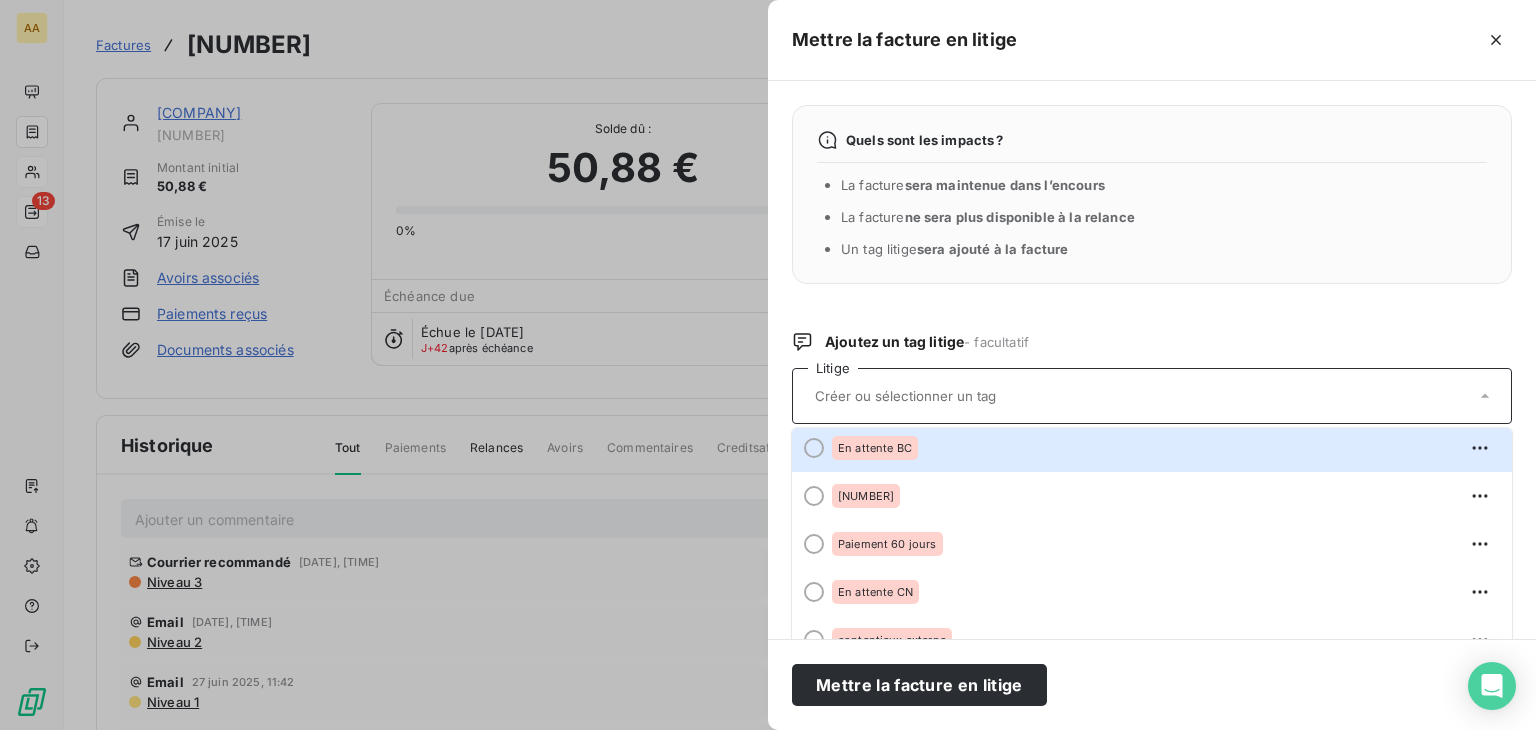 scroll, scrollTop: 0, scrollLeft: 0, axis: both 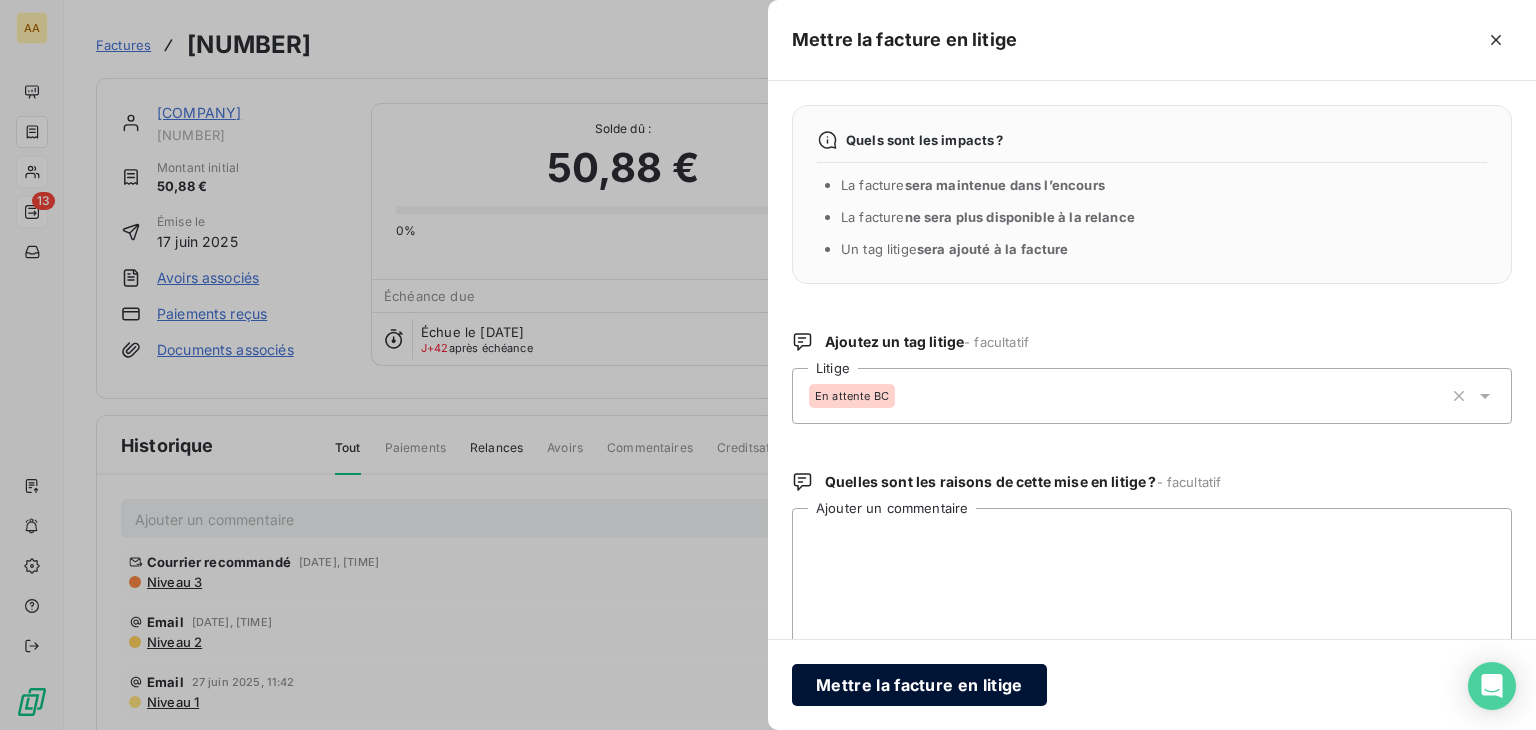 click on "Mettre la facture en litige" at bounding box center [919, 685] 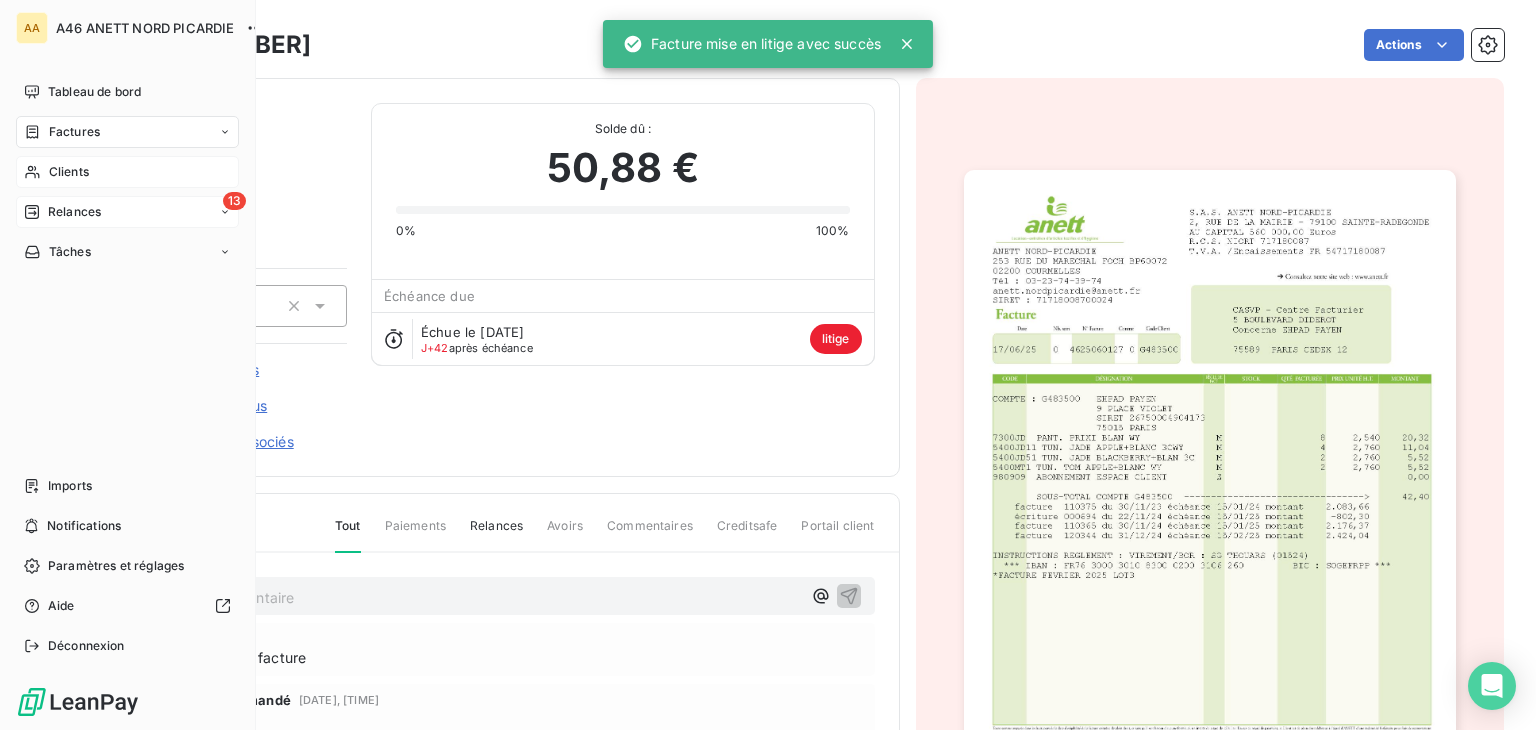click on "Clients" at bounding box center [69, 172] 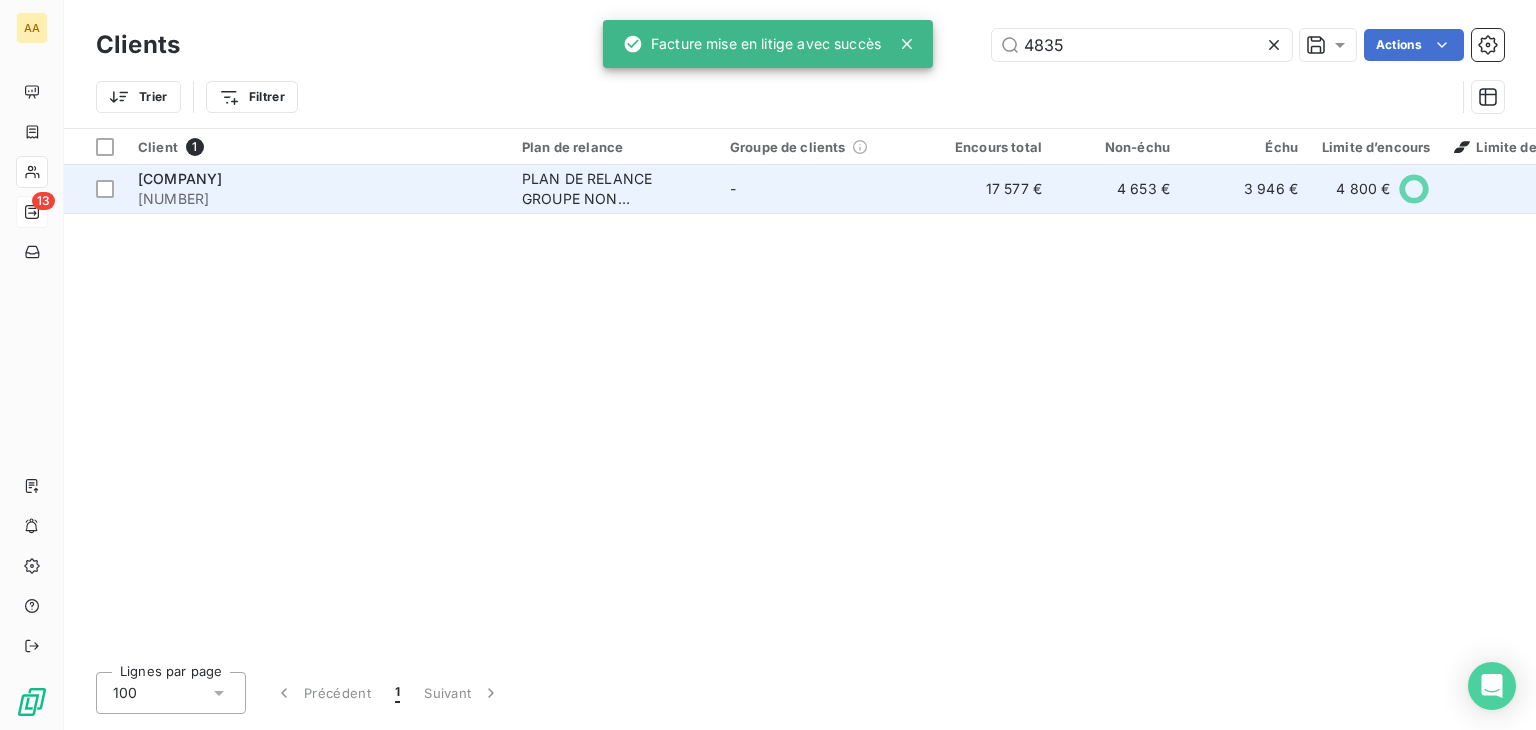 click on "[COMPANY]" at bounding box center (318, 179) 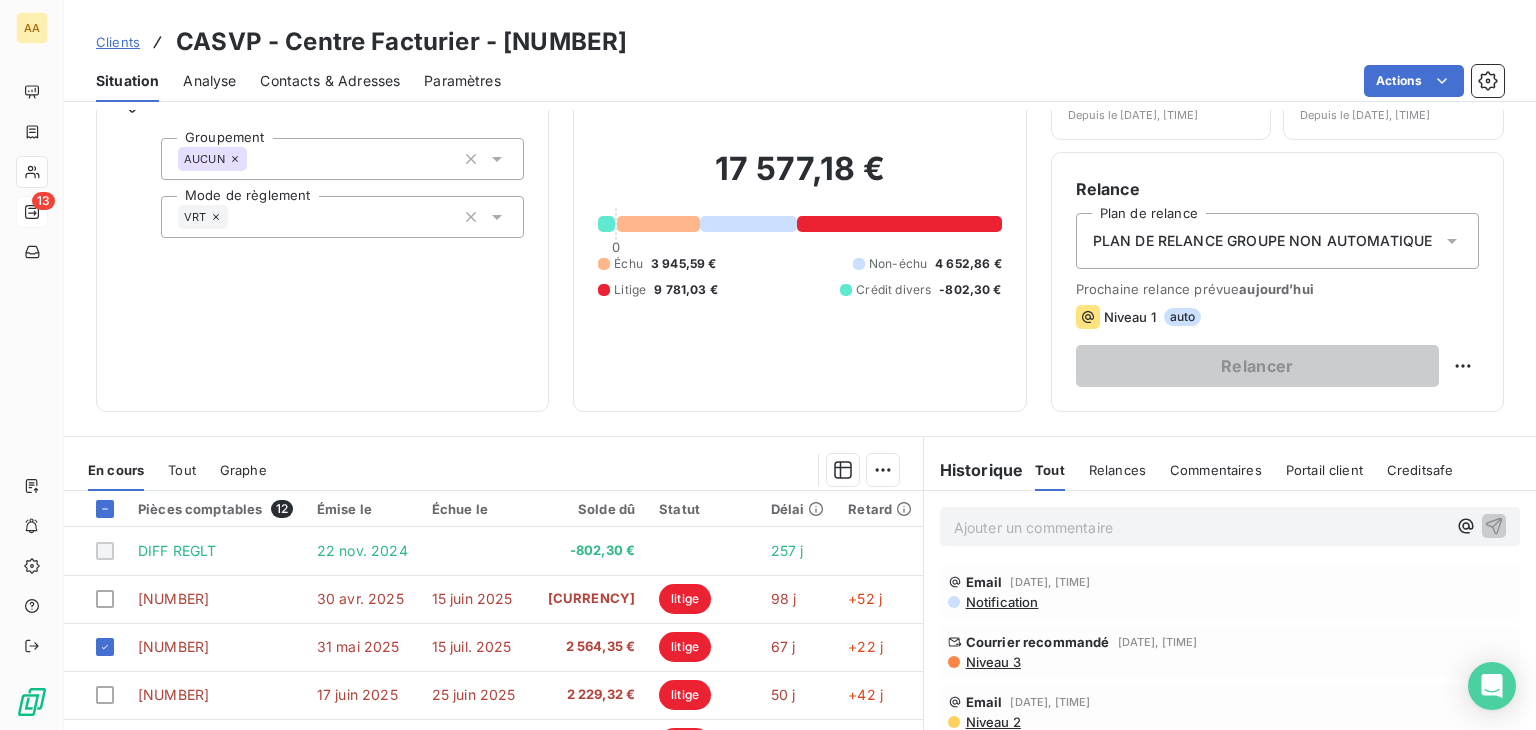 scroll, scrollTop: 316, scrollLeft: 0, axis: vertical 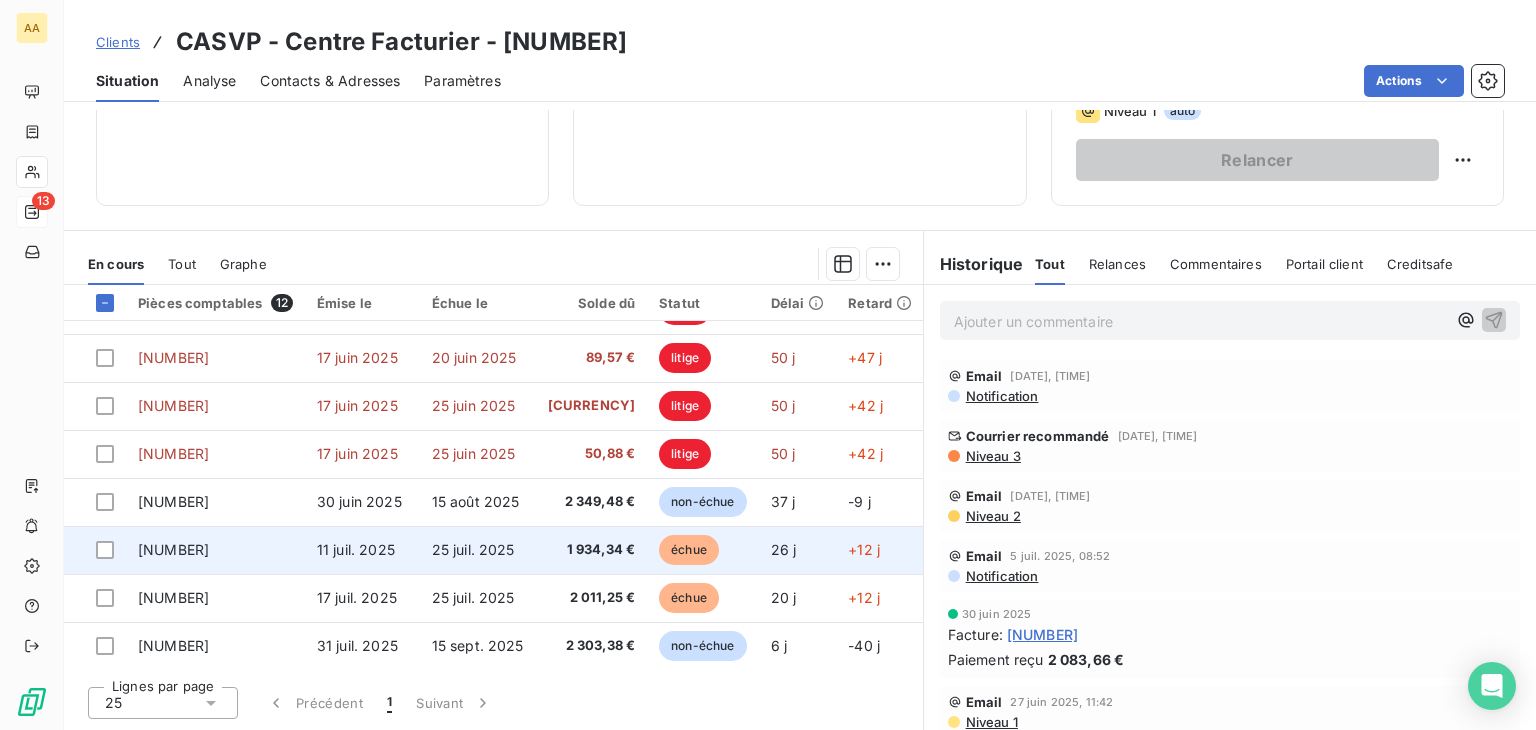click on "11 juil. 2025" at bounding box center (356, 549) 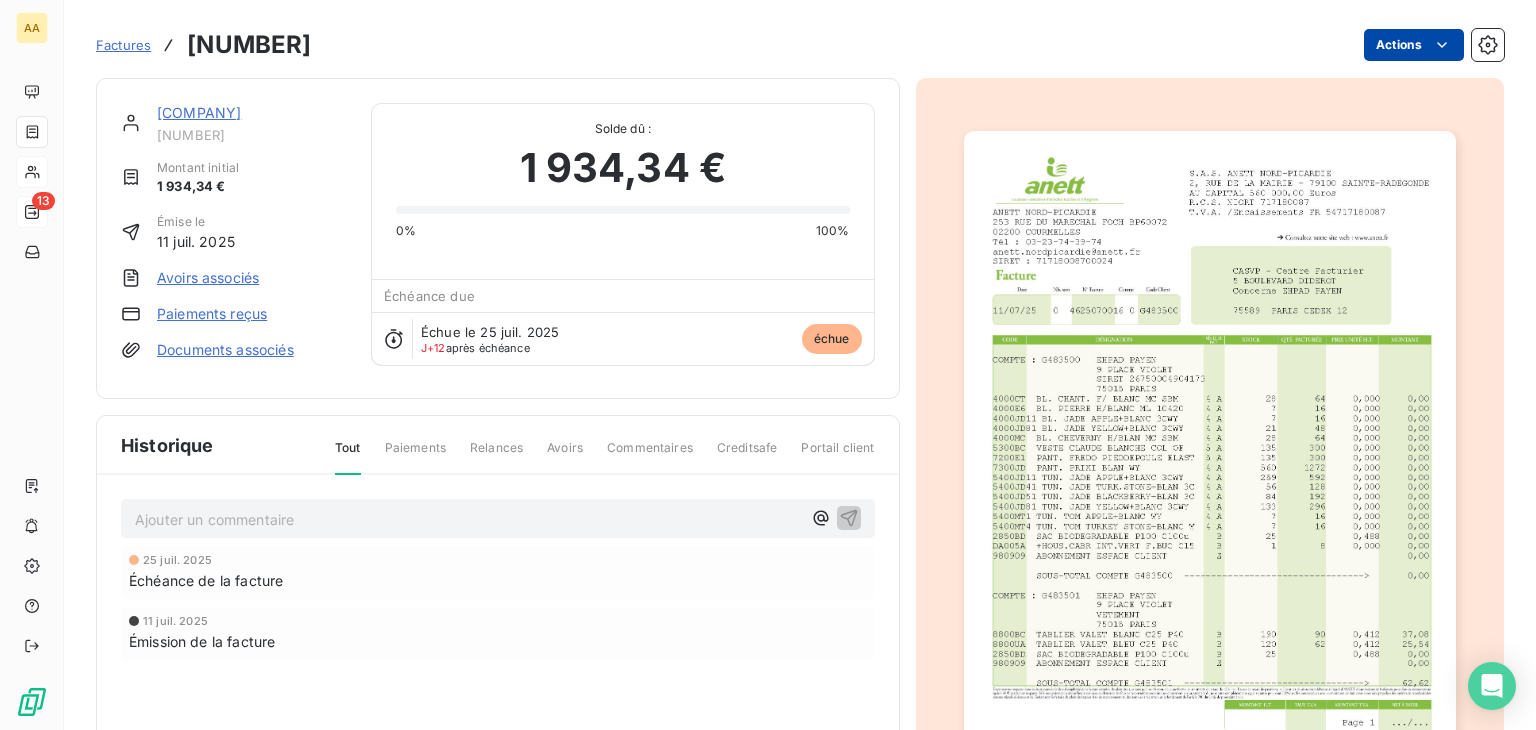 click on "AA 13 Factures [NUMBER] Actions CASVP - Centre Facturier C[NUMBER] Montant initial [CURRENCY] Émise le [DATE] Avoirs associés Paiements reçus Documents associés Solde dû : [CURRENCY] 0% 100% Échéance due Échue le [DATE] J+12  après échéance échue Historique Tout Paiements Relances Avoirs Commentaires Creditsafe Portail client Ajouter un commentaire ﻿ [DATE] Échéance de la facture [DATE] Émission de la facture" at bounding box center (768, 365) 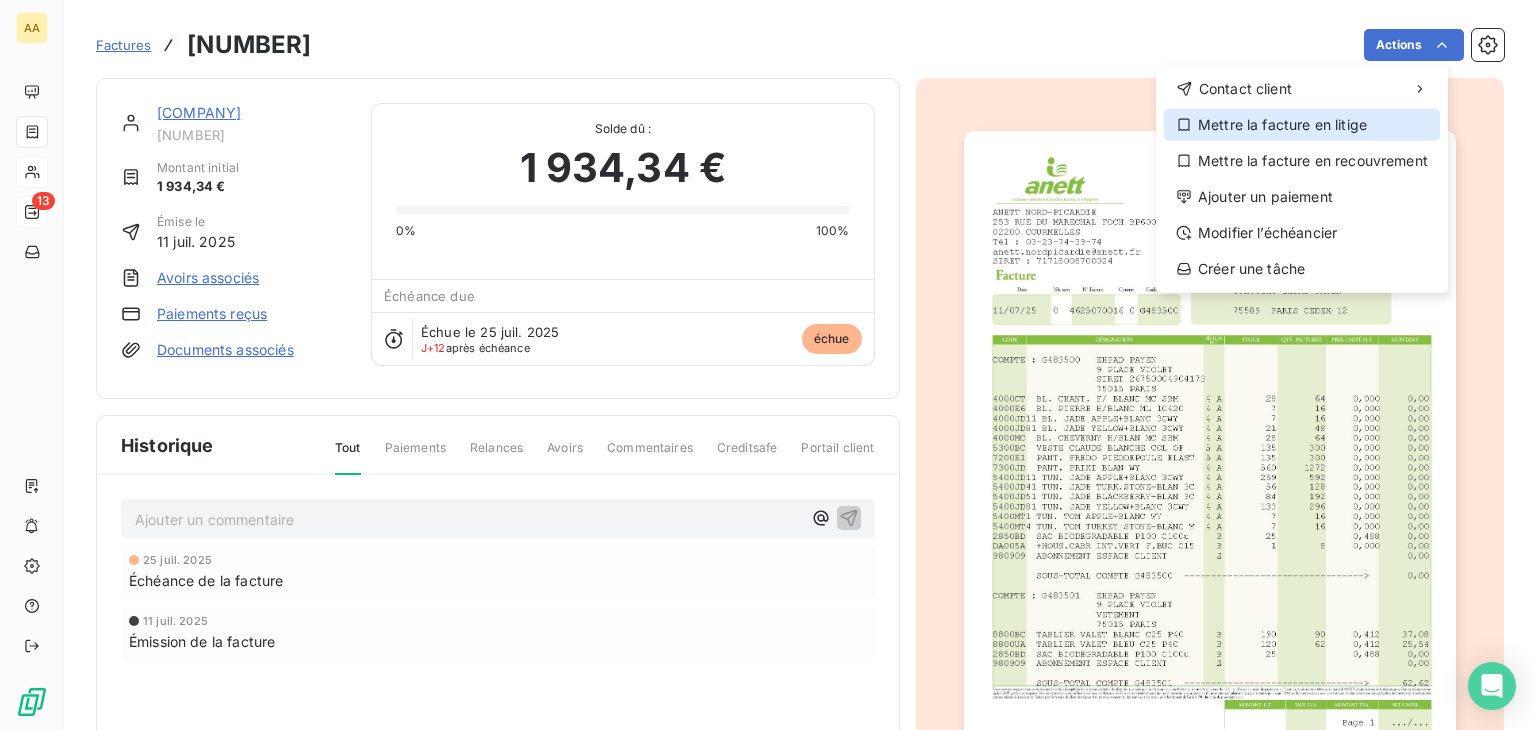 click on "Mettre la facture en litige" at bounding box center [1302, 125] 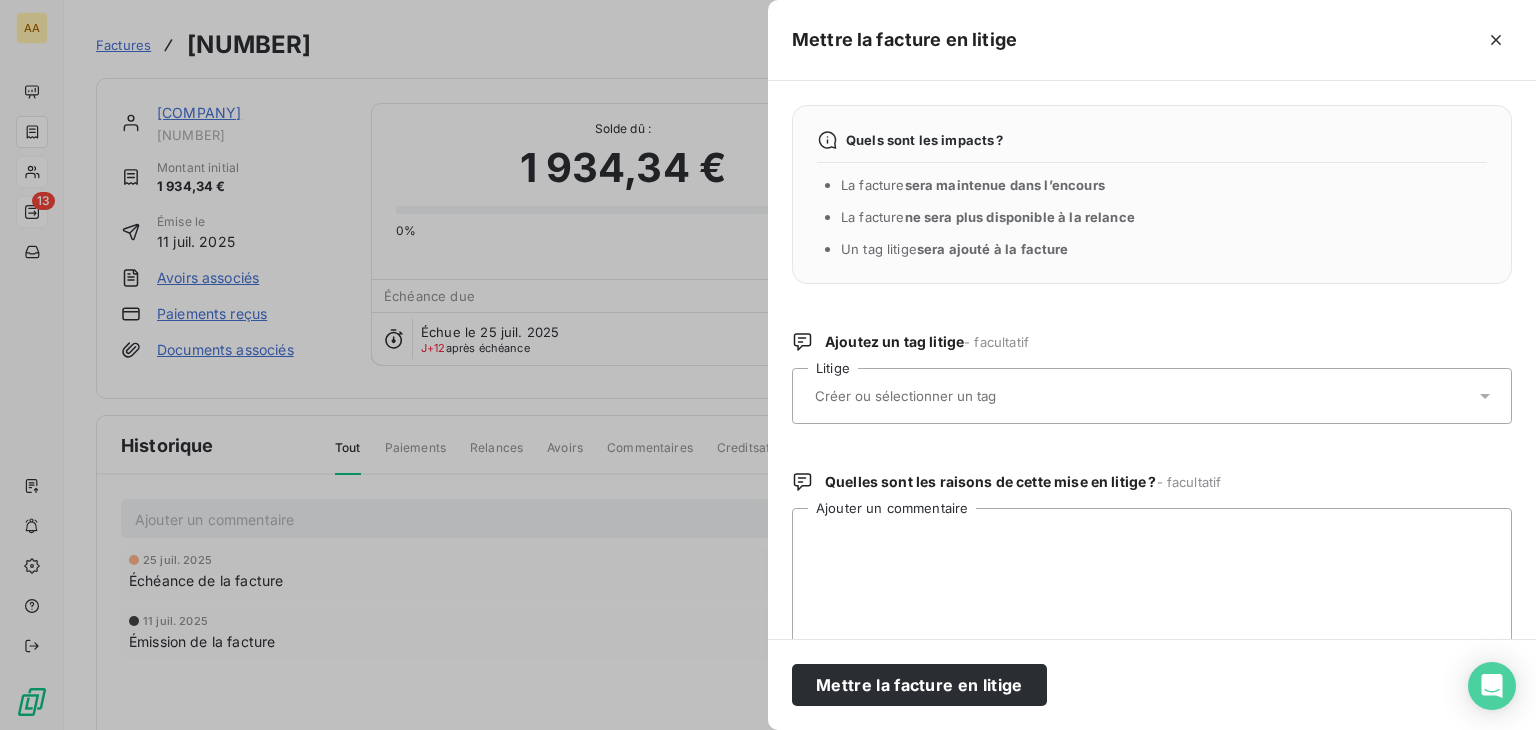 click at bounding box center (1142, 396) 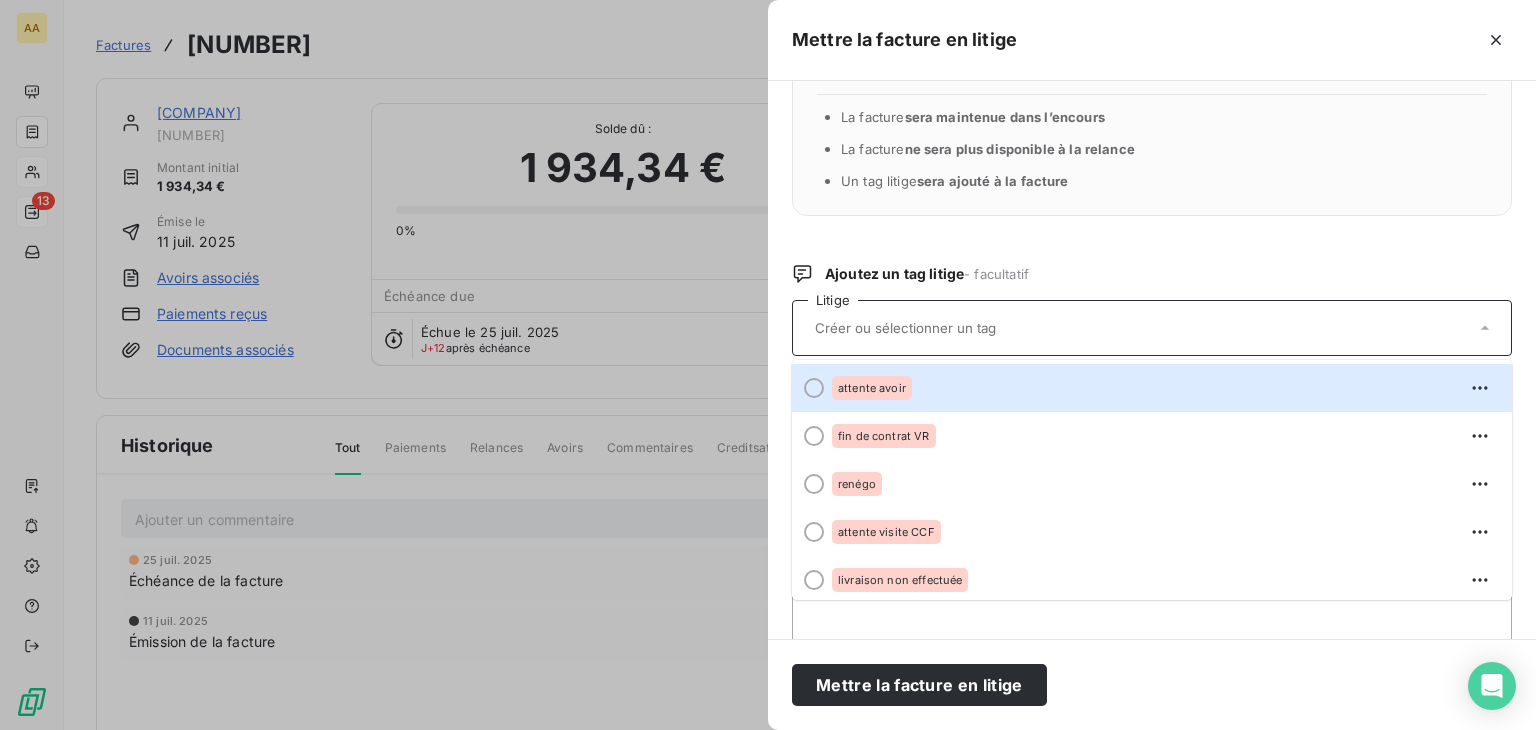 scroll, scrollTop: 100, scrollLeft: 0, axis: vertical 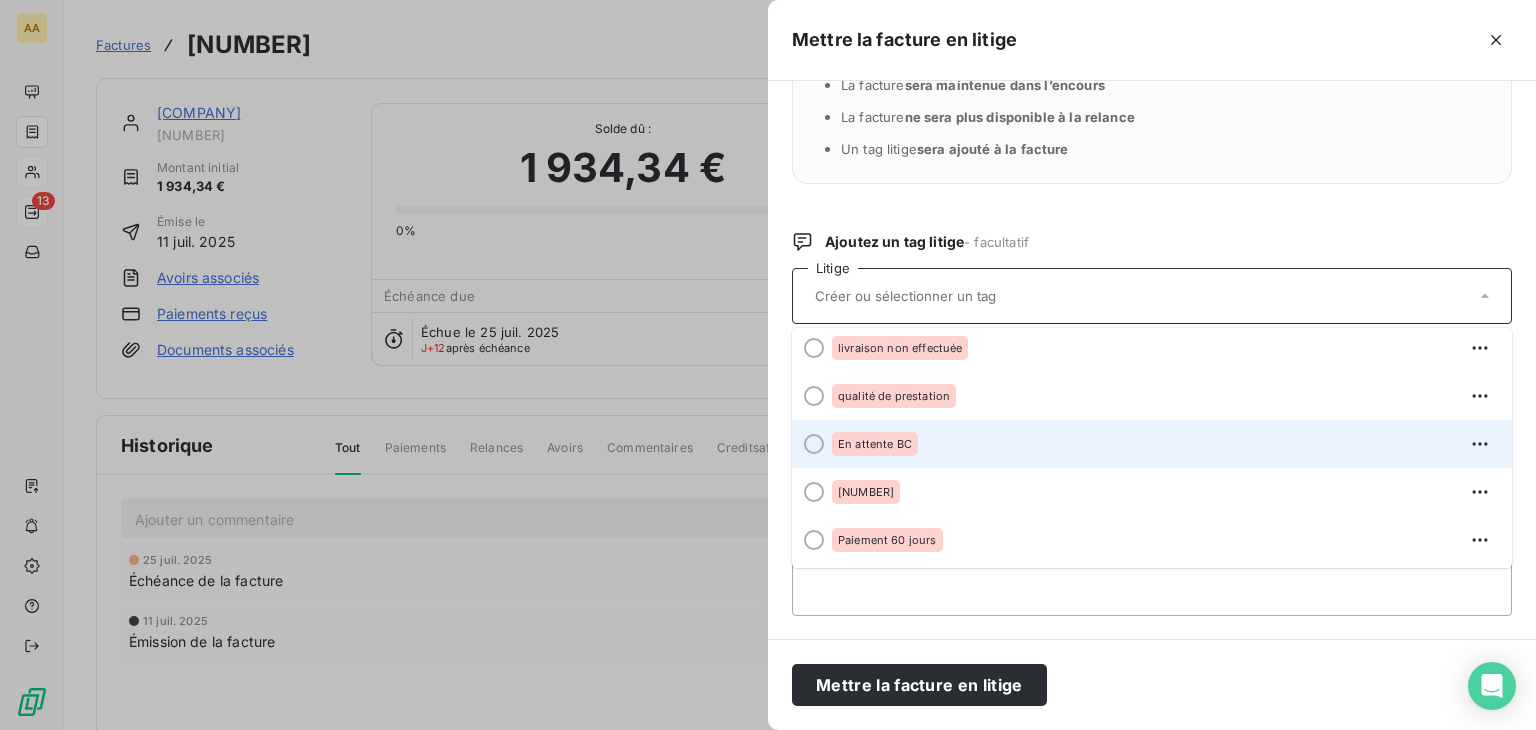 click on "En attente BC" at bounding box center [875, 444] 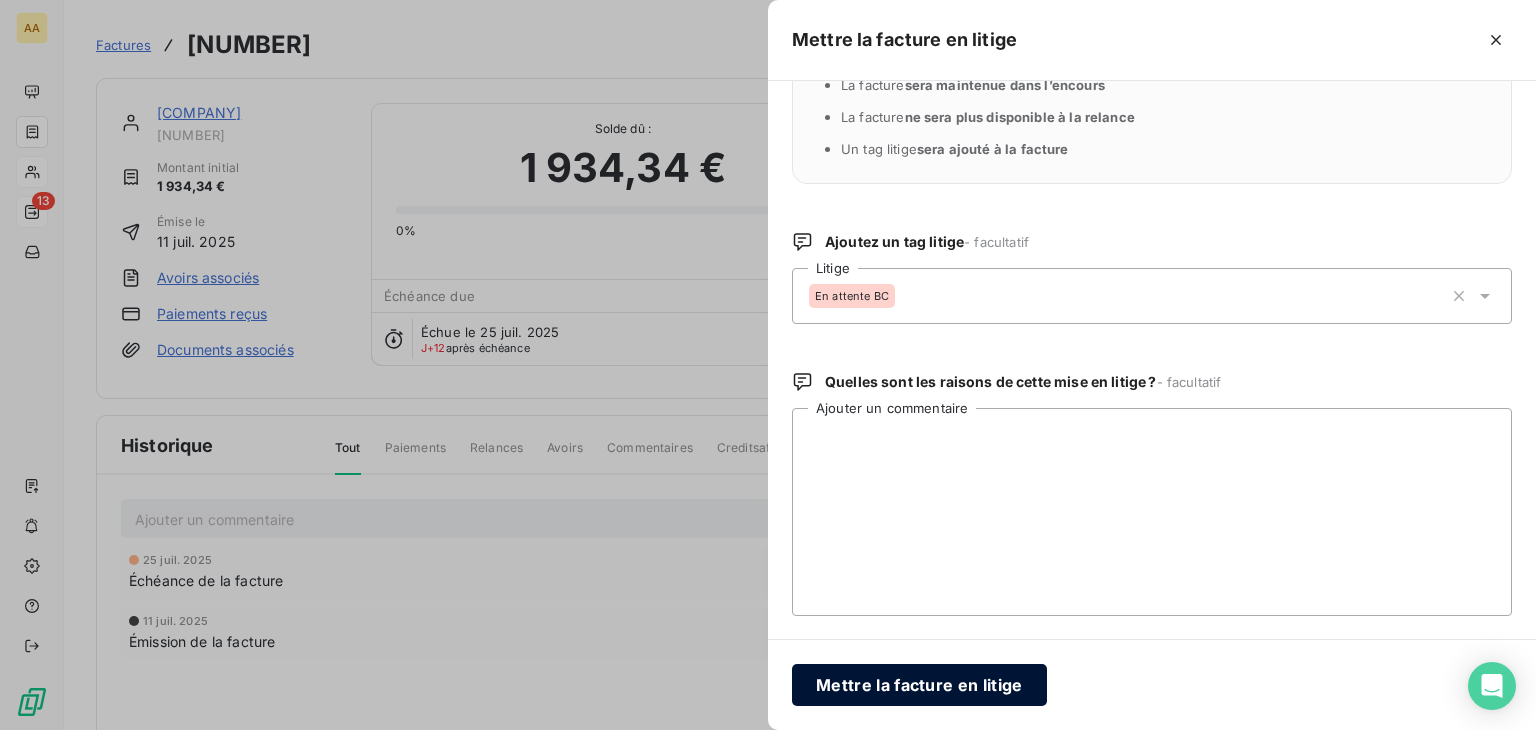 click on "Mettre la facture en litige" at bounding box center [919, 685] 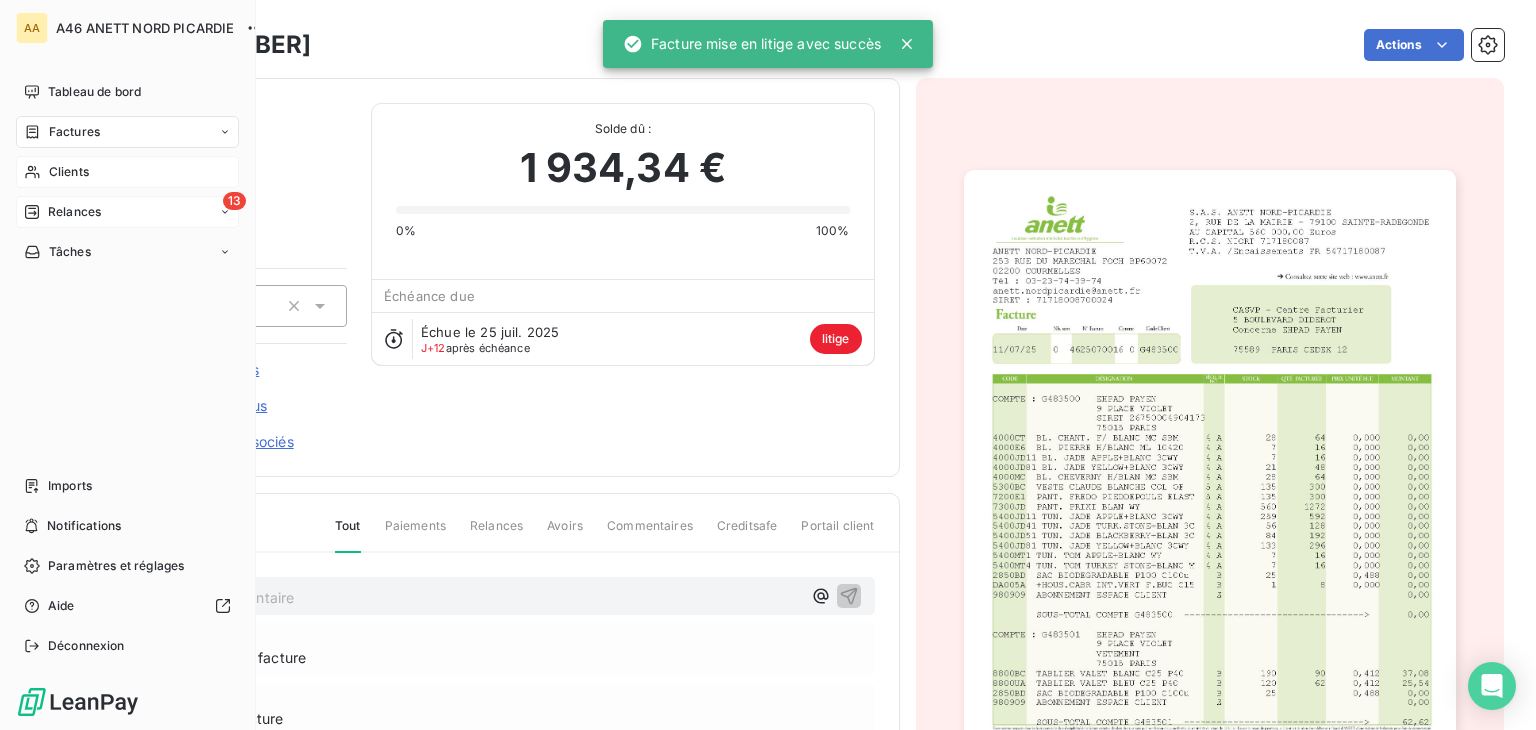 click on "Clients" at bounding box center (69, 172) 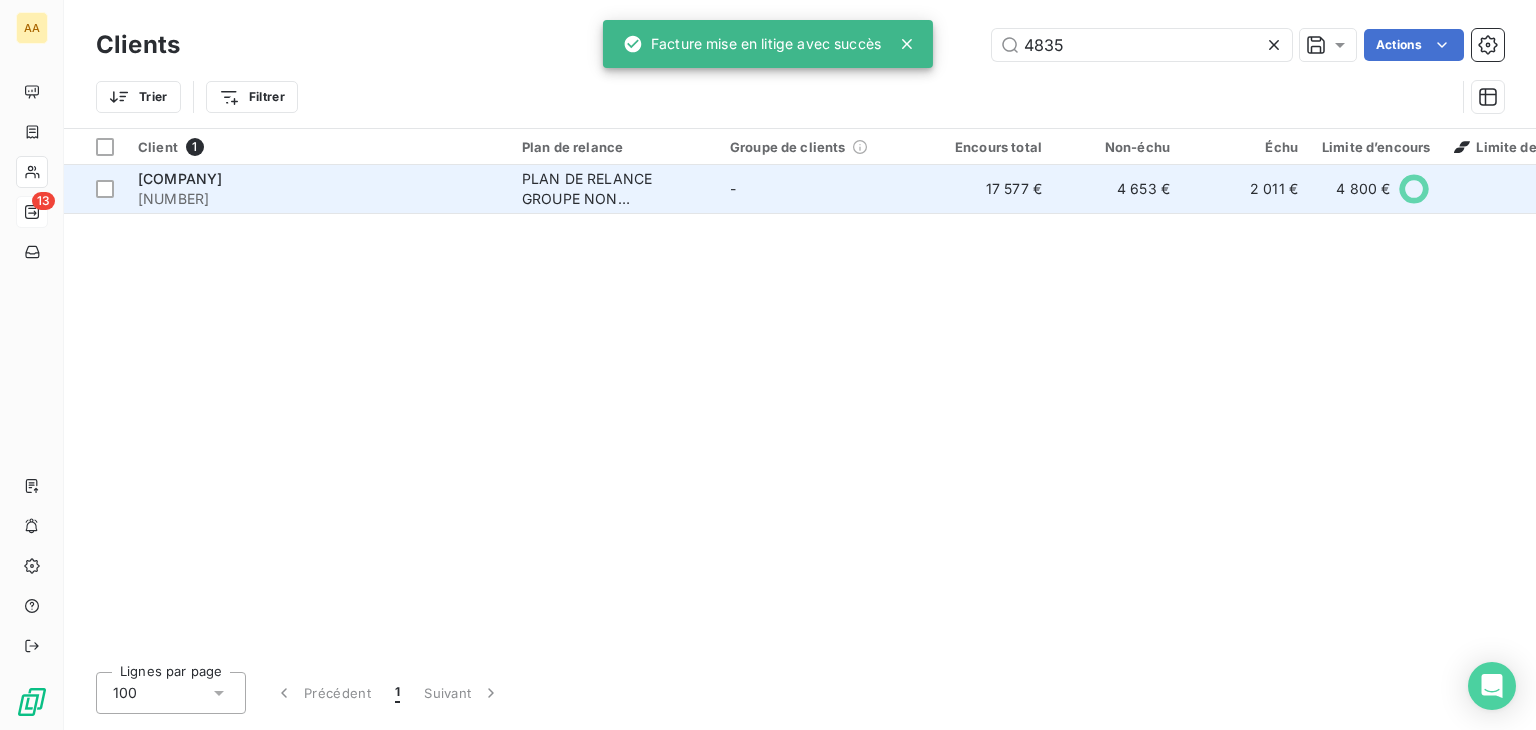 click on "[COMPANY]" at bounding box center [318, 179] 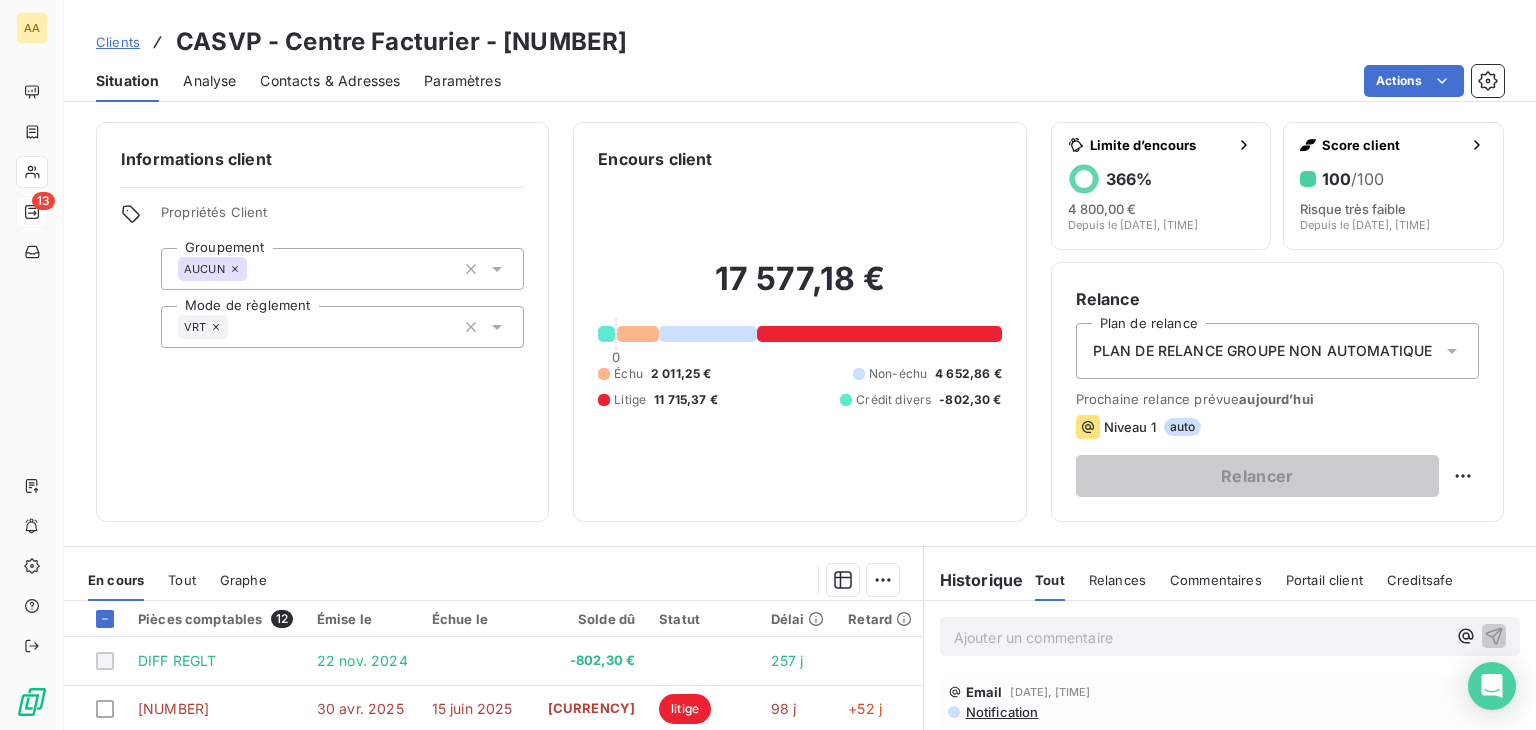scroll, scrollTop: 316, scrollLeft: 0, axis: vertical 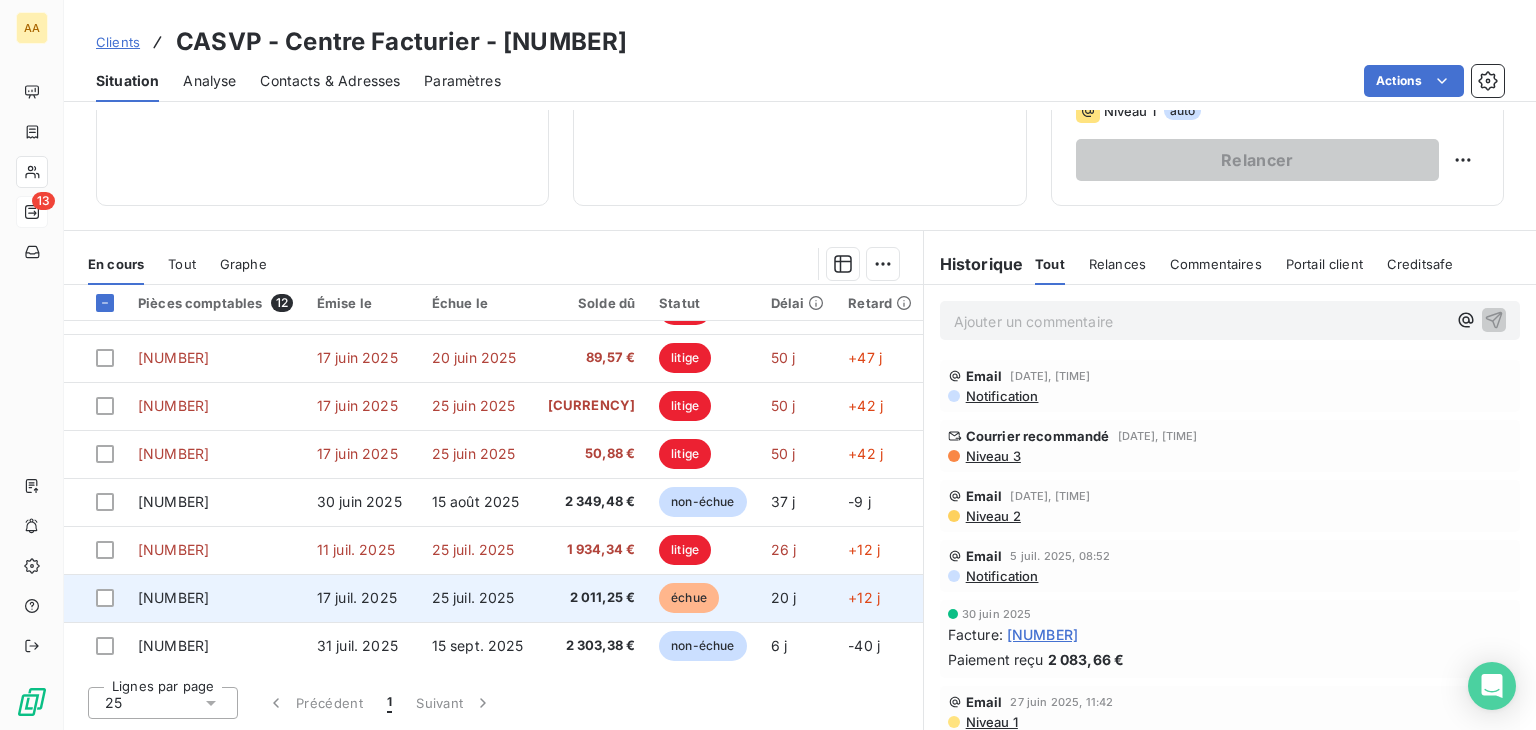click on "25 juil. 2025" at bounding box center (478, 598) 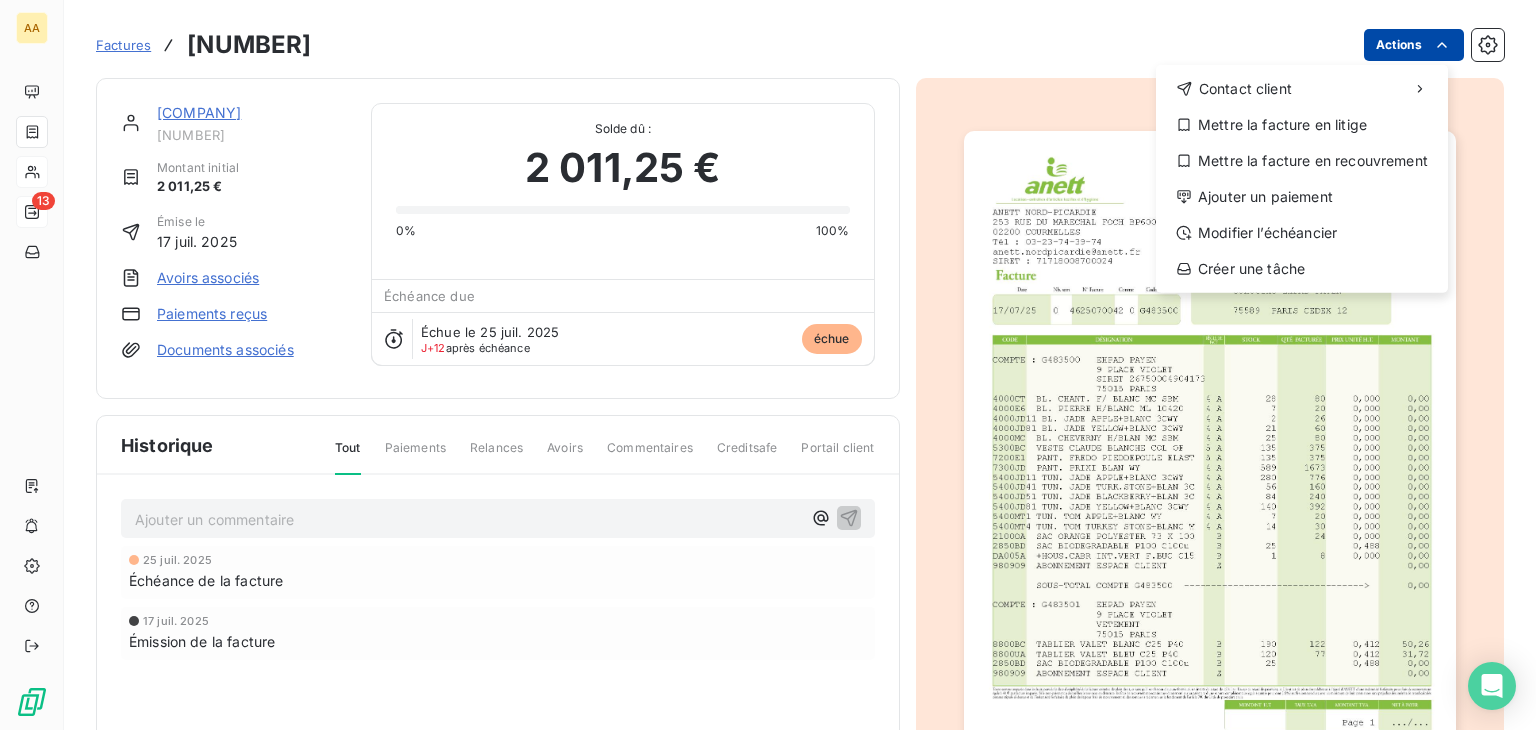 click on "AA 13 Factures [NUMBER] Actions CASVP - Centre Facturier C[NUMBER] Montant initial [CURRENCY] Émise le [DATE] Avoirs associés Paiements reçus Documents associés Solde dû : [CURRENCY] 0% 100% Échéance due Échue le [DATE] J+12  après échéance échue Historique Tout Paiements Relances Avoirs Commentaires Creditsafe Portail client Ajouter un commentaire ﻿ [DATE] Échéance de la facture [DATE] Émission de la facture" at bounding box center [768, 365] 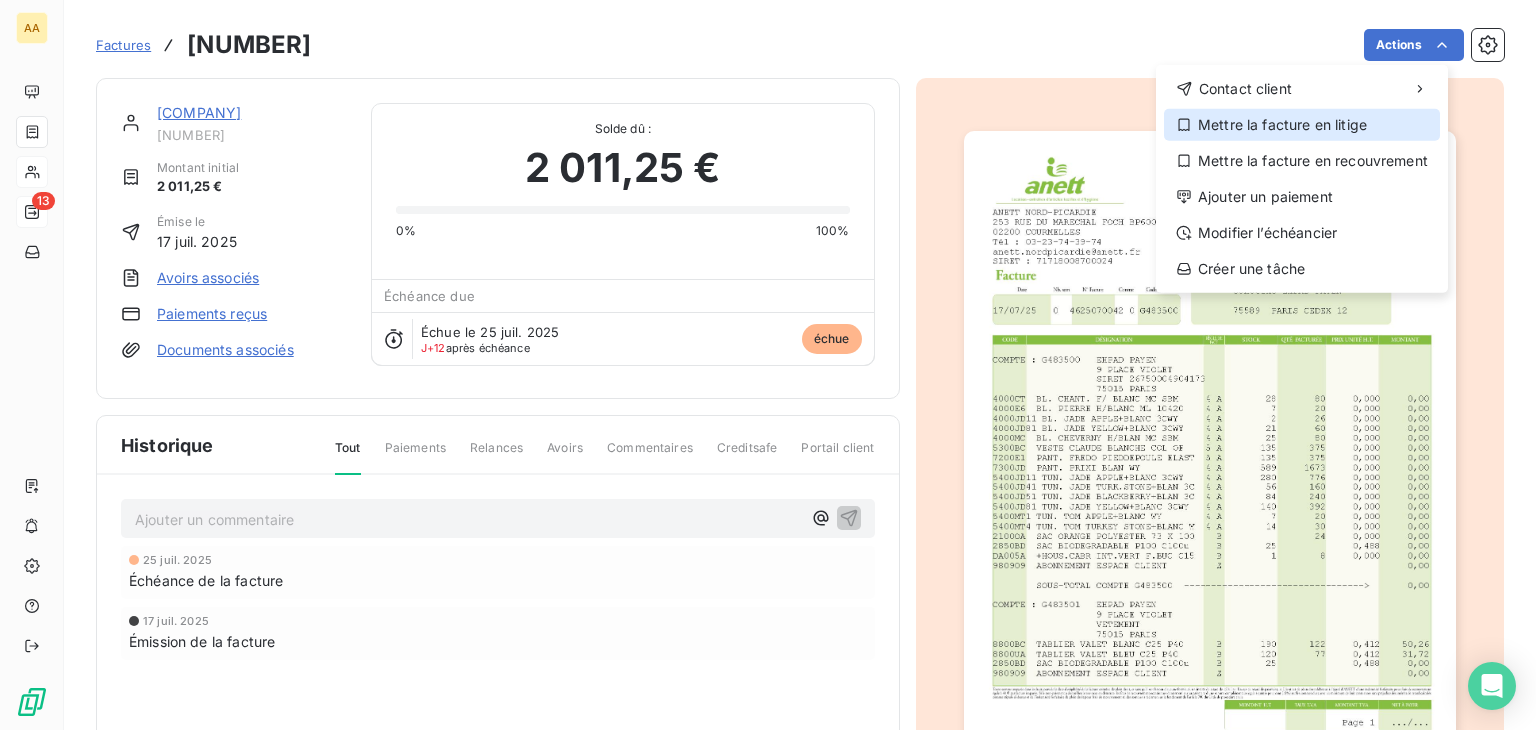 click on "Mettre la facture en litige" at bounding box center (1302, 125) 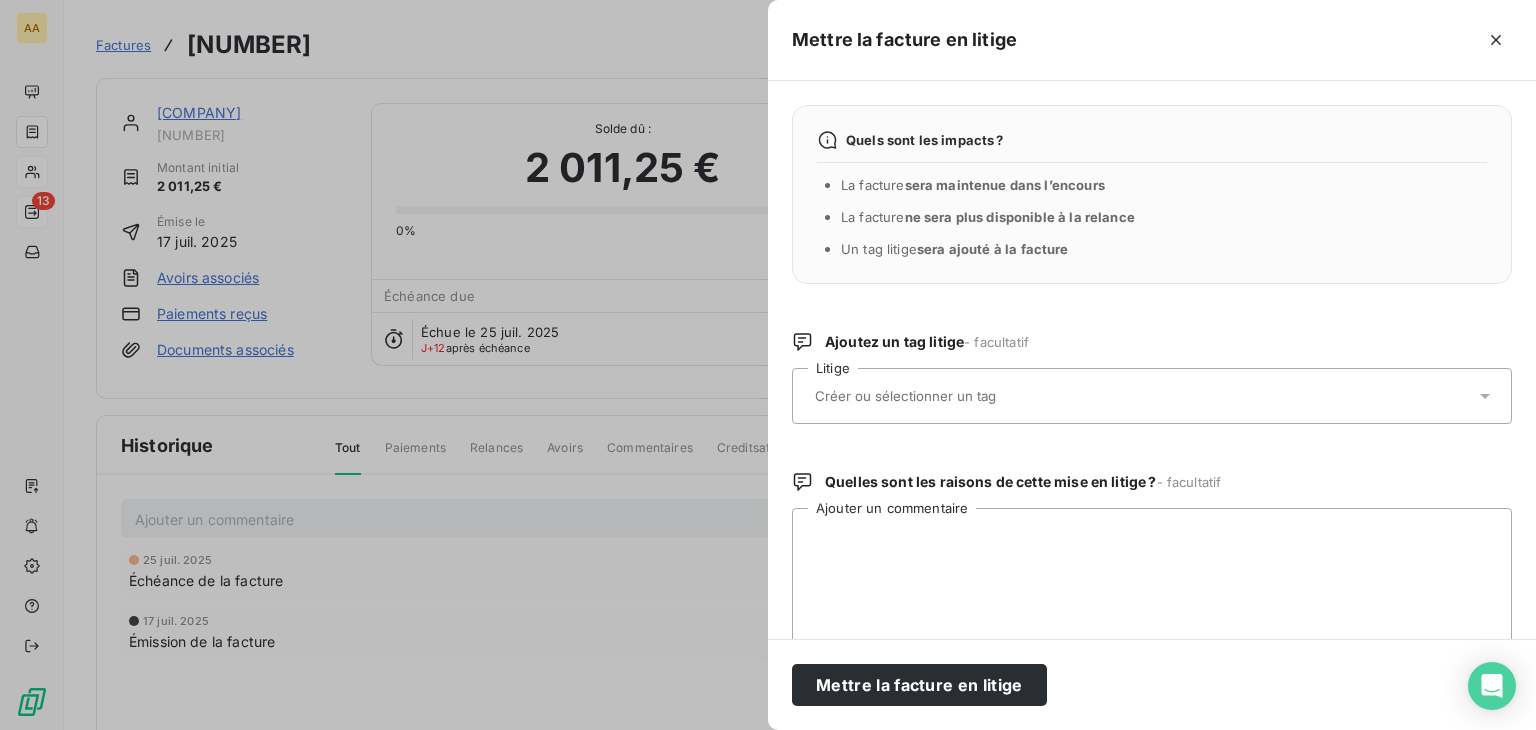 click at bounding box center (958, 396) 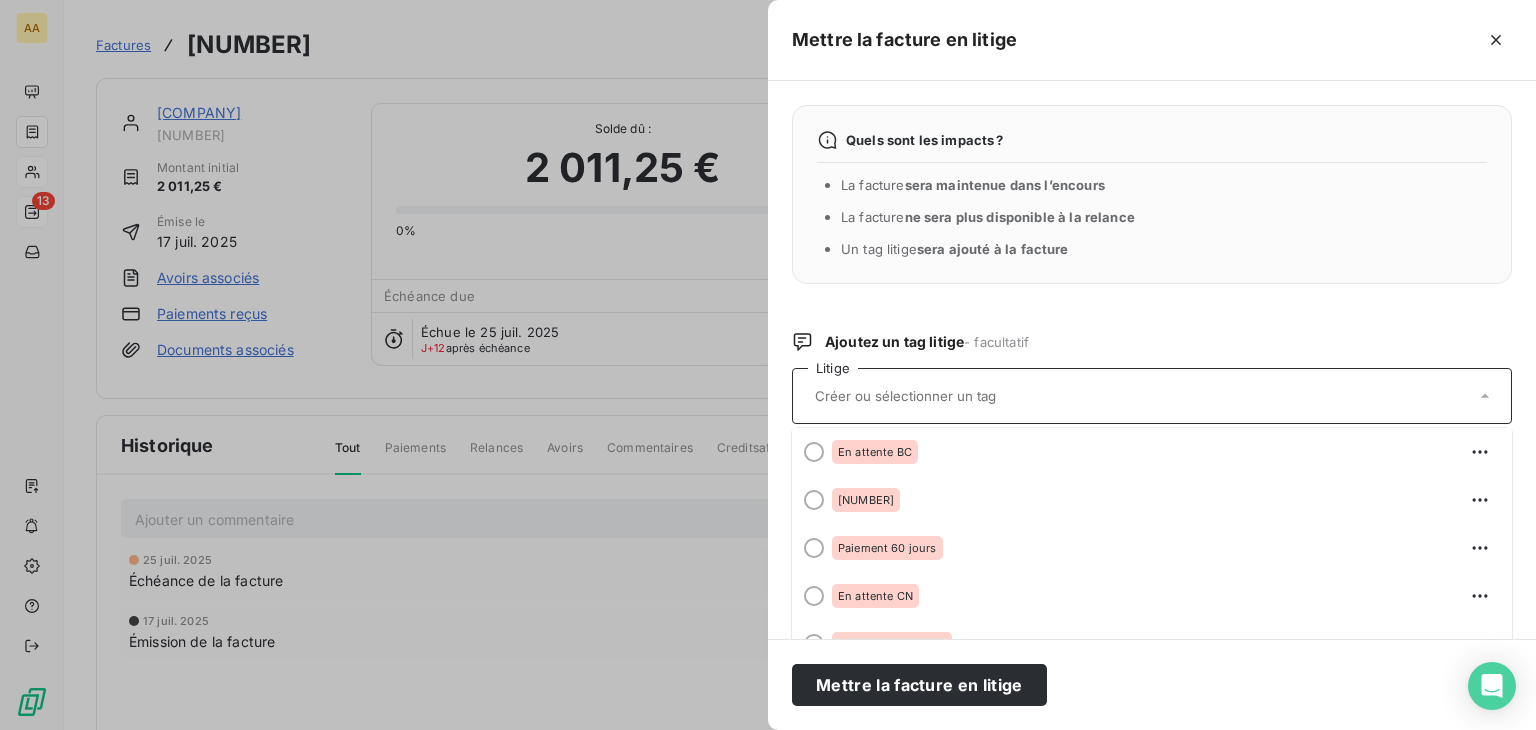 scroll, scrollTop: 296, scrollLeft: 0, axis: vertical 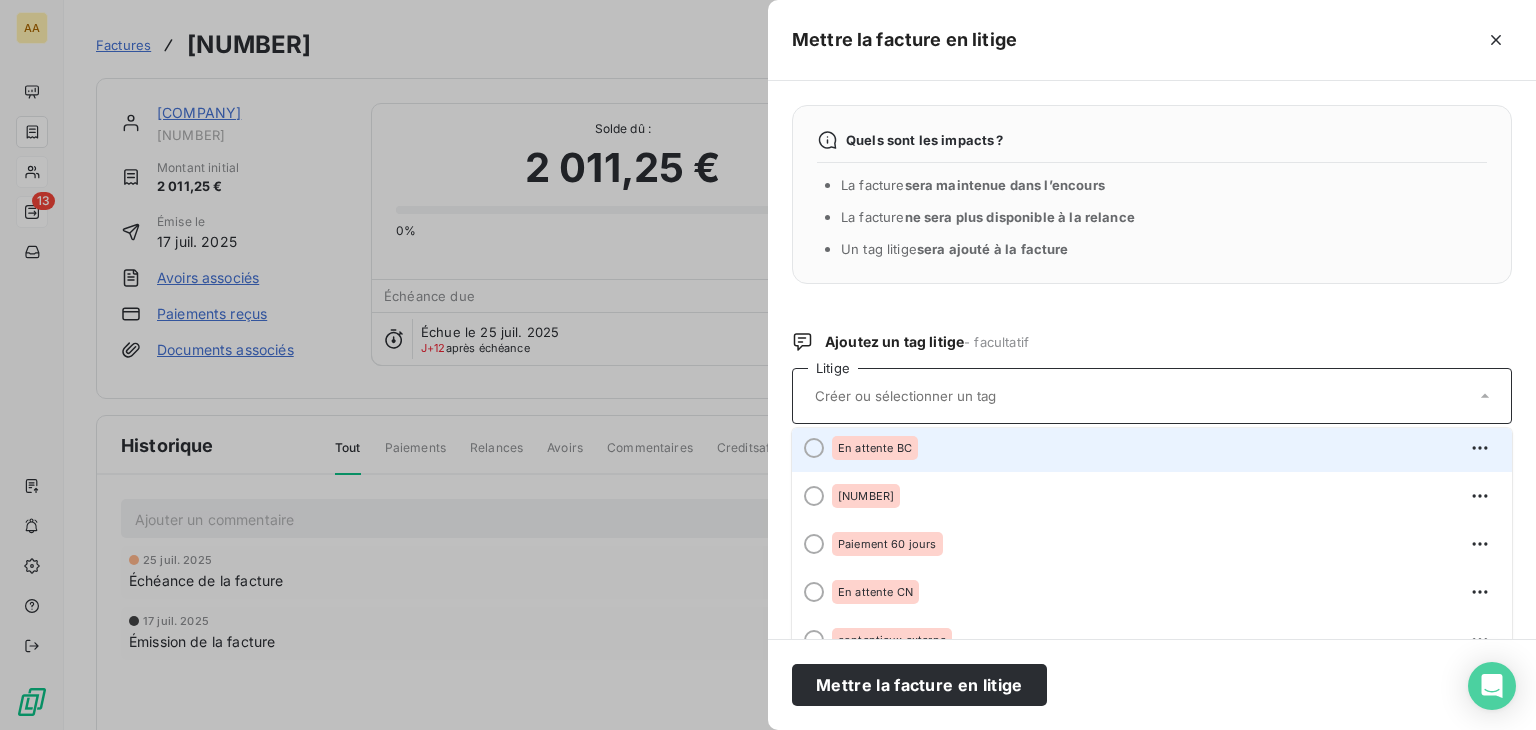click on "En attente BC" at bounding box center (875, 448) 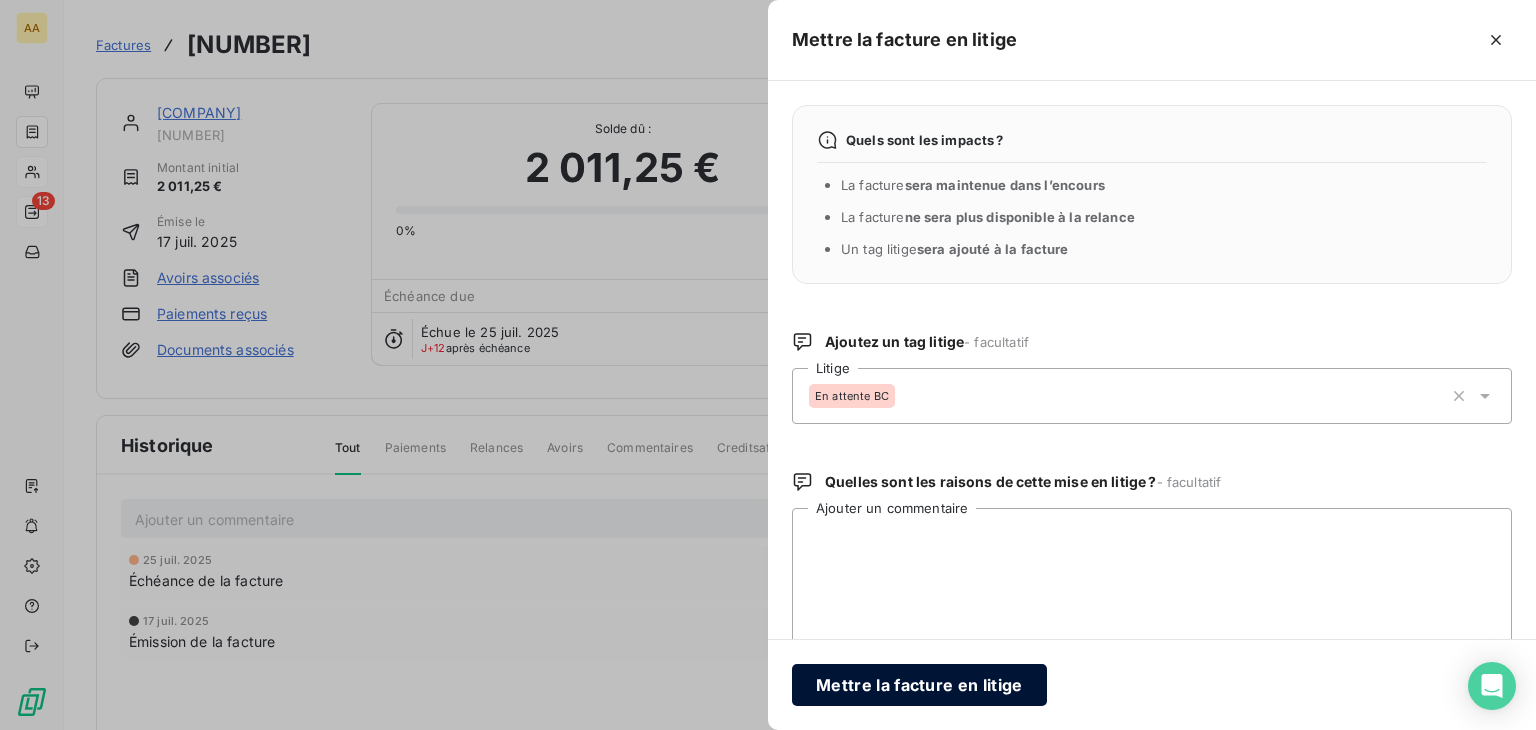 click on "Mettre la facture en litige" at bounding box center [919, 685] 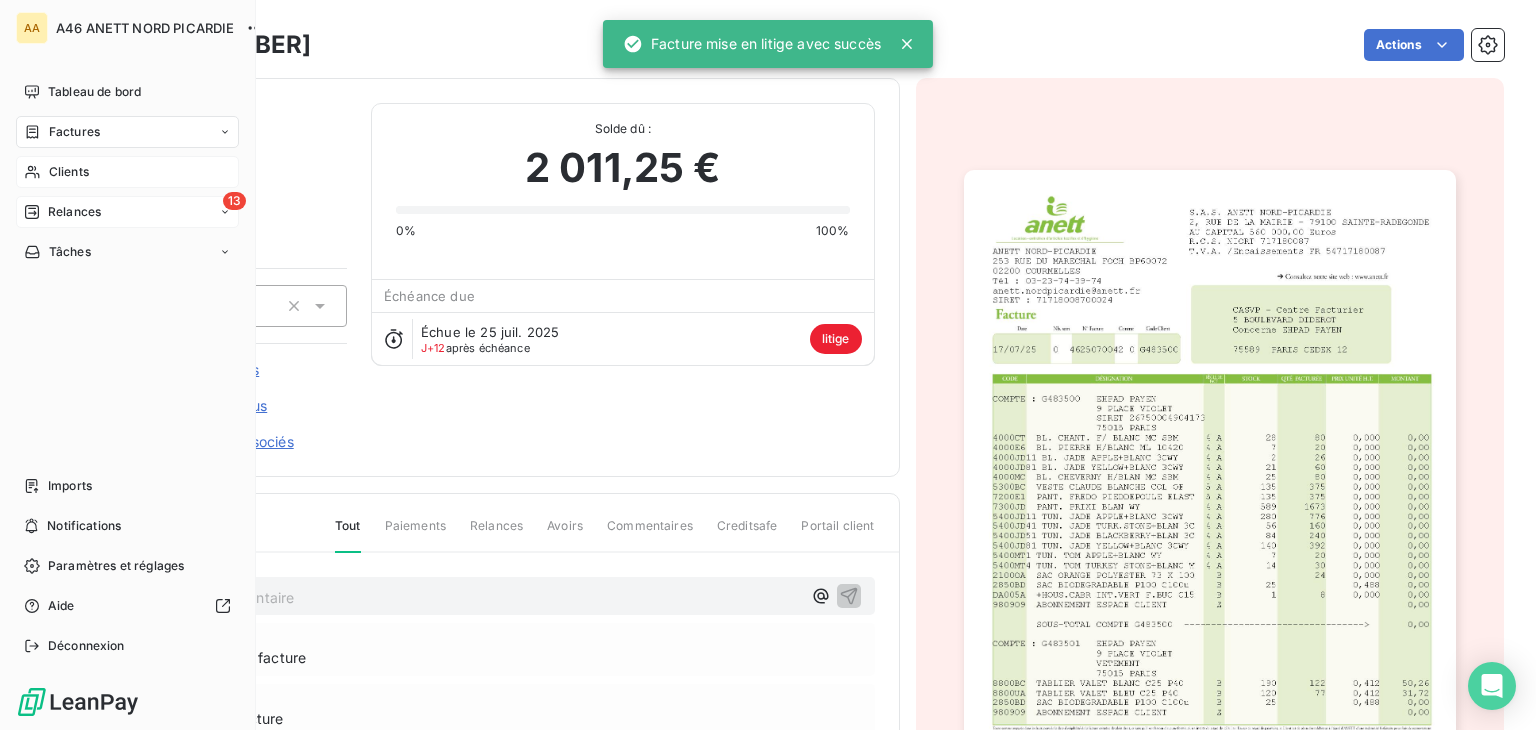 click on "13 Relances" at bounding box center [127, 212] 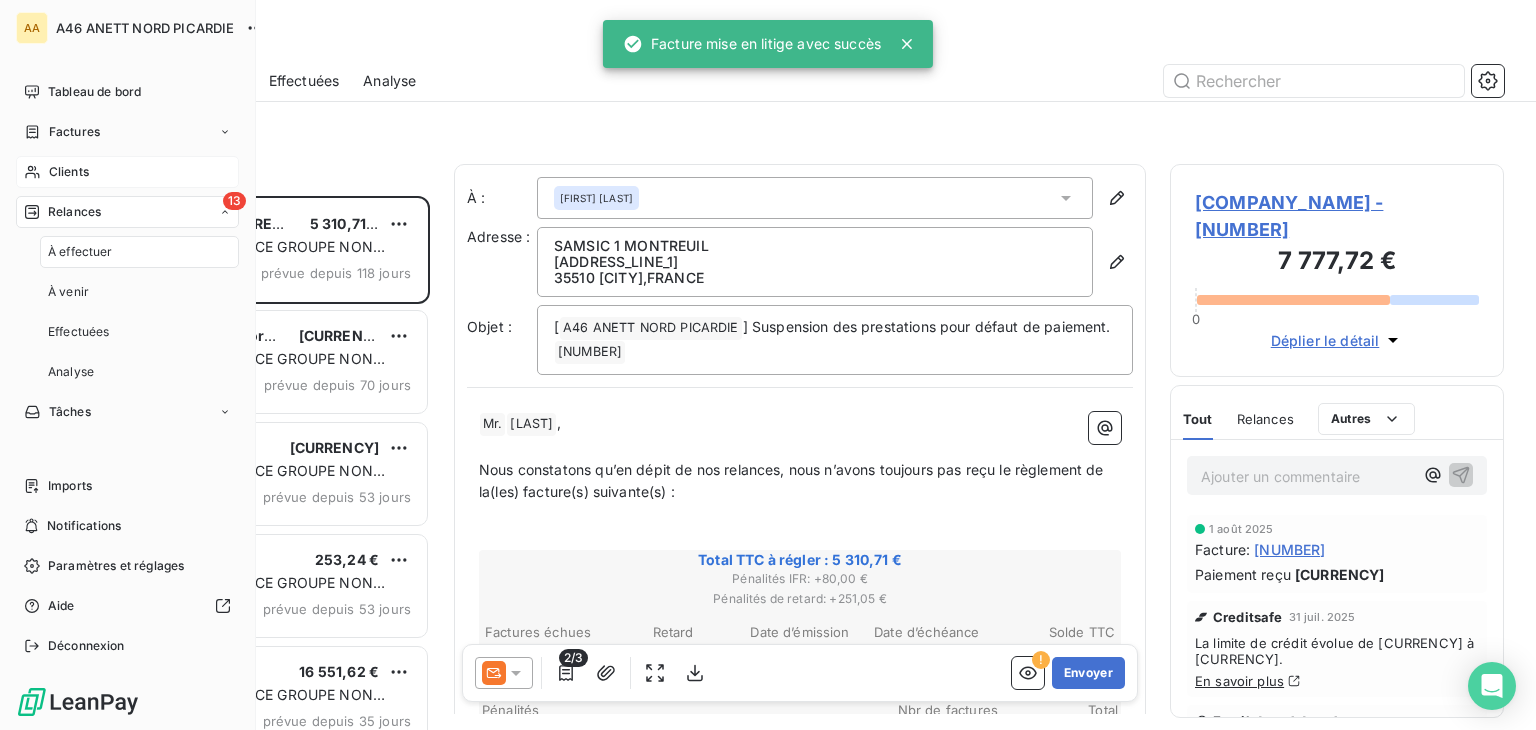 scroll, scrollTop: 16, scrollLeft: 16, axis: both 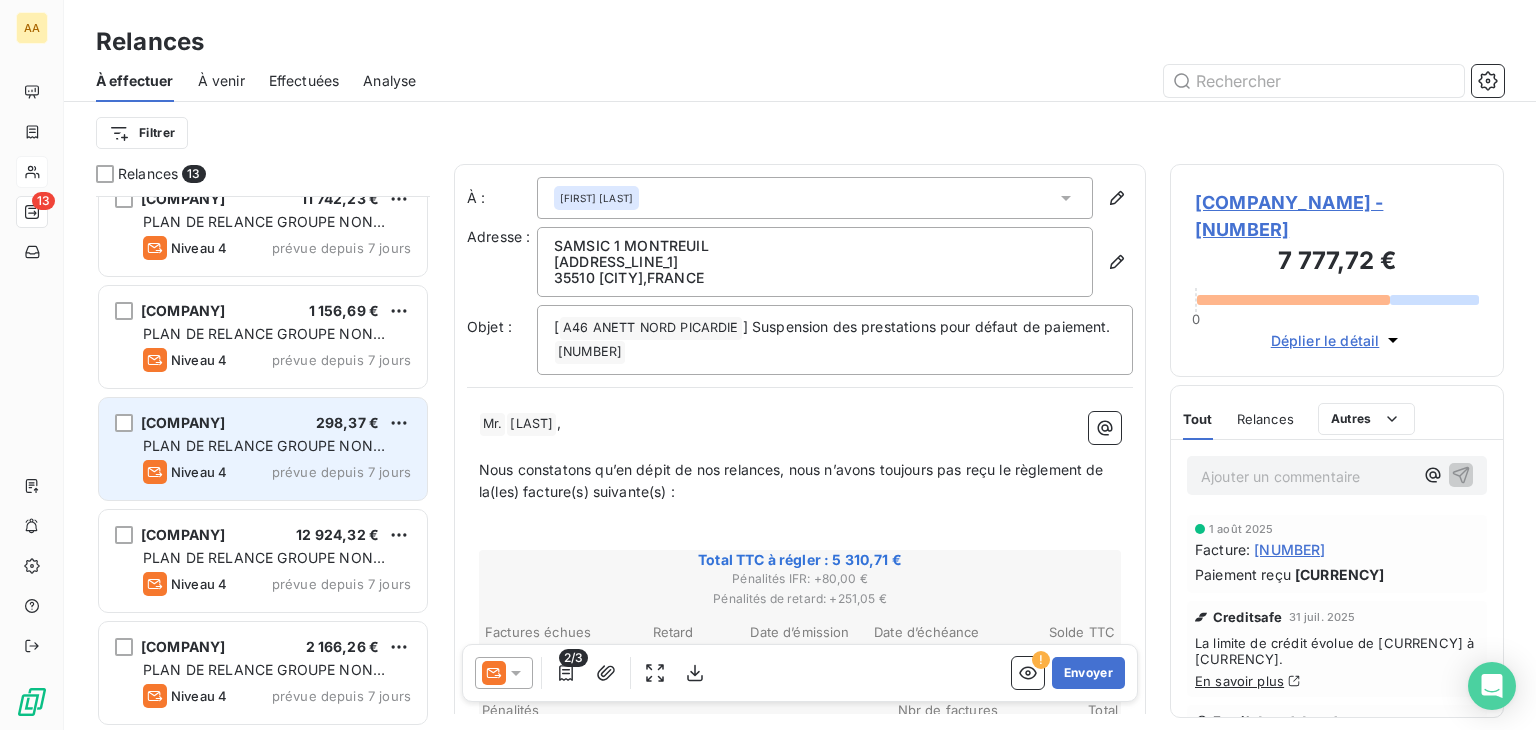 click on "PLAN DE RELANCE GROUPE NON AUTOMATIQUE" at bounding box center [264, 455] 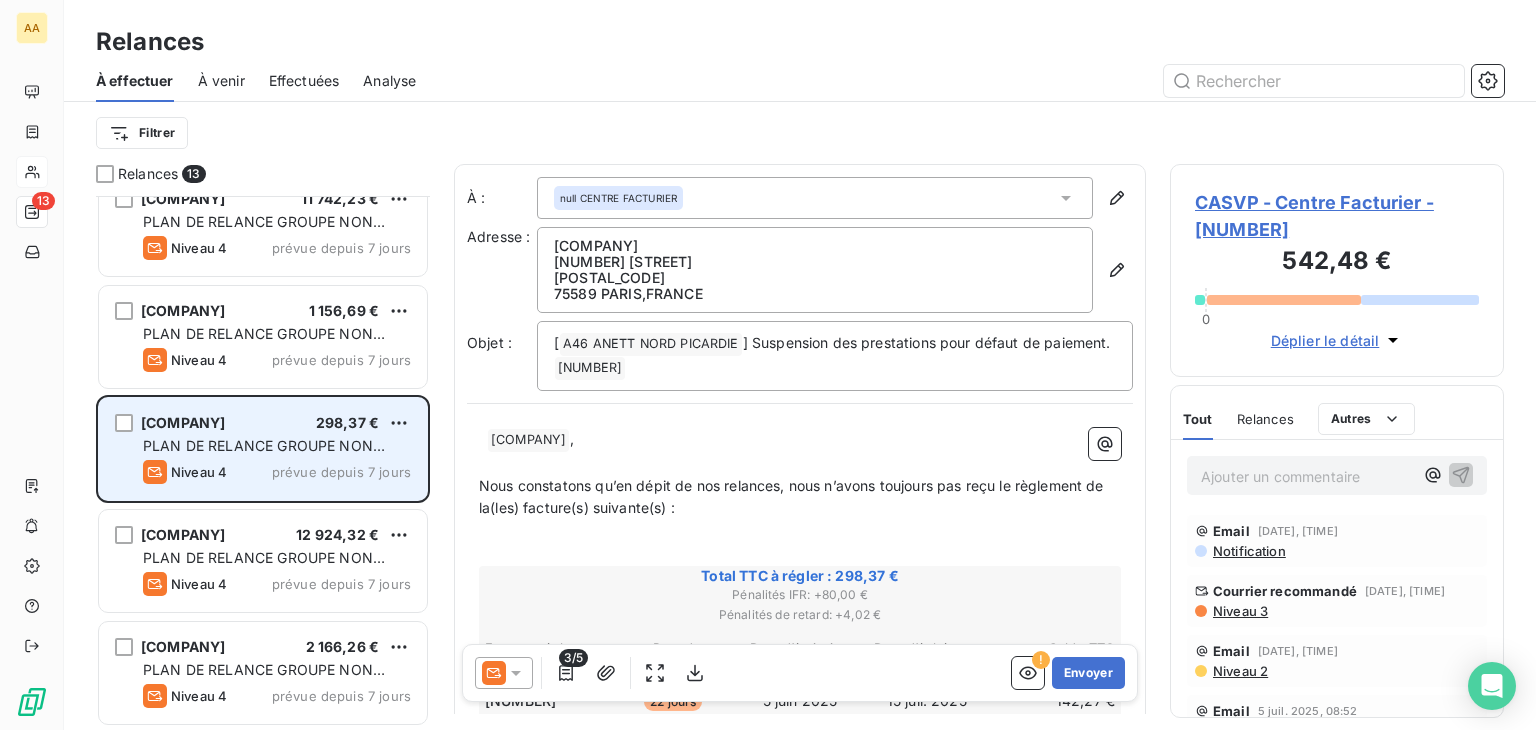 scroll, scrollTop: 0, scrollLeft: 0, axis: both 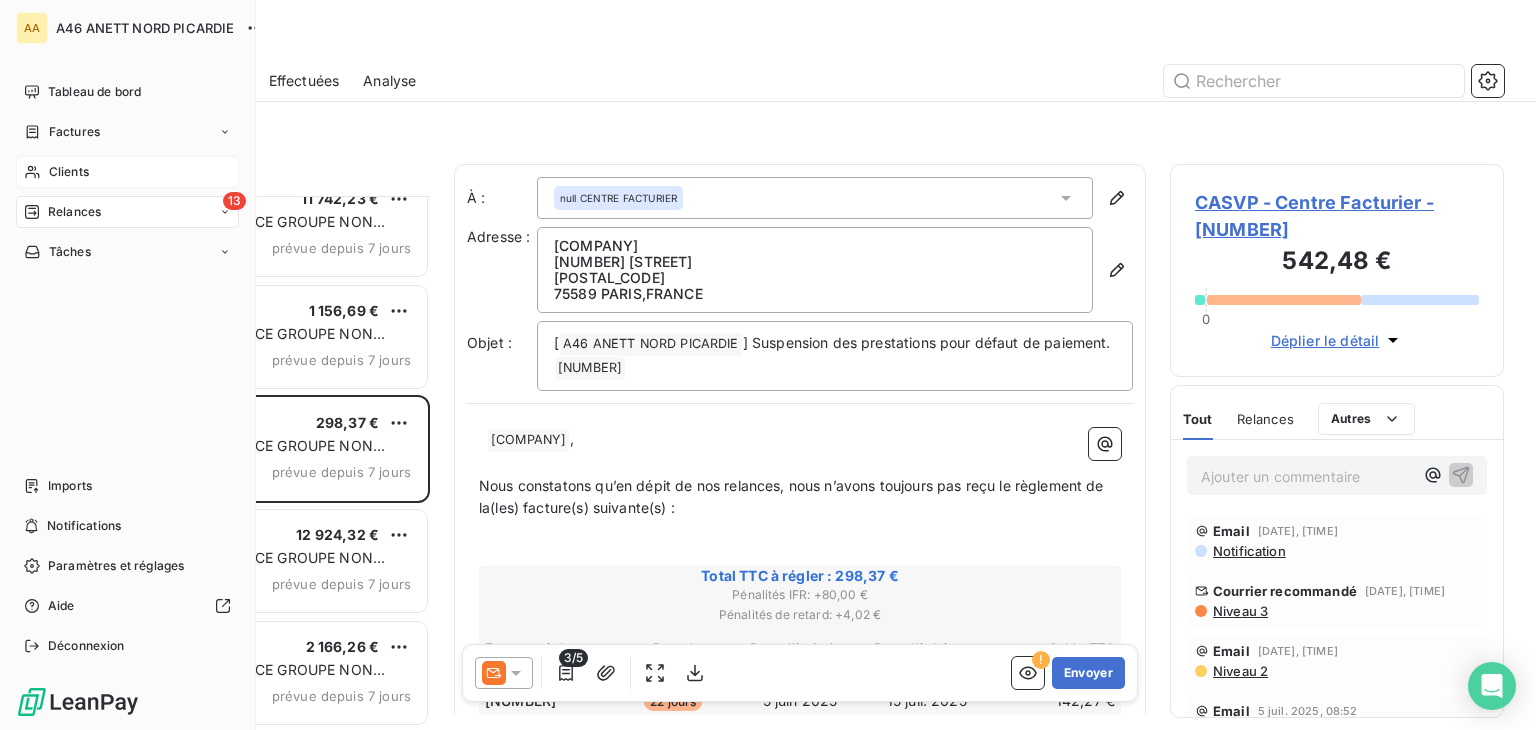 click on "Clients" at bounding box center (69, 172) 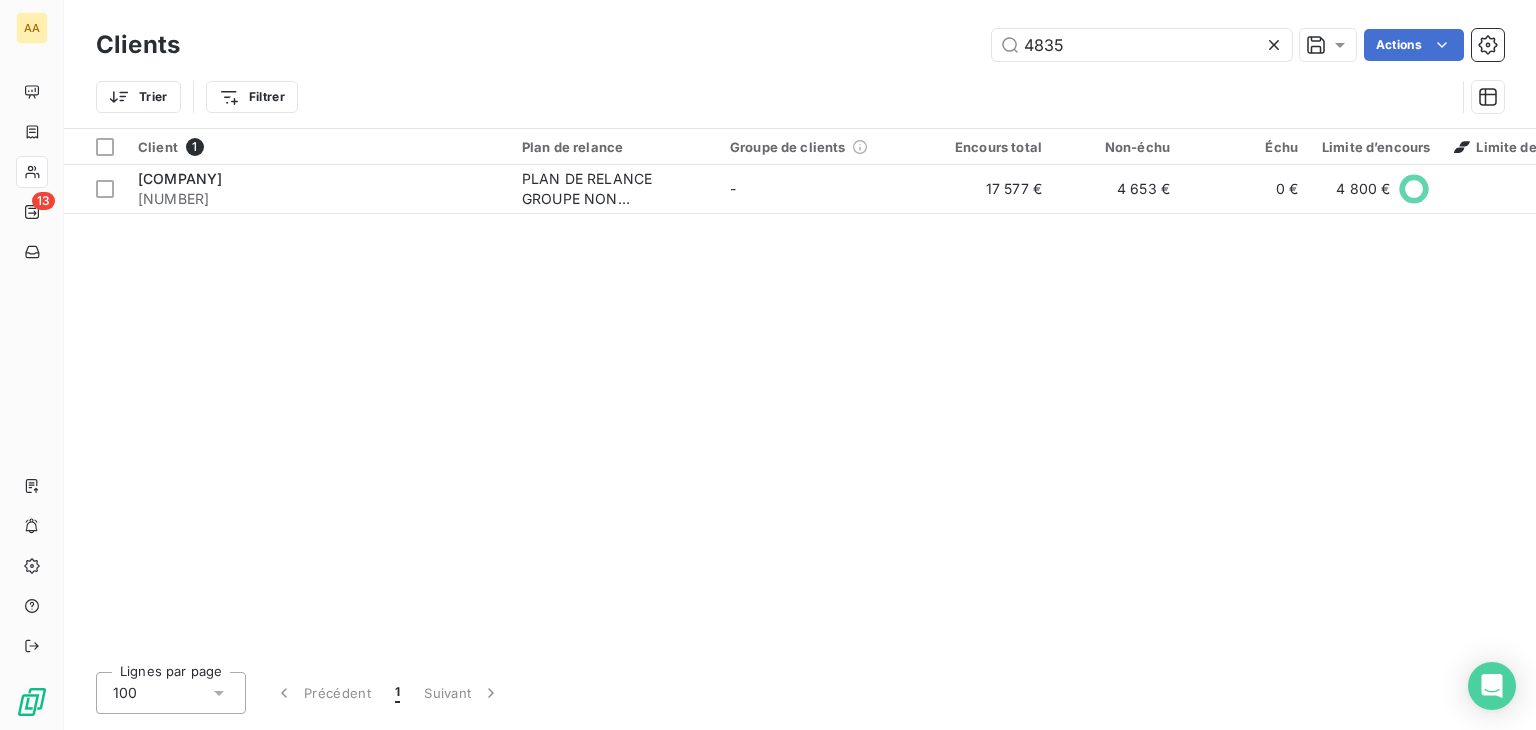 drag, startPoint x: 1096, startPoint y: 41, endPoint x: 912, endPoint y: 41, distance: 184 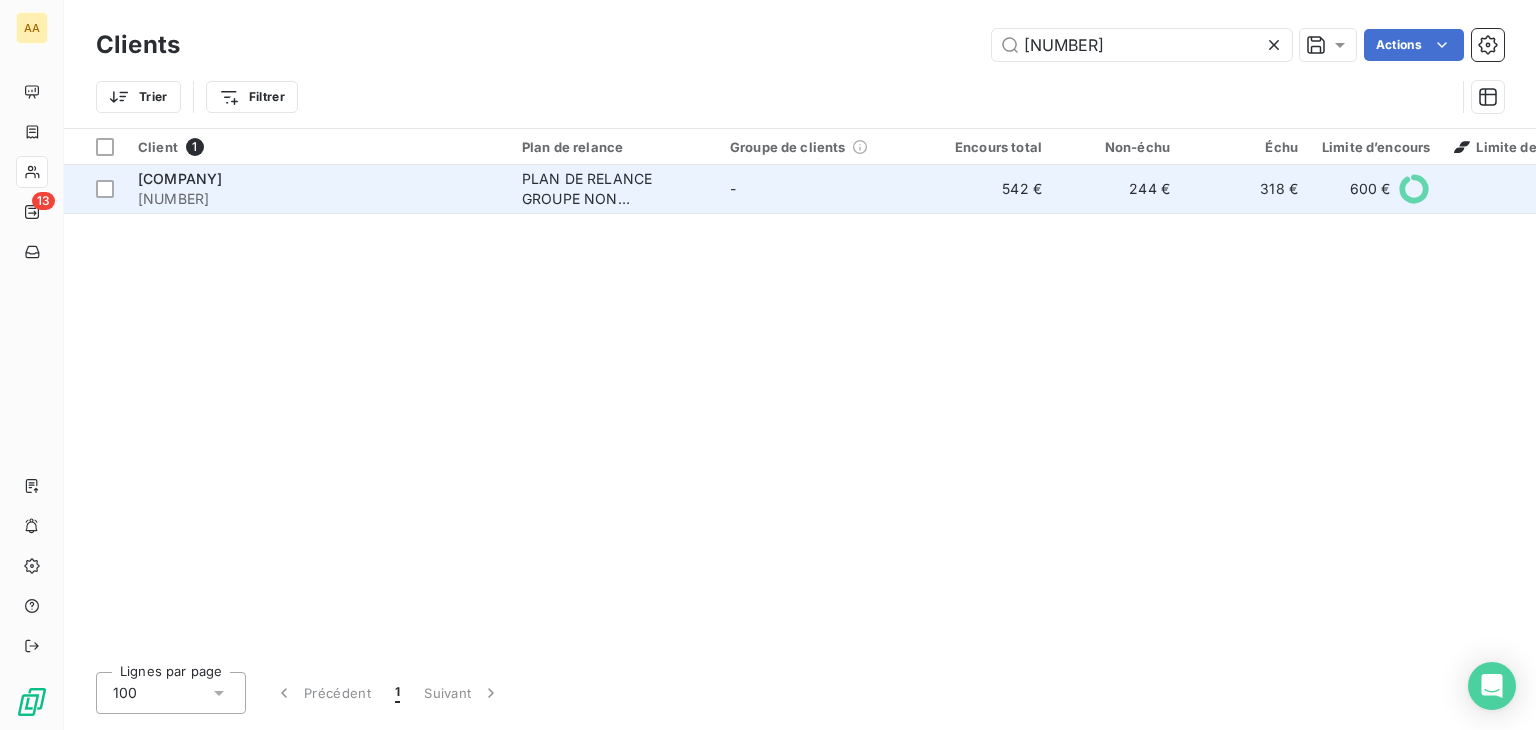 type on "[NUMBER]" 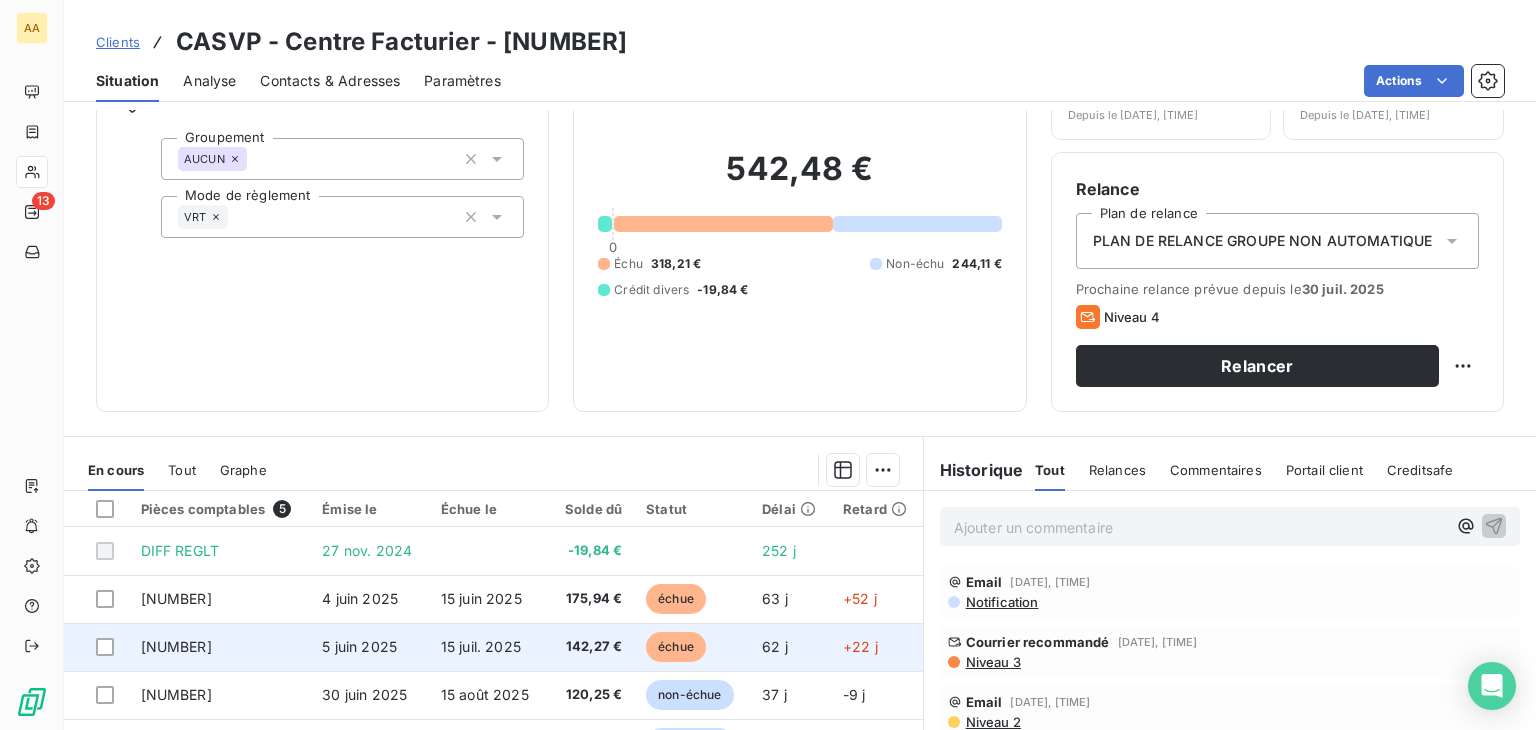 scroll, scrollTop: 300, scrollLeft: 0, axis: vertical 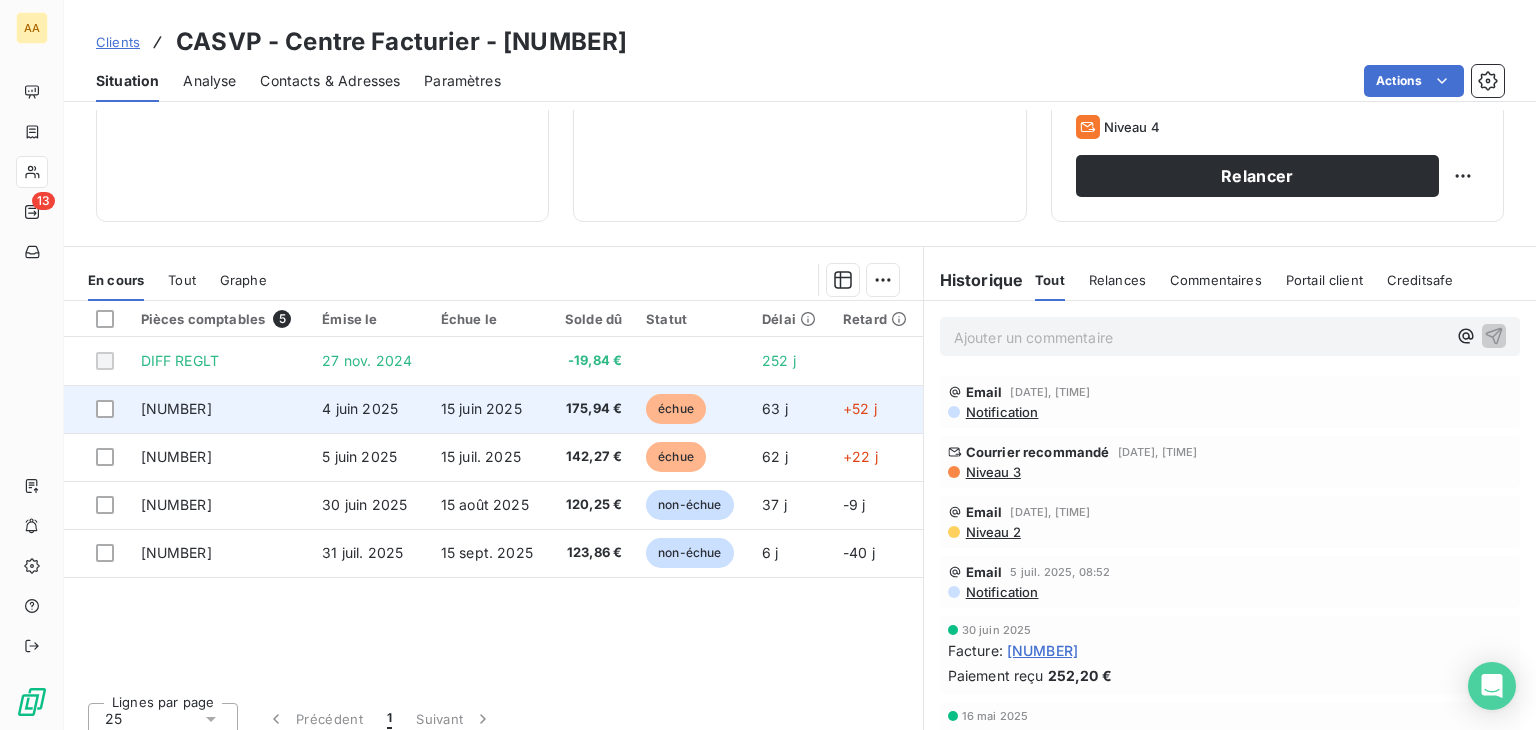 click on "[NUMBER]" at bounding box center (176, 408) 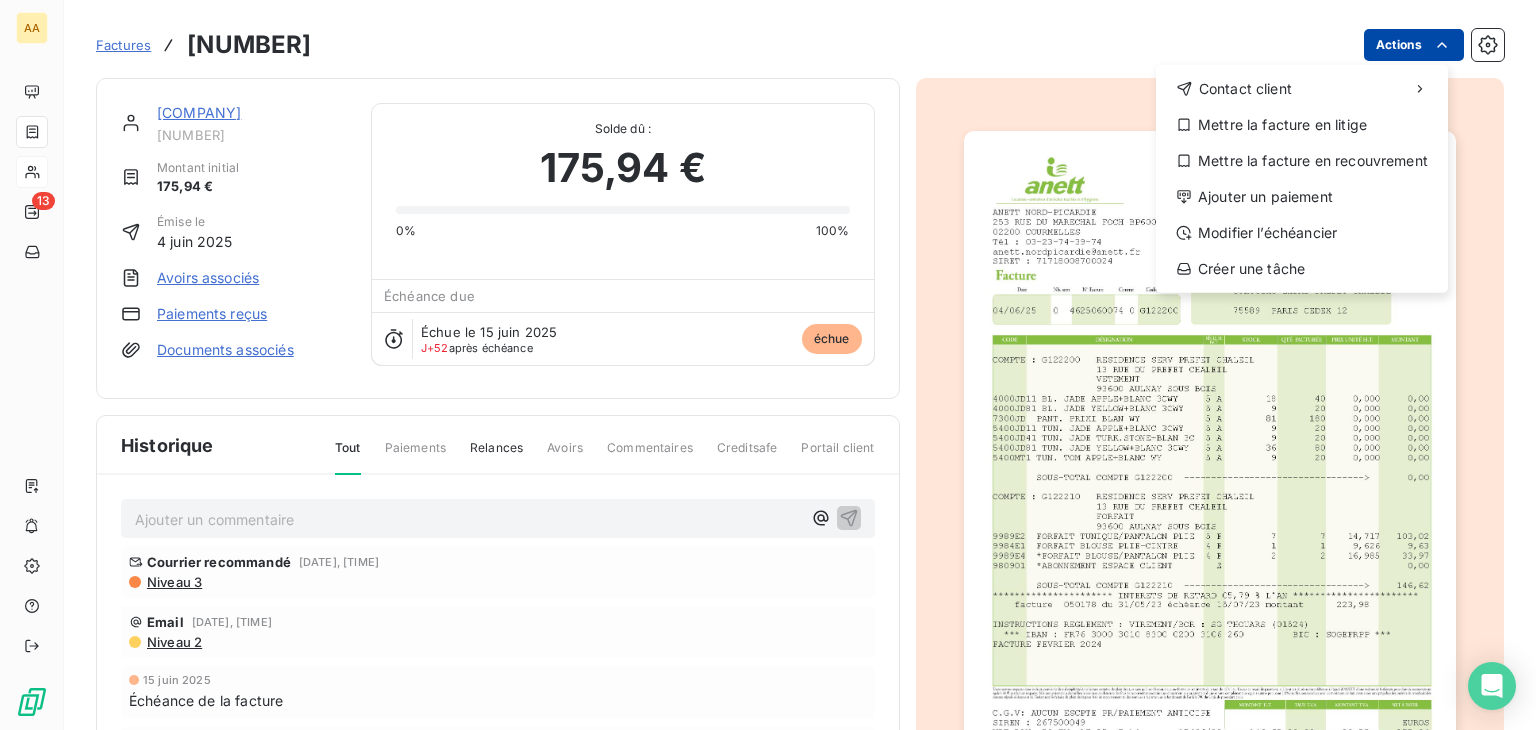 click on "AA 13 Factures [NUMBER] Actions Contact client Mettre la facture en litige Mettre la facture en recouvrement Ajouter un paiement Modifier l’échéancier Créer une tâche CASVP - Centre Facturier C[NUMBER] Montant initial [CURRENCY] Émise le [DATE] Avoirs associés Paiements reçus Documents associés Solde dû : [CURRENCY] 0% 100% Échéance due Échue le [DATE] J+52  après échéance échue Historique Tout Paiements Relances Avoirs Commentaires Creditsafe Portail client Ajouter un commentaire ﻿ Courrier recommandé [DATE], [TIME] Niveau 3 Email [DATE], [TIME] Niveau 2 [DATE] Échéance de la facture [DATE] Émission de la facture" at bounding box center (768, 365) 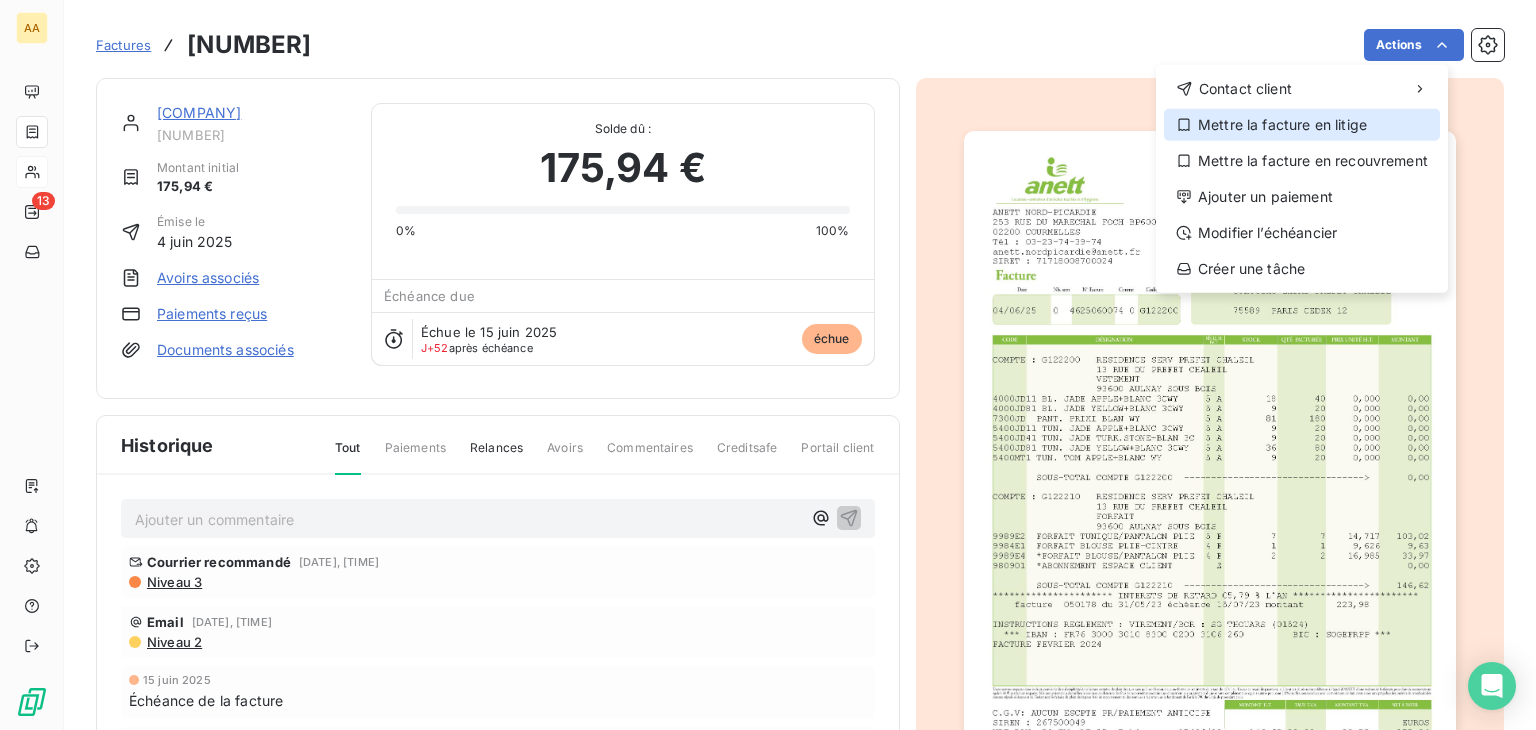 click on "Mettre la facture en litige" at bounding box center [1302, 125] 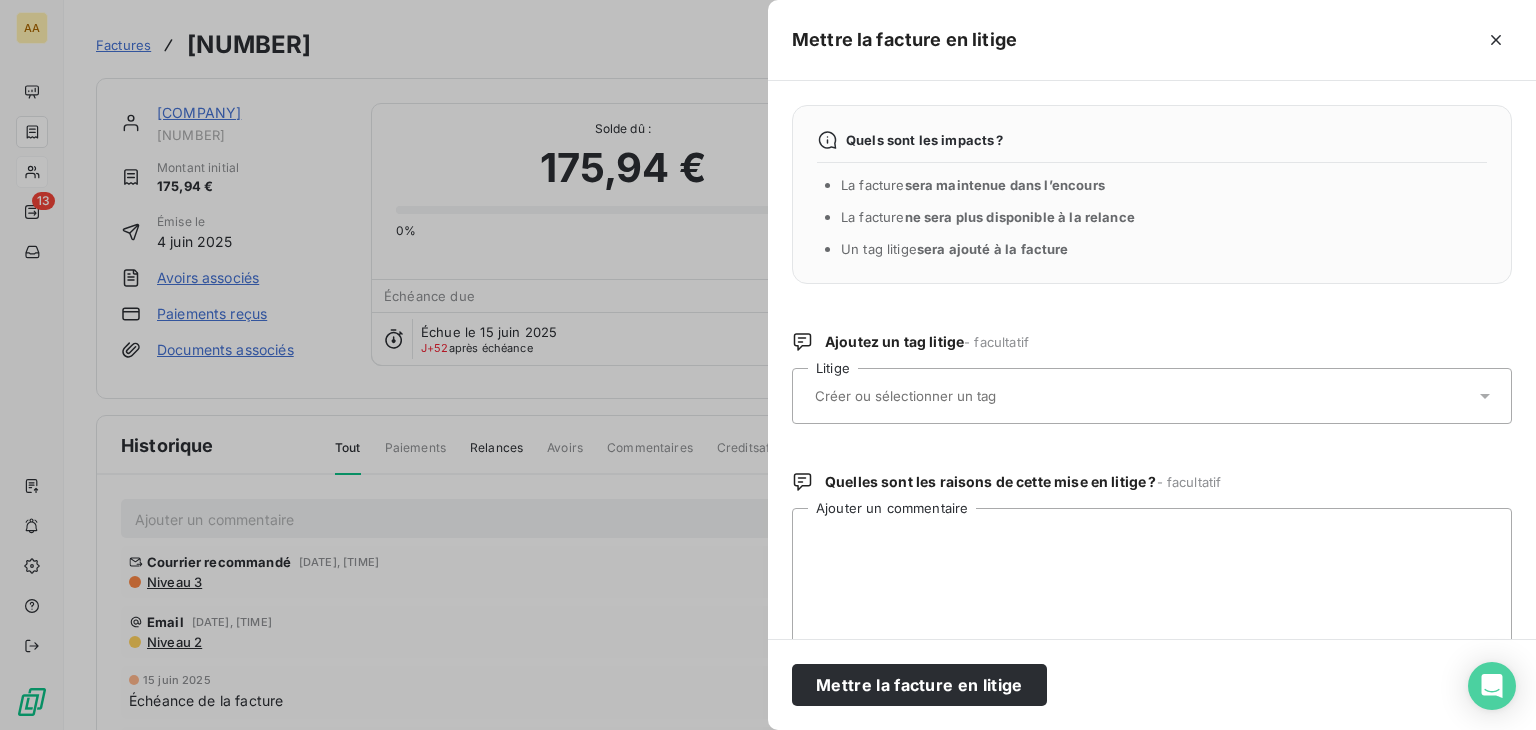 click at bounding box center (958, 396) 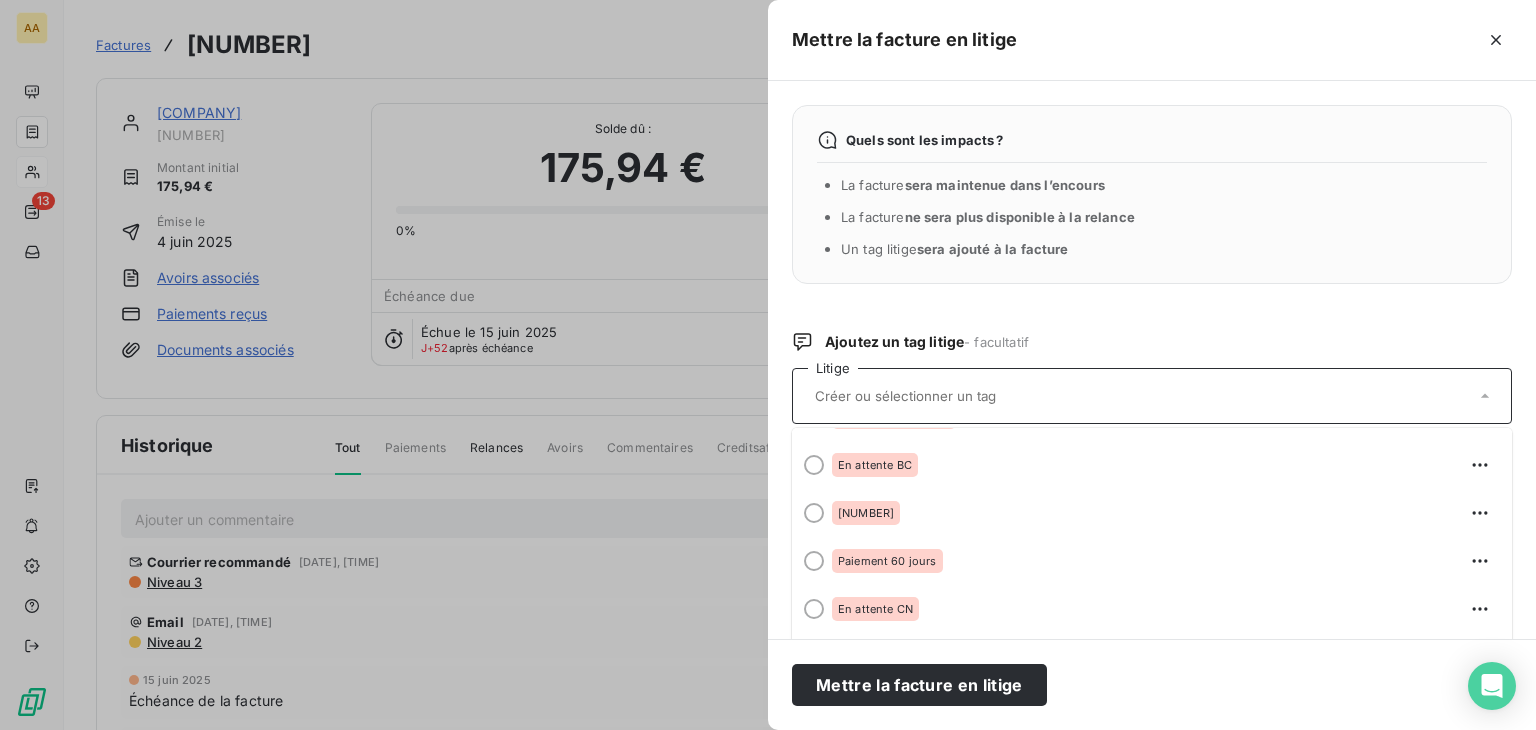 scroll, scrollTop: 296, scrollLeft: 0, axis: vertical 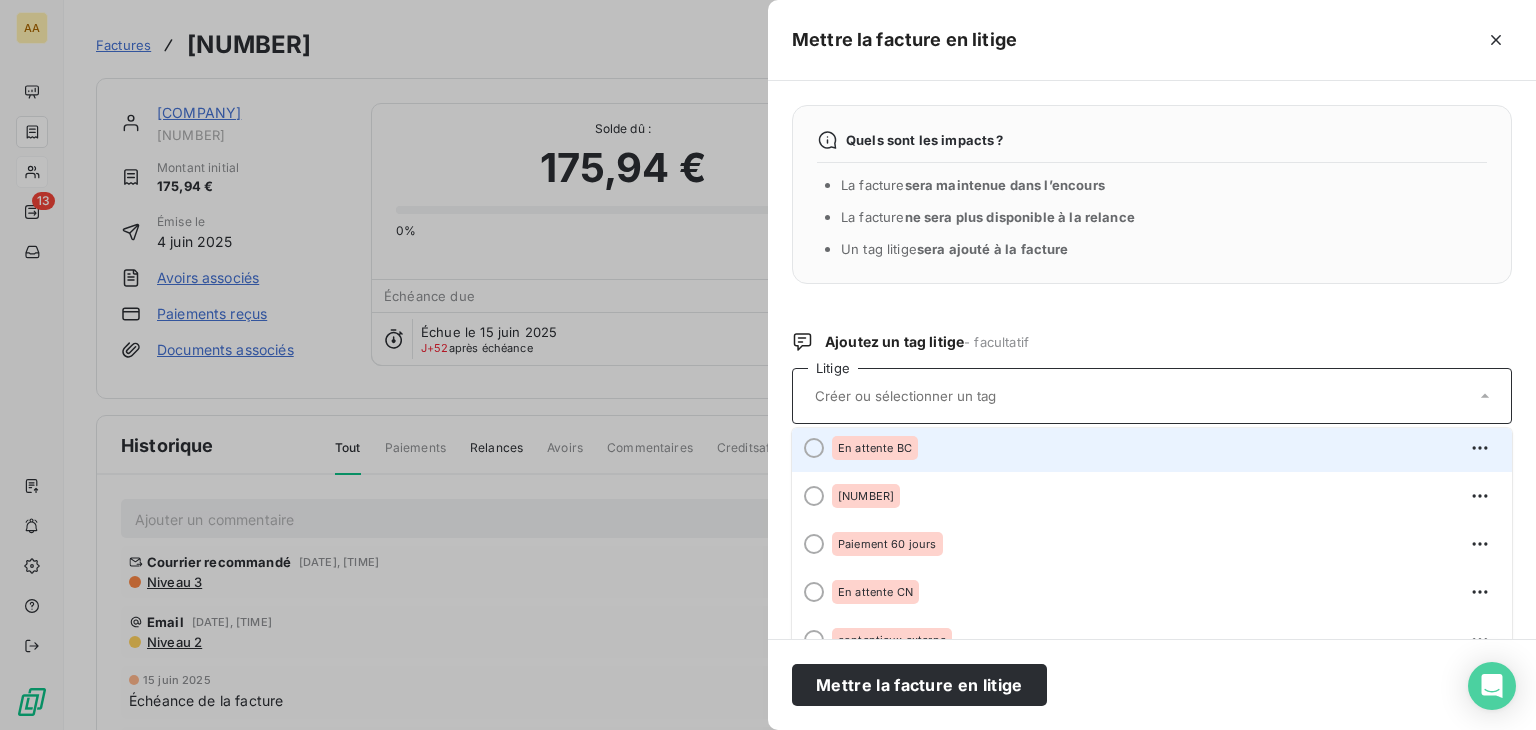 click on "En attente BC" at bounding box center (875, 448) 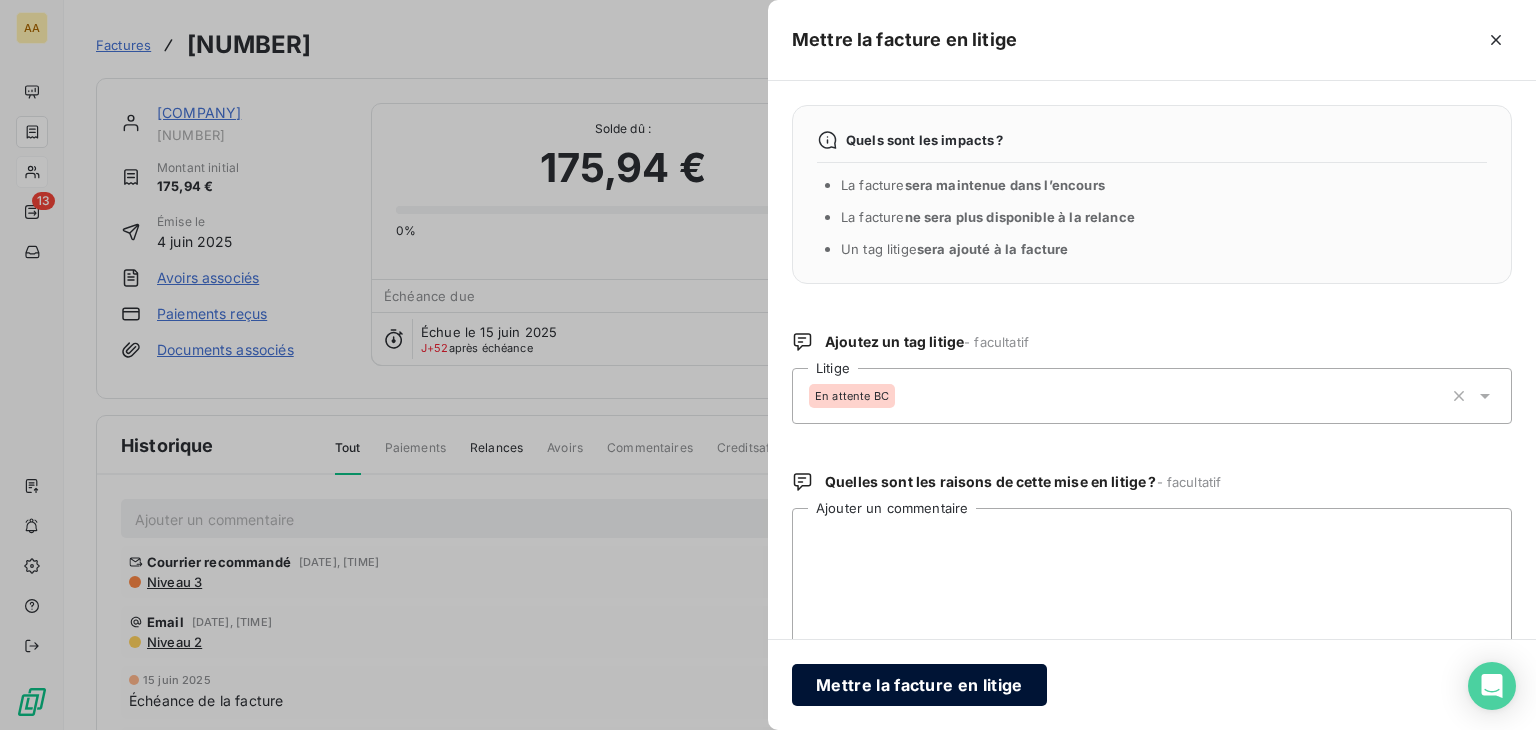 click on "Mettre la facture en litige" at bounding box center (919, 685) 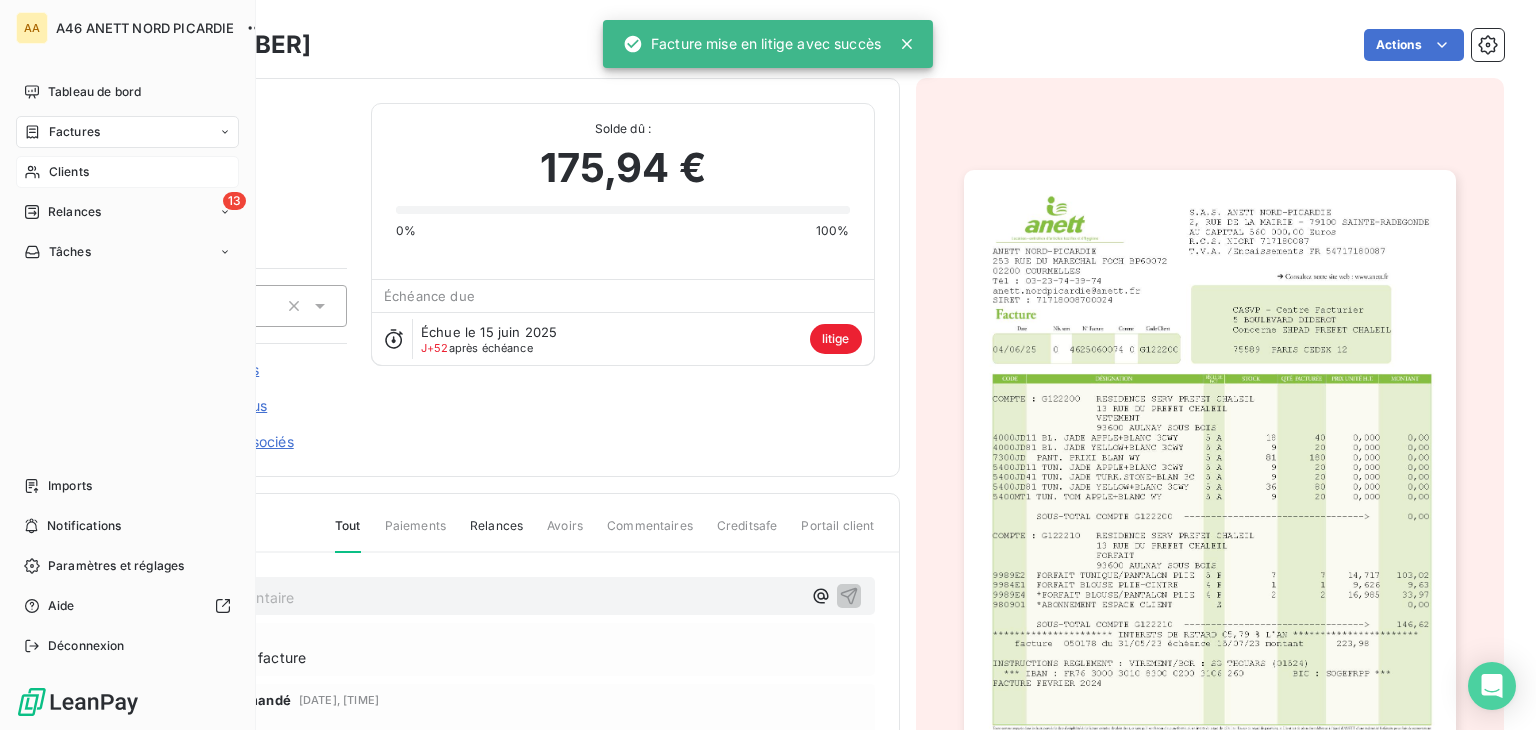 click on "Clients" at bounding box center (127, 172) 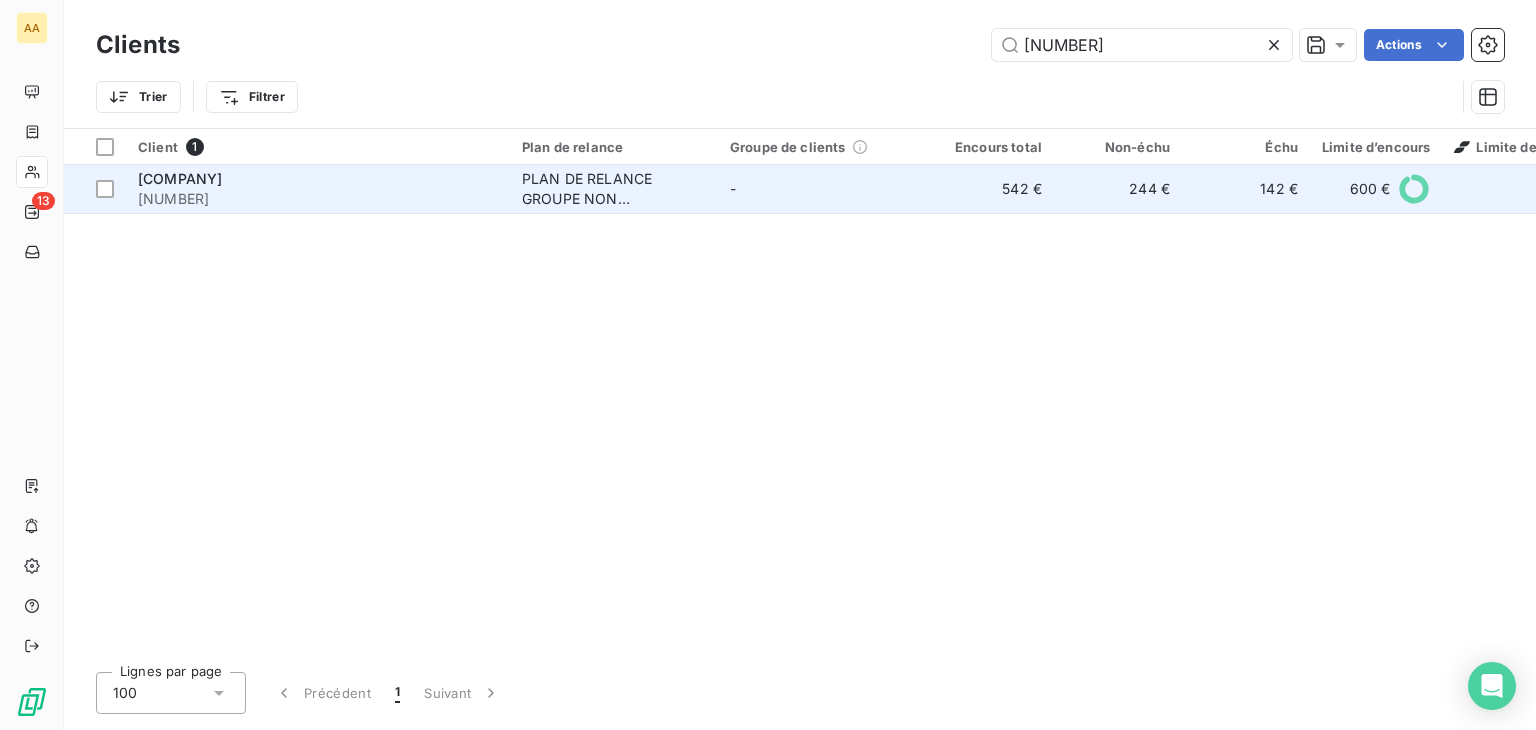 click on "[NUMBER]" at bounding box center (318, 199) 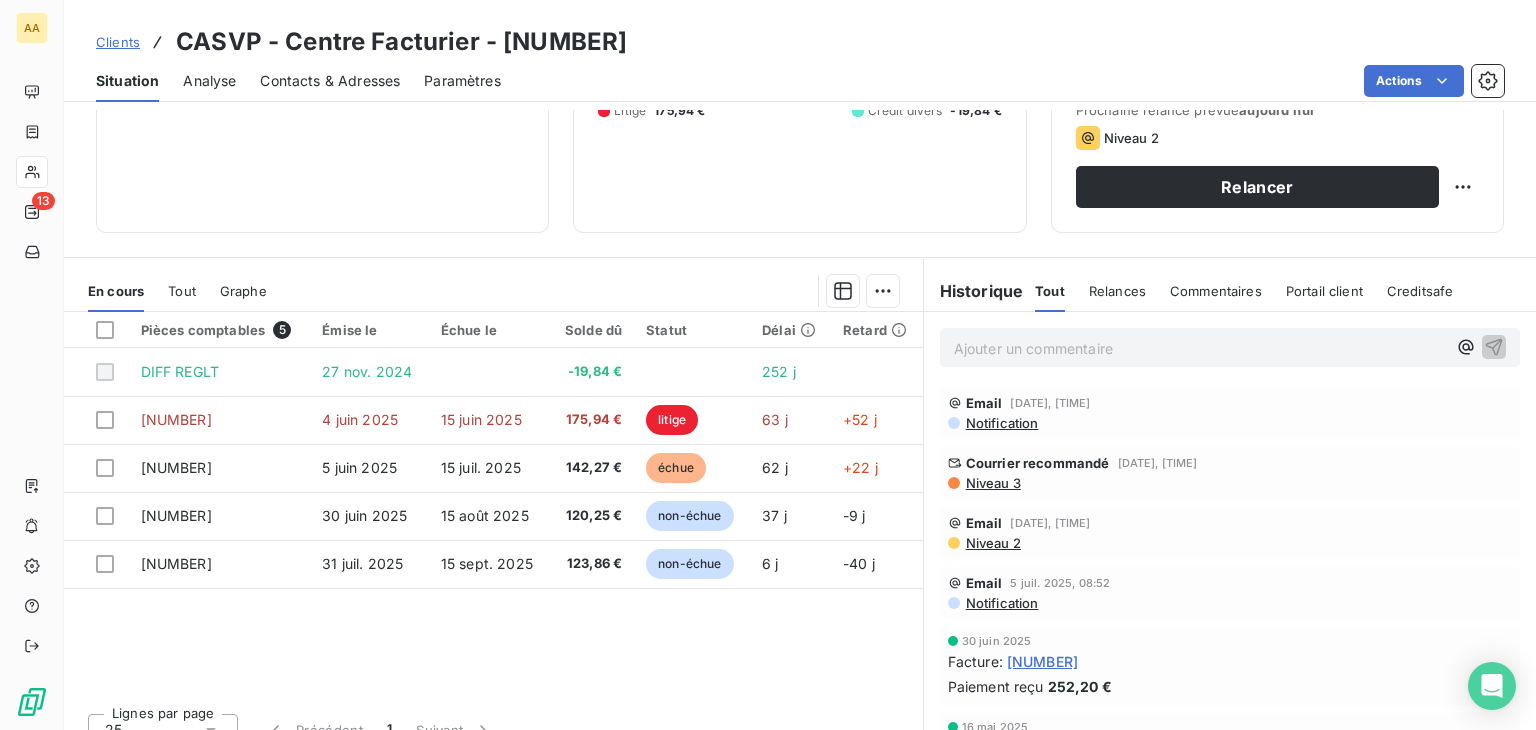 scroll, scrollTop: 300, scrollLeft: 0, axis: vertical 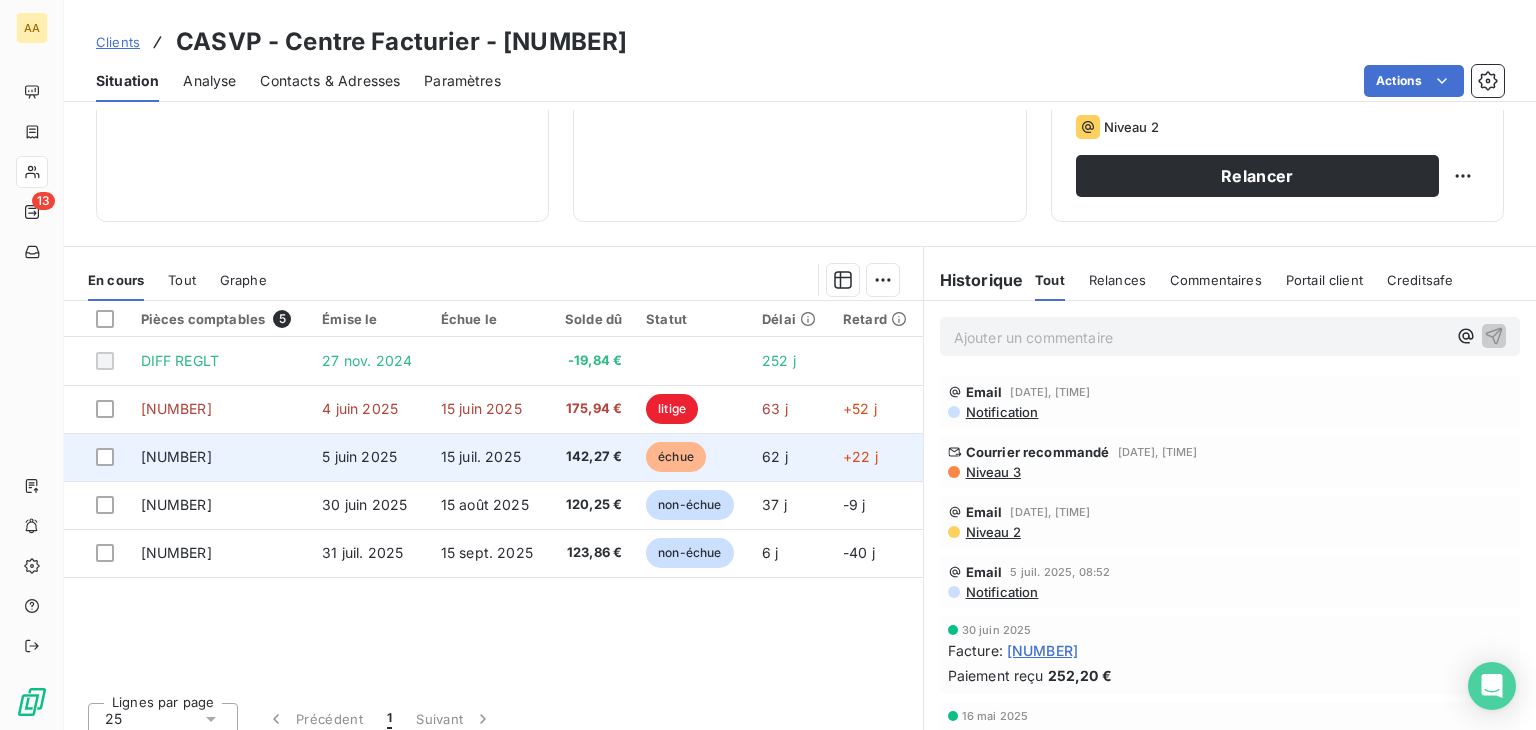 click on "15 juil. 2025" at bounding box center [481, 456] 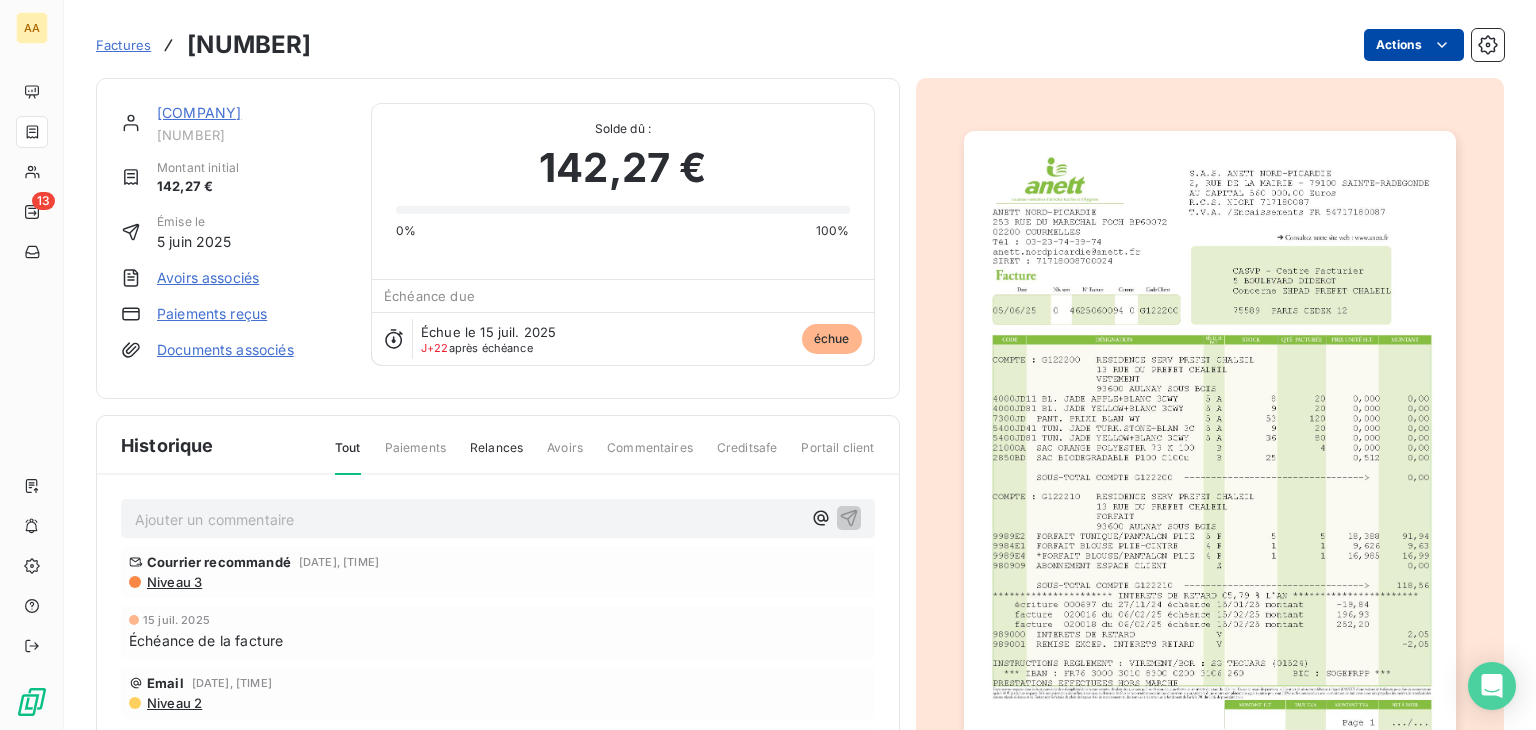 click on "AA 13 Factures [NUMBER] Actions CASVP - Centre Facturier C[NUMBER] Montant initial [CURRENCY] Émise le [DATE] Avoirs associés Paiements reçus Documents associés Solde dû : [CURRENCY] 0% 100% Échéance due Échue le [DATE] J+22  après échéance échue Historique Tout Paiements Relances Avoirs Commentaires Creditsafe Portail client Ajouter un commentaire ﻿ Courrier recommandé [DATE], [TIME] Niveau 3 [DATE] Échéance de la facture Email [DATE], [TIME] Niveau 2 Email [DATE], [TIME] Notification [DATE] Émission de la facture" at bounding box center (768, 365) 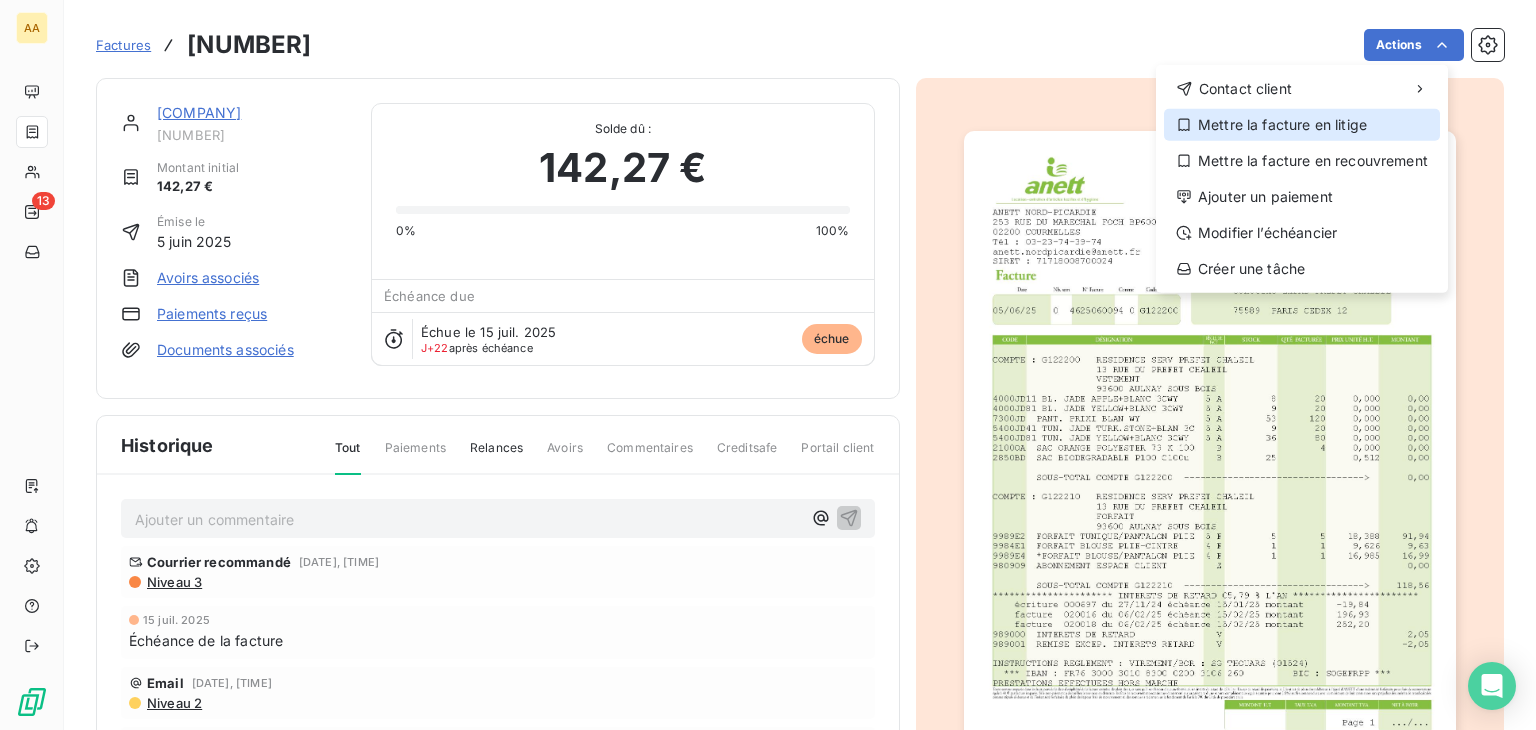 click on "Mettre la facture en litige" at bounding box center (1302, 125) 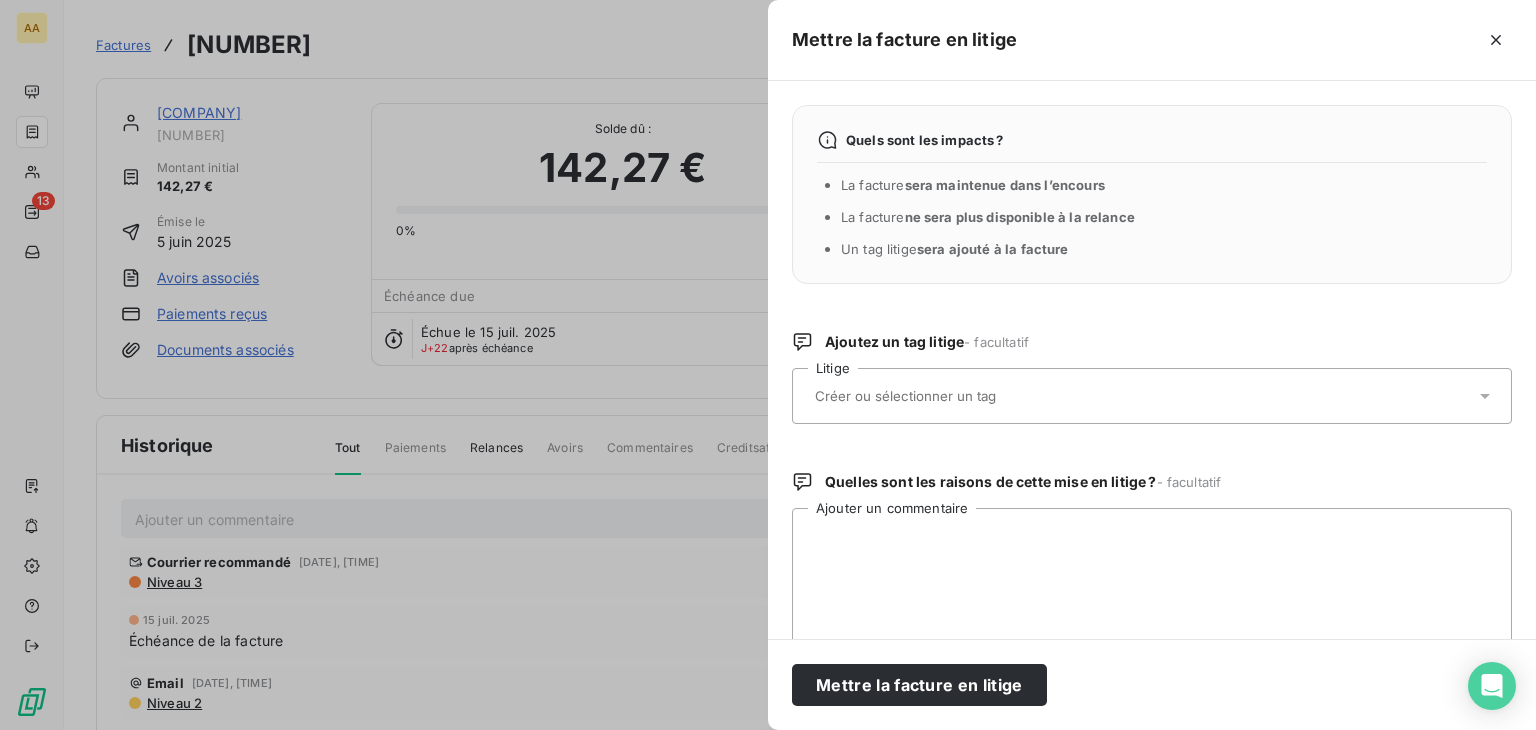 click at bounding box center [1142, 396] 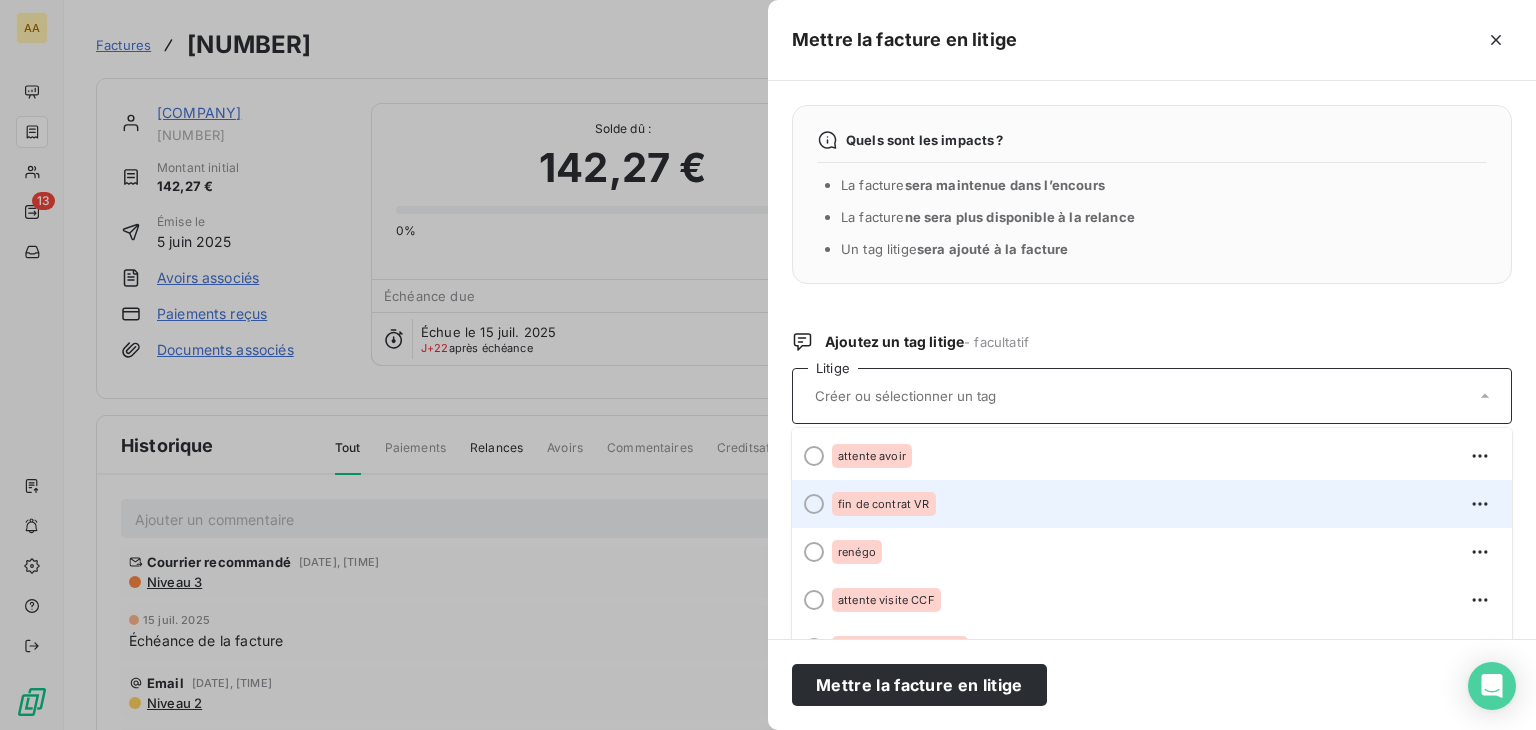 scroll, scrollTop: 296, scrollLeft: 0, axis: vertical 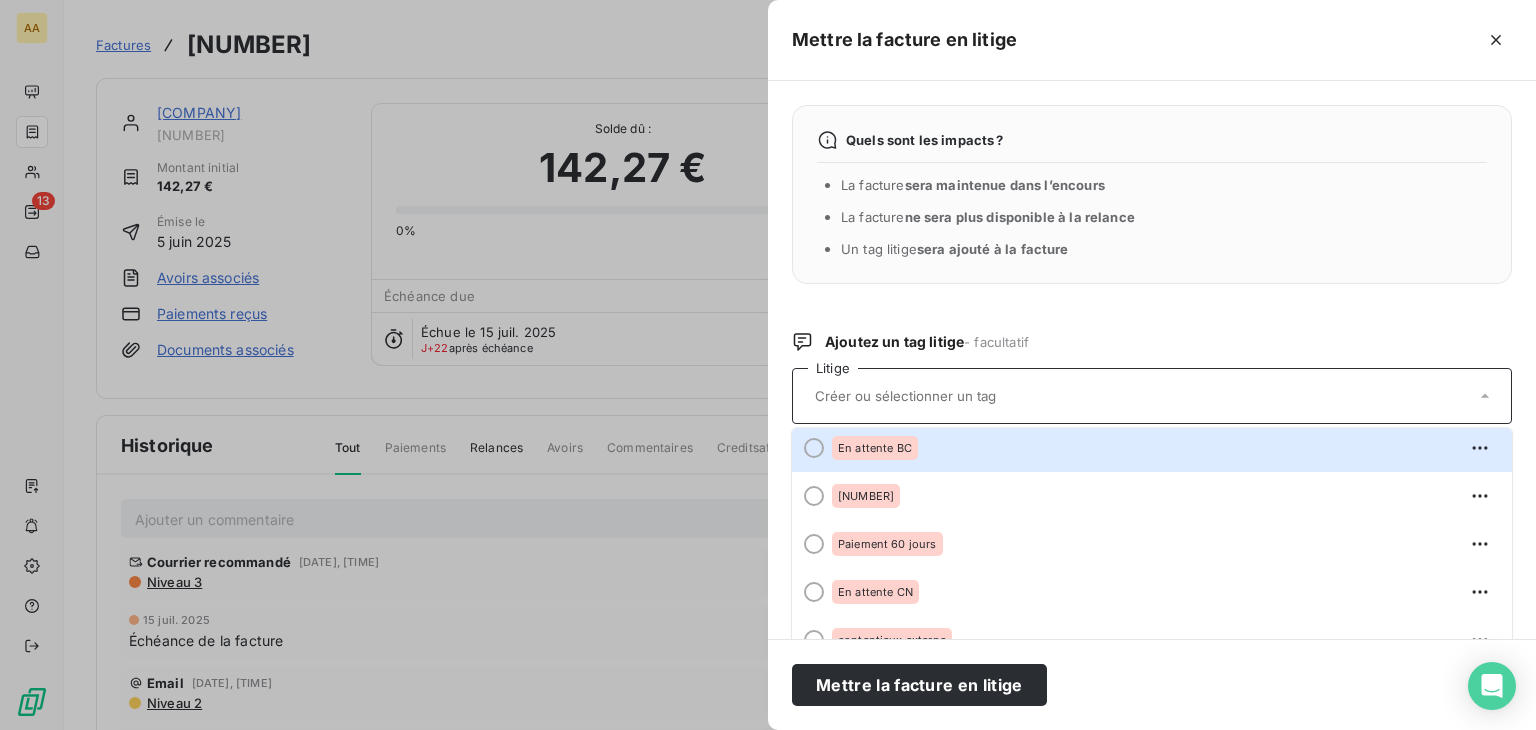 drag, startPoint x: 924, startPoint y: 445, endPoint x: 919, endPoint y: 461, distance: 16.763054 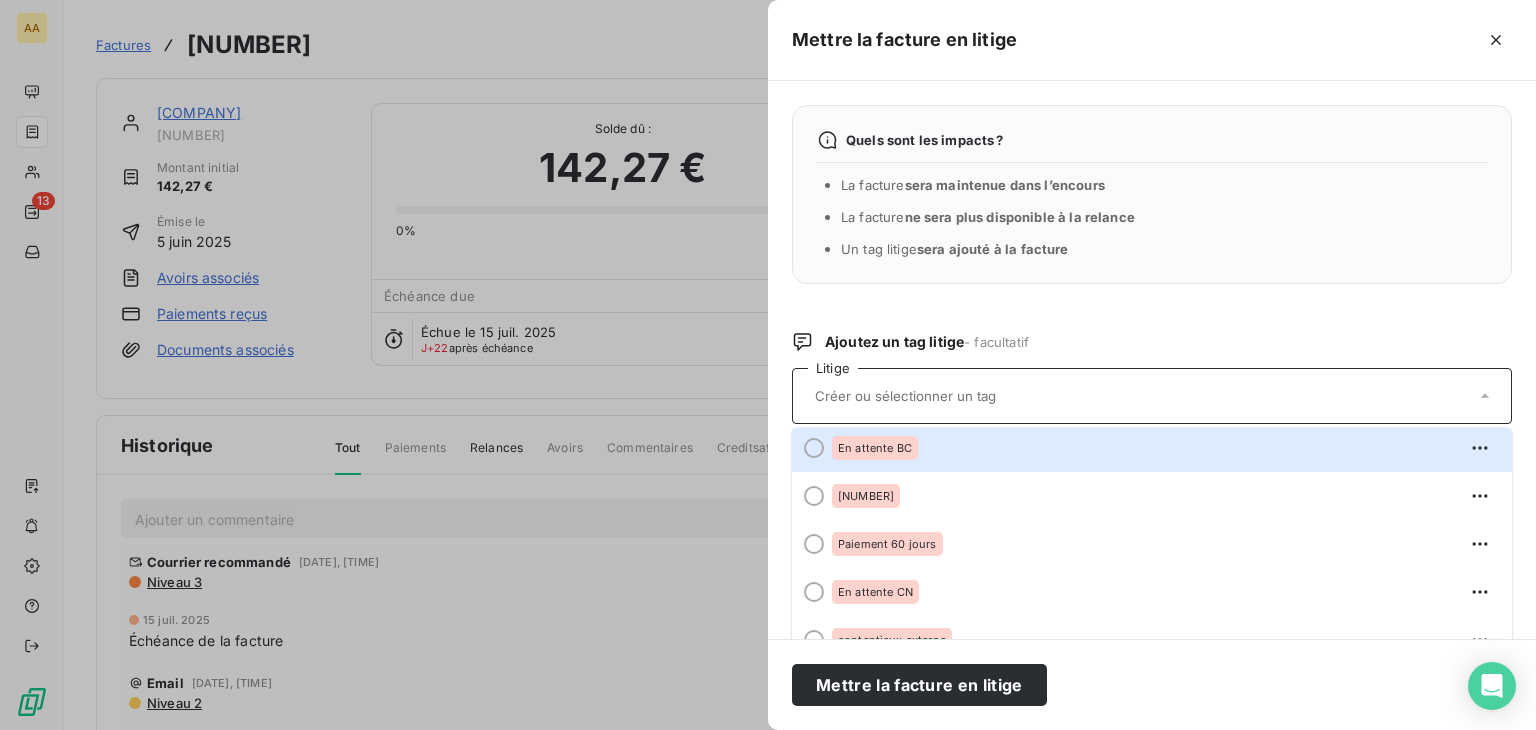 click on "En attente BC" at bounding box center [1164, 448] 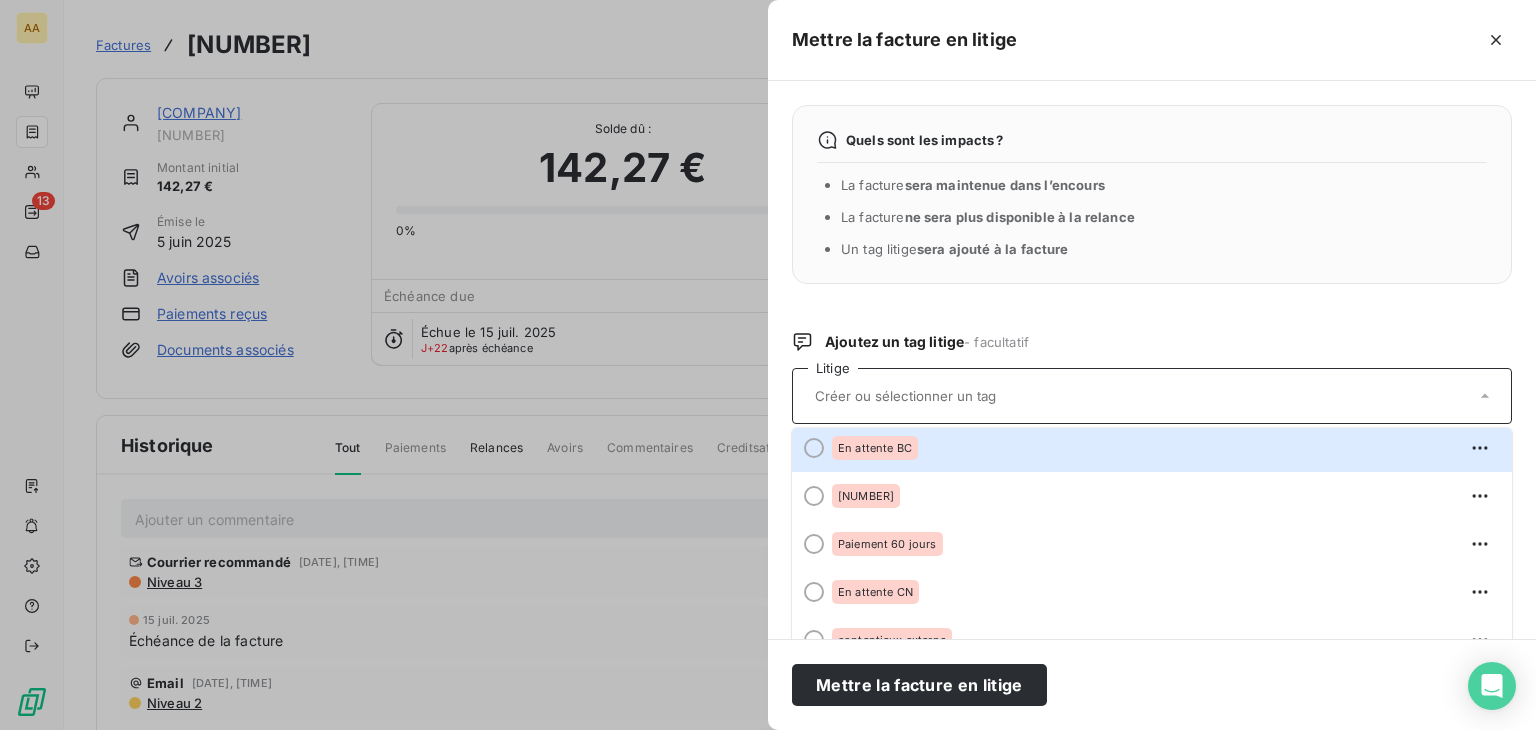 scroll, scrollTop: 0, scrollLeft: 0, axis: both 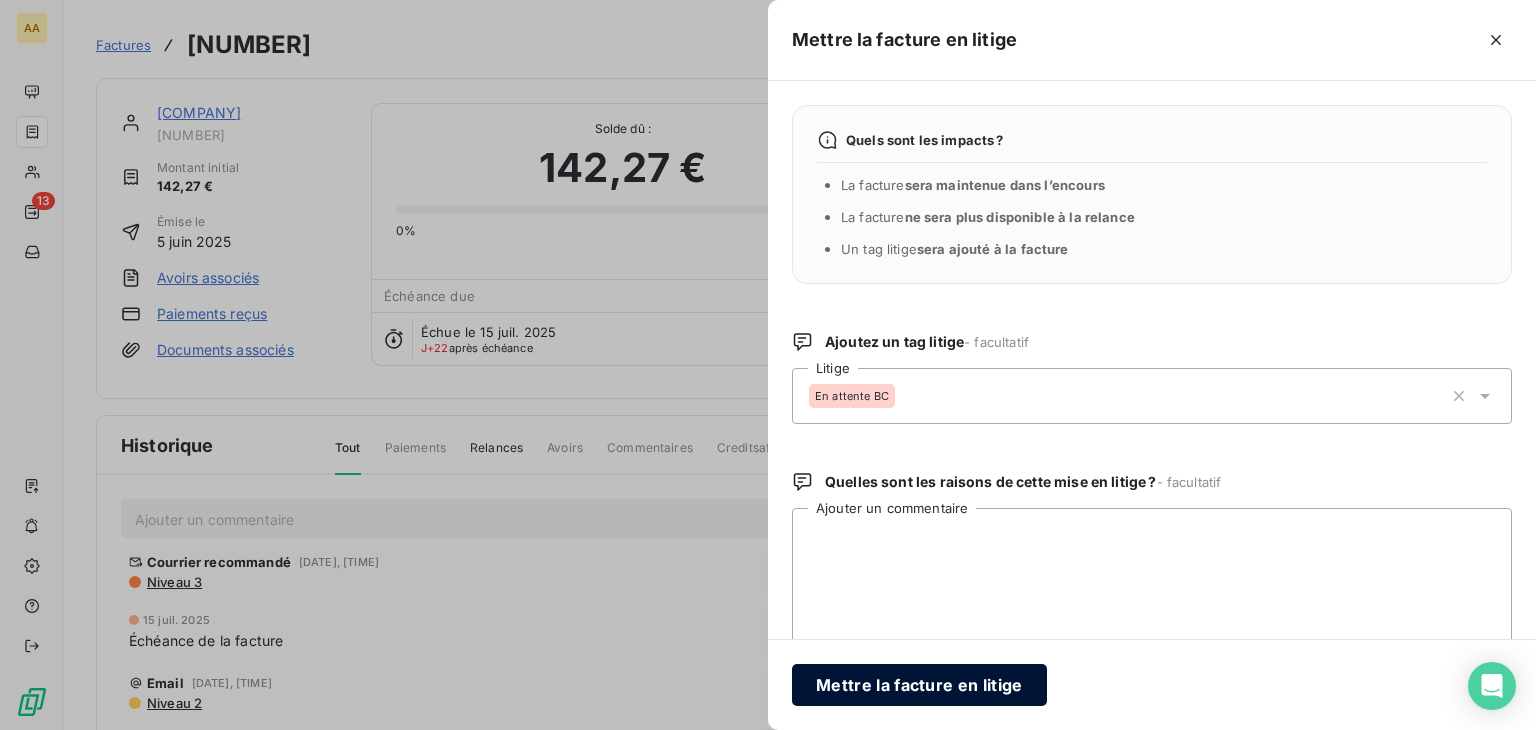 click on "Mettre la facture en litige" at bounding box center [919, 685] 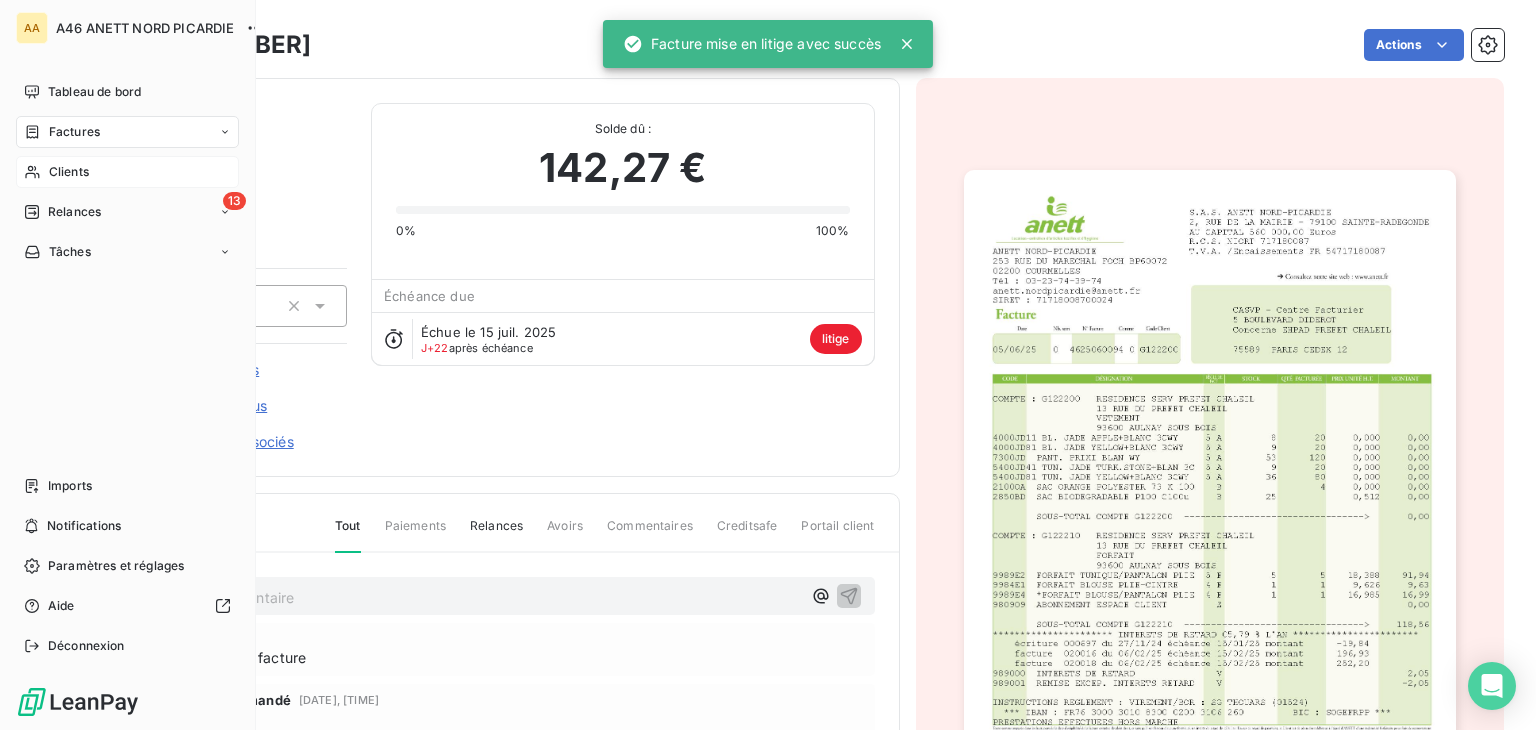click on "Clients" at bounding box center (69, 172) 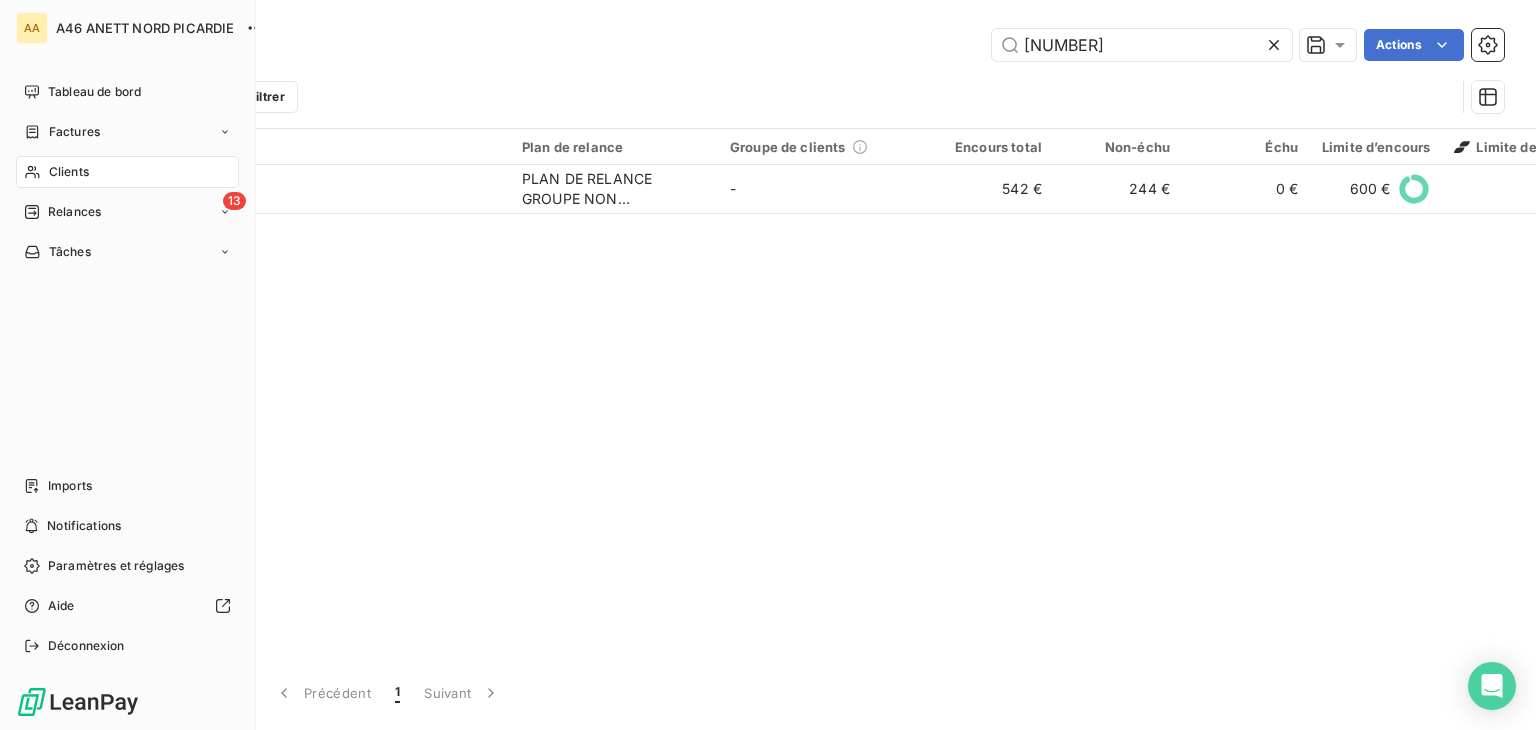 click on "Relances" at bounding box center (74, 212) 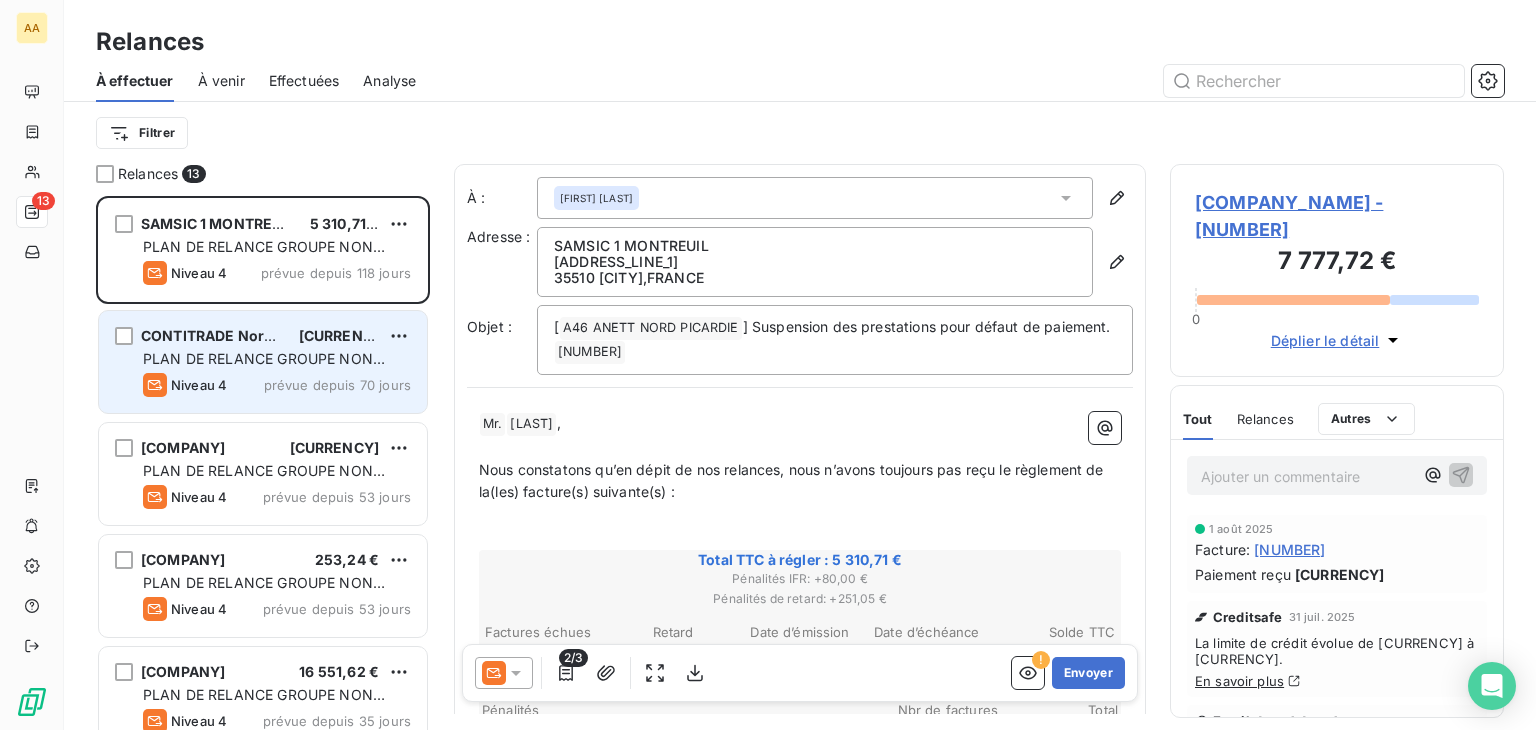 scroll, scrollTop: 16, scrollLeft: 16, axis: both 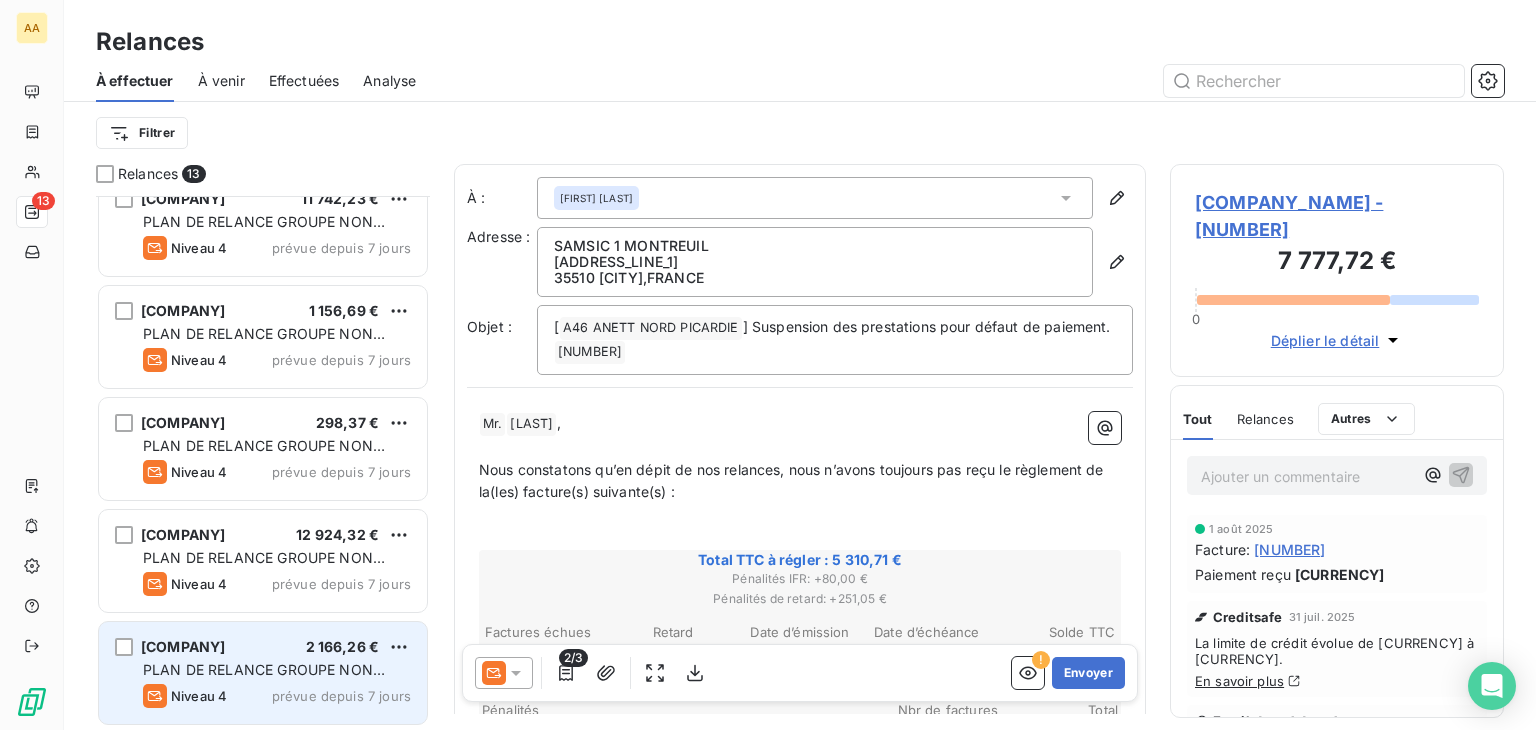click on "[COMPANY] [CURRENCY] PLAN DE RELANCE GROUPE NON AUTOMATIQUE Niveau 4 prévue depuis 7 jours" at bounding box center [263, 673] 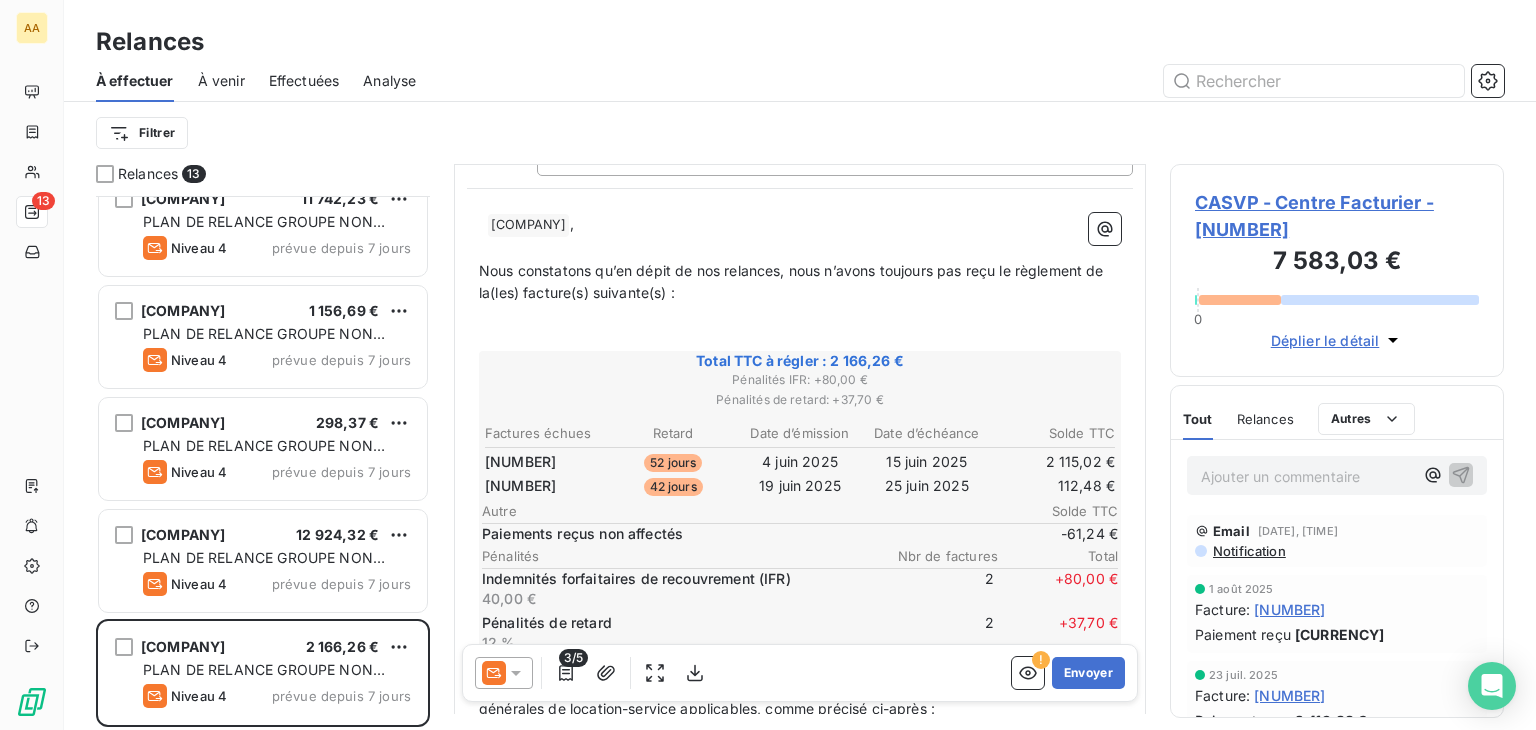 scroll, scrollTop: 100, scrollLeft: 0, axis: vertical 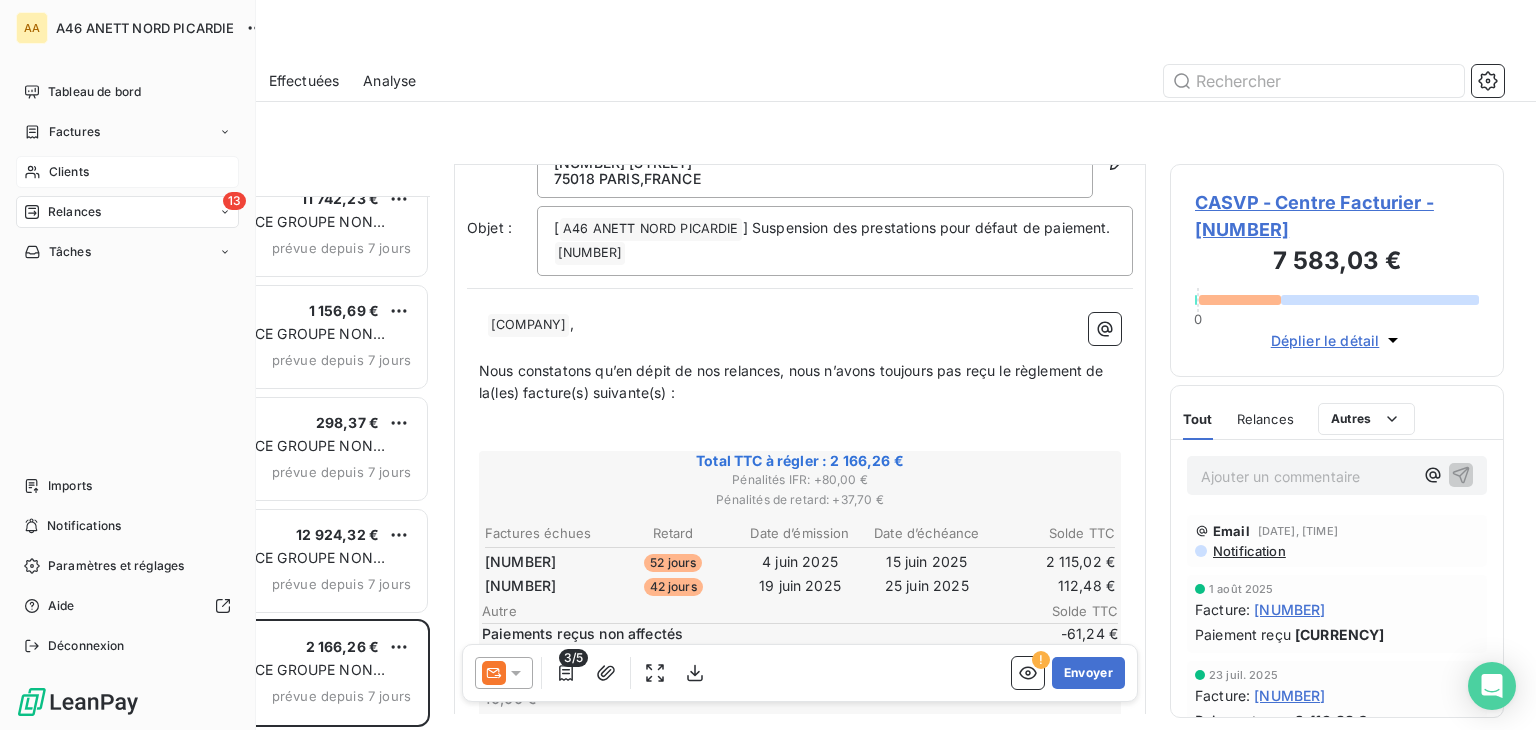 click on "Clients" at bounding box center [69, 172] 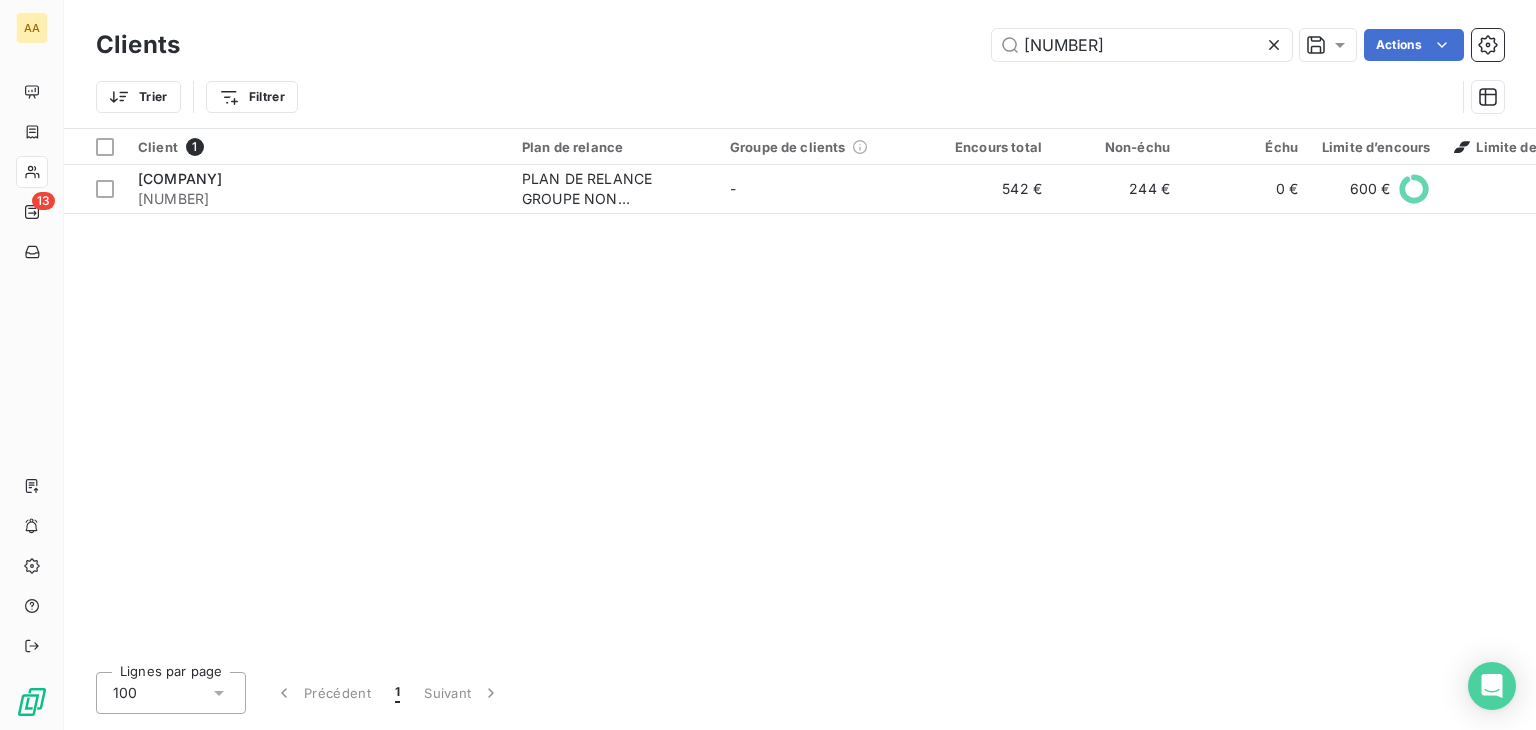drag, startPoint x: 1069, startPoint y: 45, endPoint x: 946, endPoint y: 34, distance: 123.49089 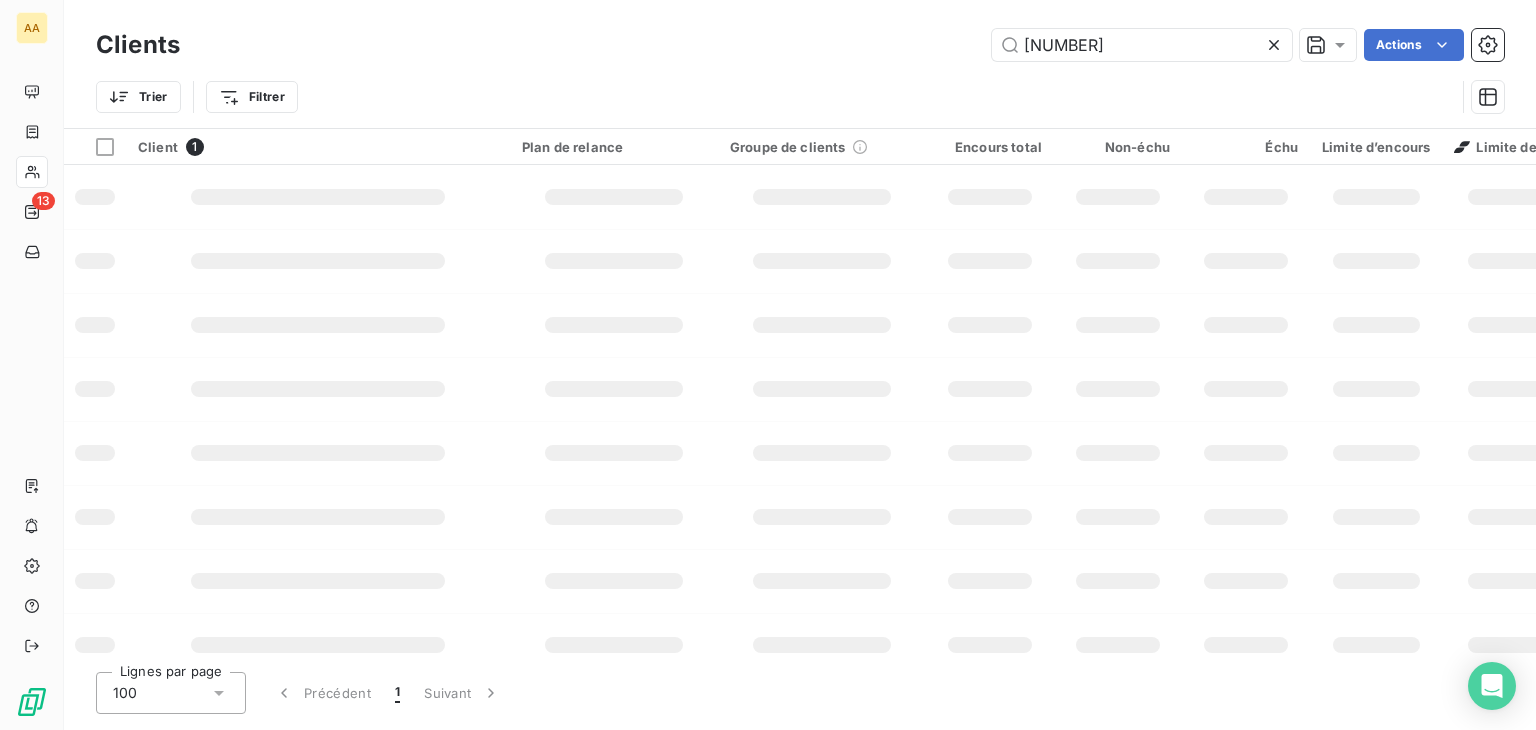 type on "[NUMBER]" 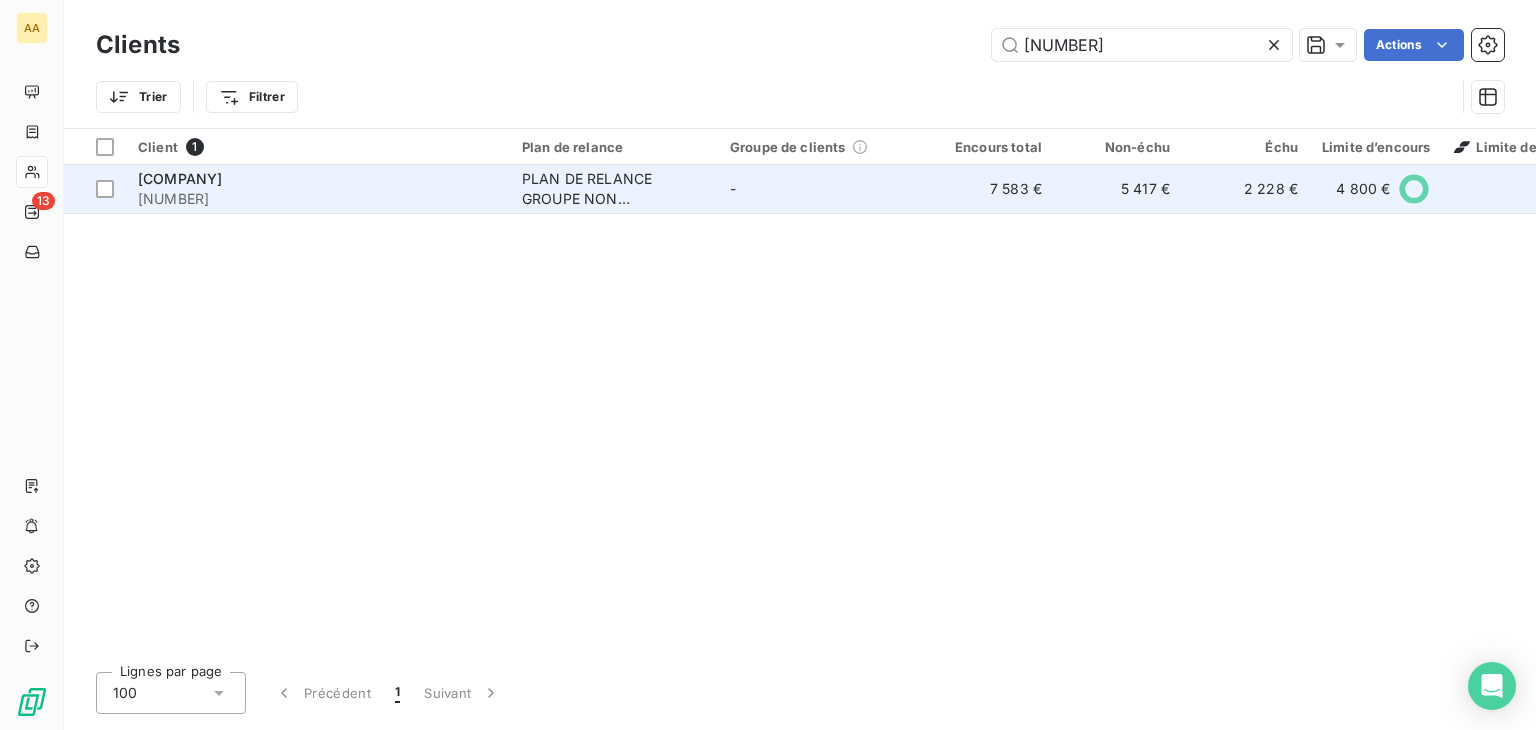 click on "[COMPANY]" at bounding box center (318, 179) 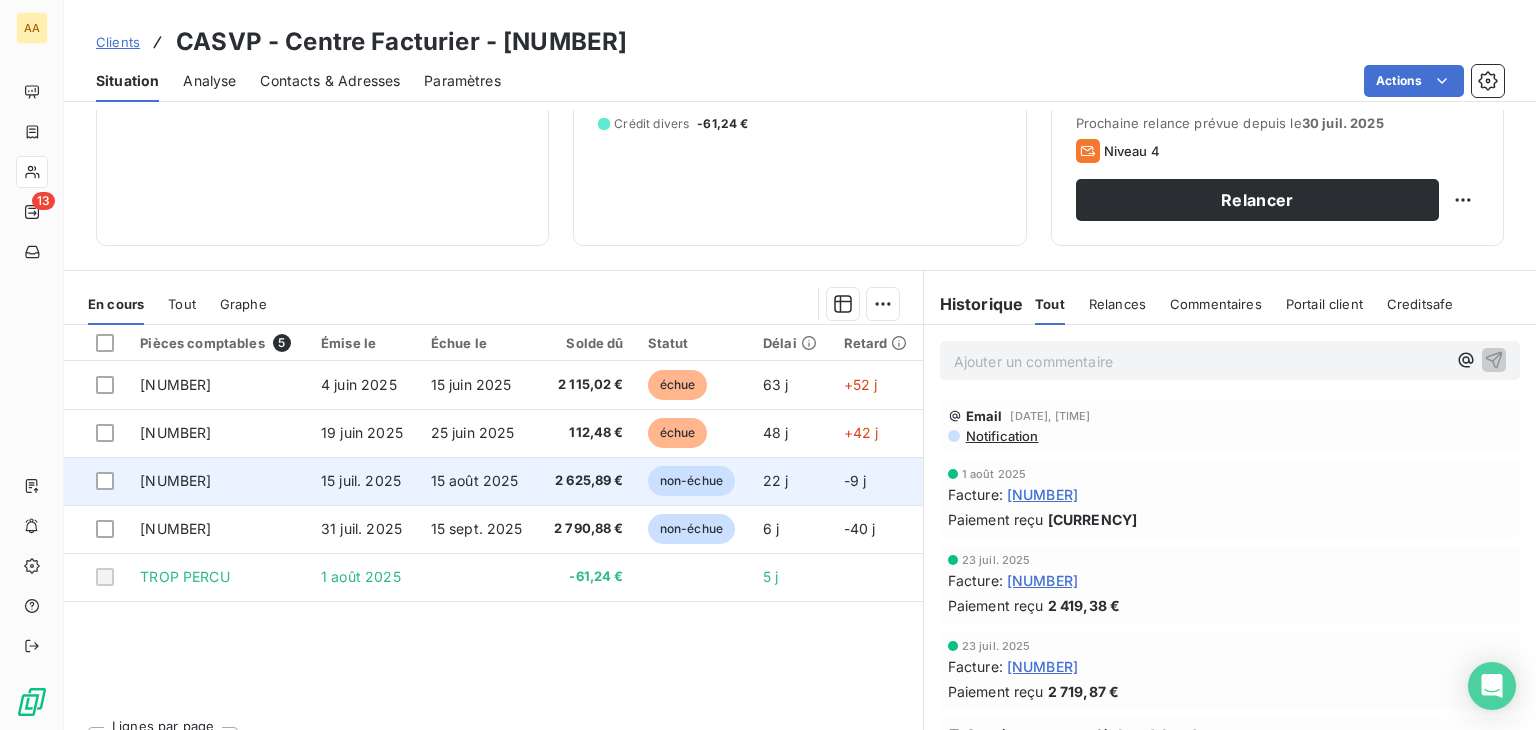 scroll, scrollTop: 300, scrollLeft: 0, axis: vertical 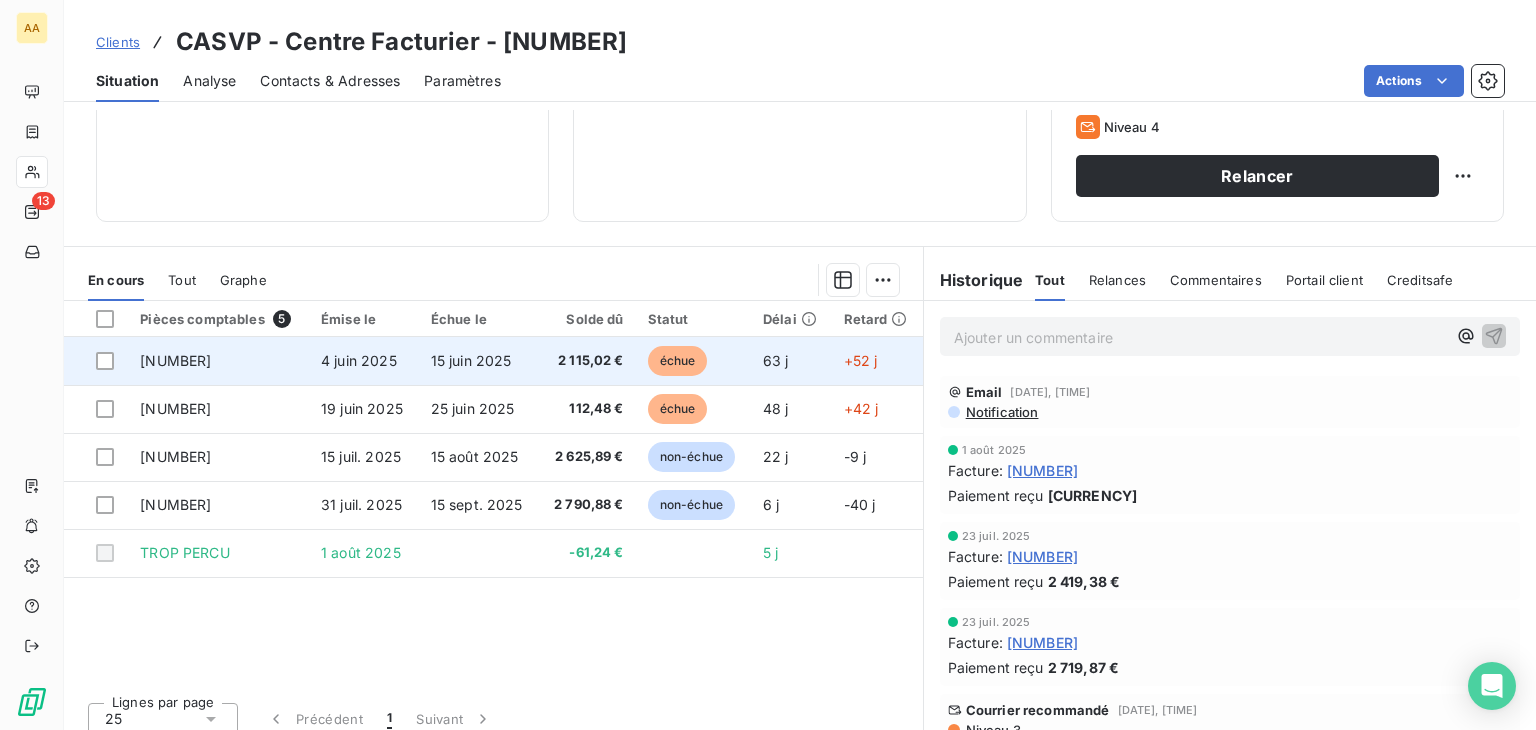 click on "15 juin 2025" at bounding box center (471, 360) 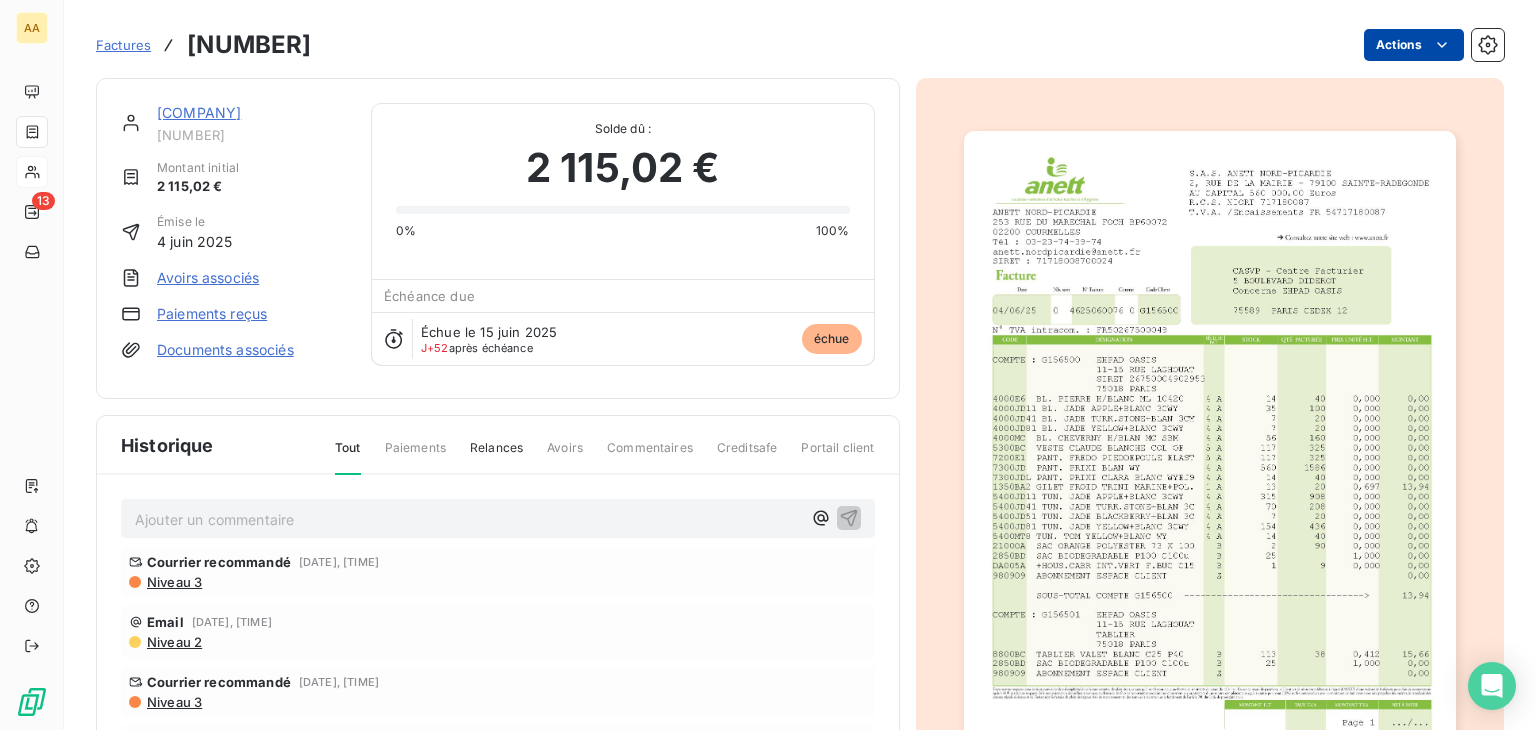 click on "AA 13 Factures [NUMBER] Actions CASVP - Centre Facturier [NUMBER] Montant initial [PRICE] Émise le [DATE] Avoirs associés Paiements reçus Documents associés Solde dû : [PRICE] 0% 100% Échéance due Échue le [DATE] J+52  après échéance échue Historique Tout Paiements Relances Avoirs Commentaires Creditsafe Portail client Ajouter un commentaire ﻿ Courrier recommandé [DATE], [TIME] Niveau 3 Email [DATE], [TIME] Niveau 2 Courrier recommandé [DATE], [TIME] Niveau 3 [DATE] Échéance de la facture [DATE] Émission de la facture" at bounding box center (768, 365) 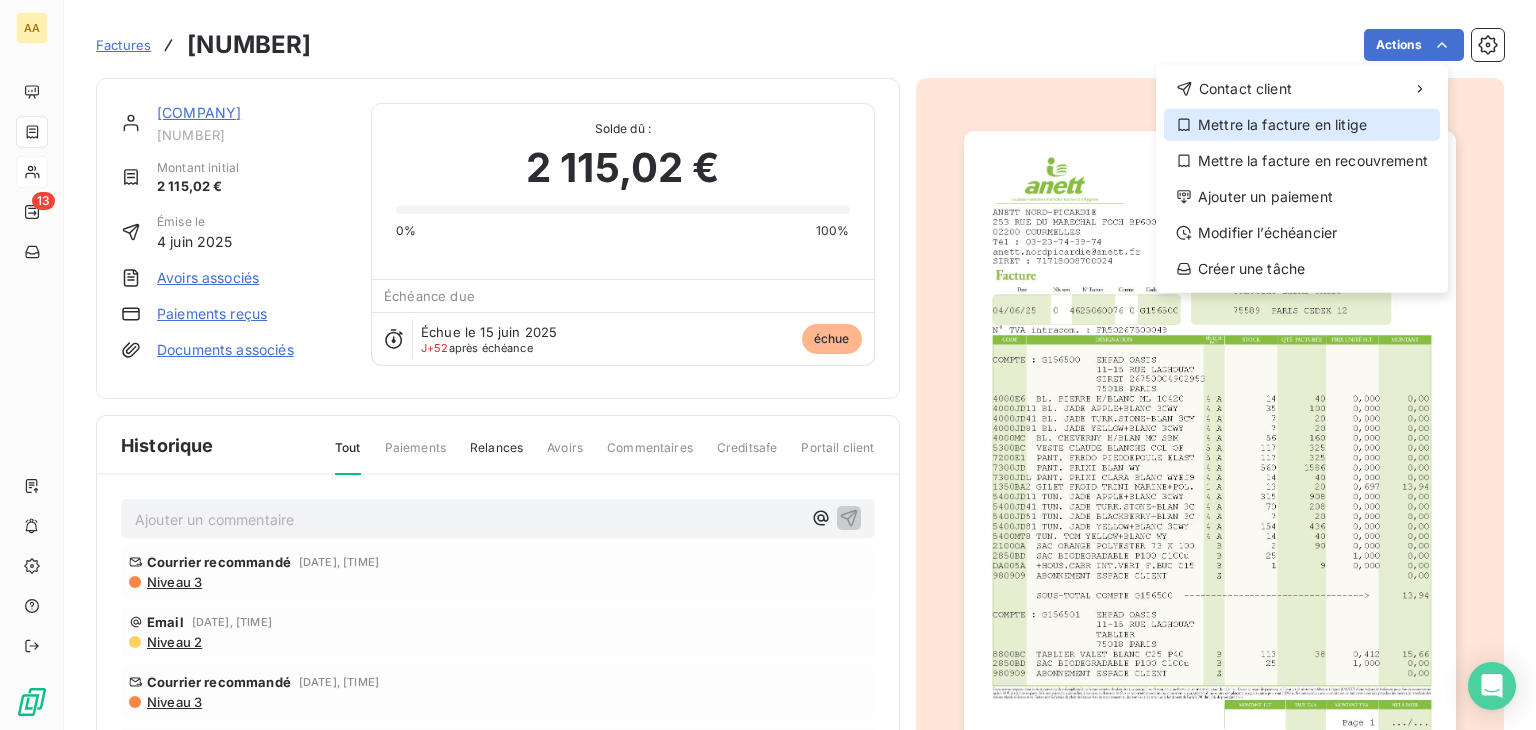 click on "Mettre la facture en litige" at bounding box center (1302, 125) 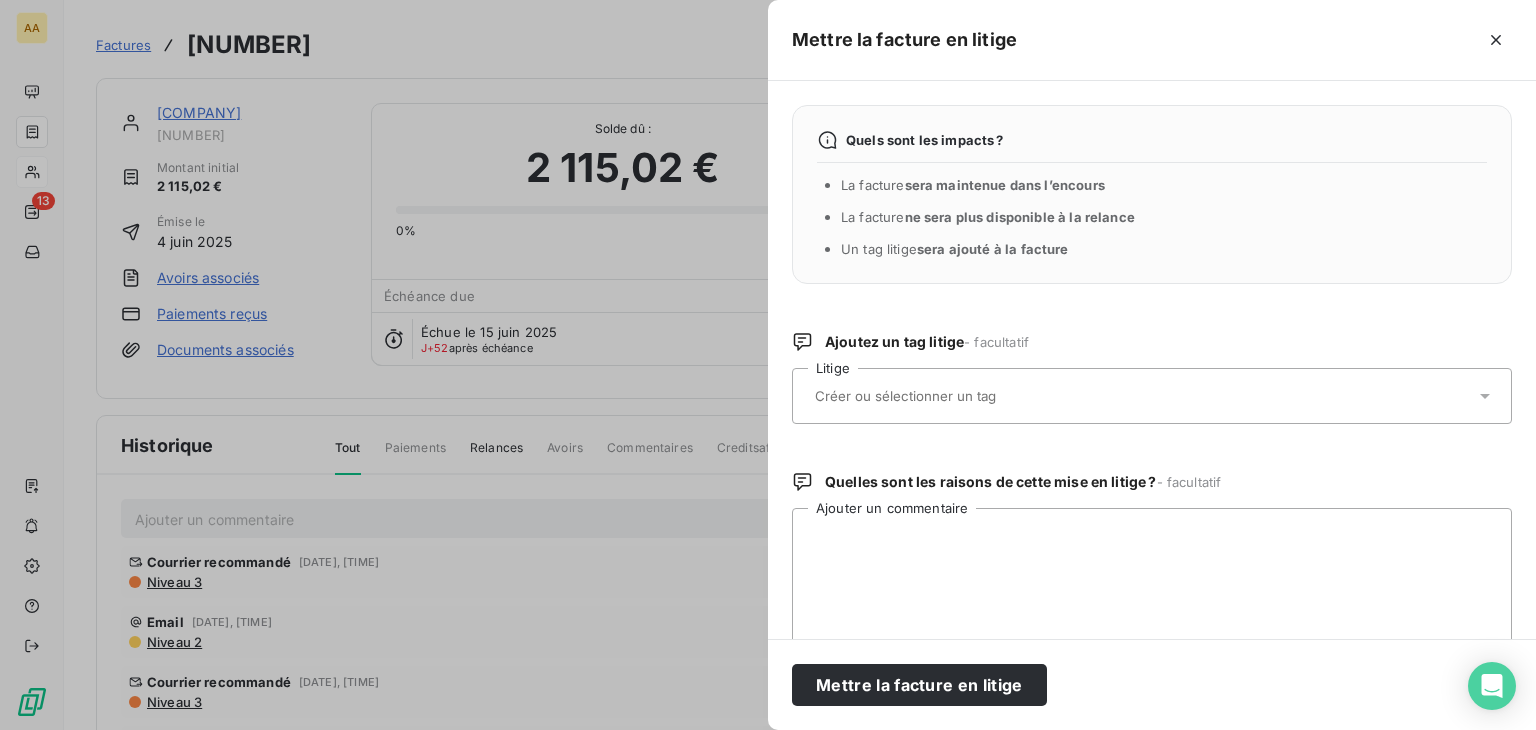 click at bounding box center [1142, 396] 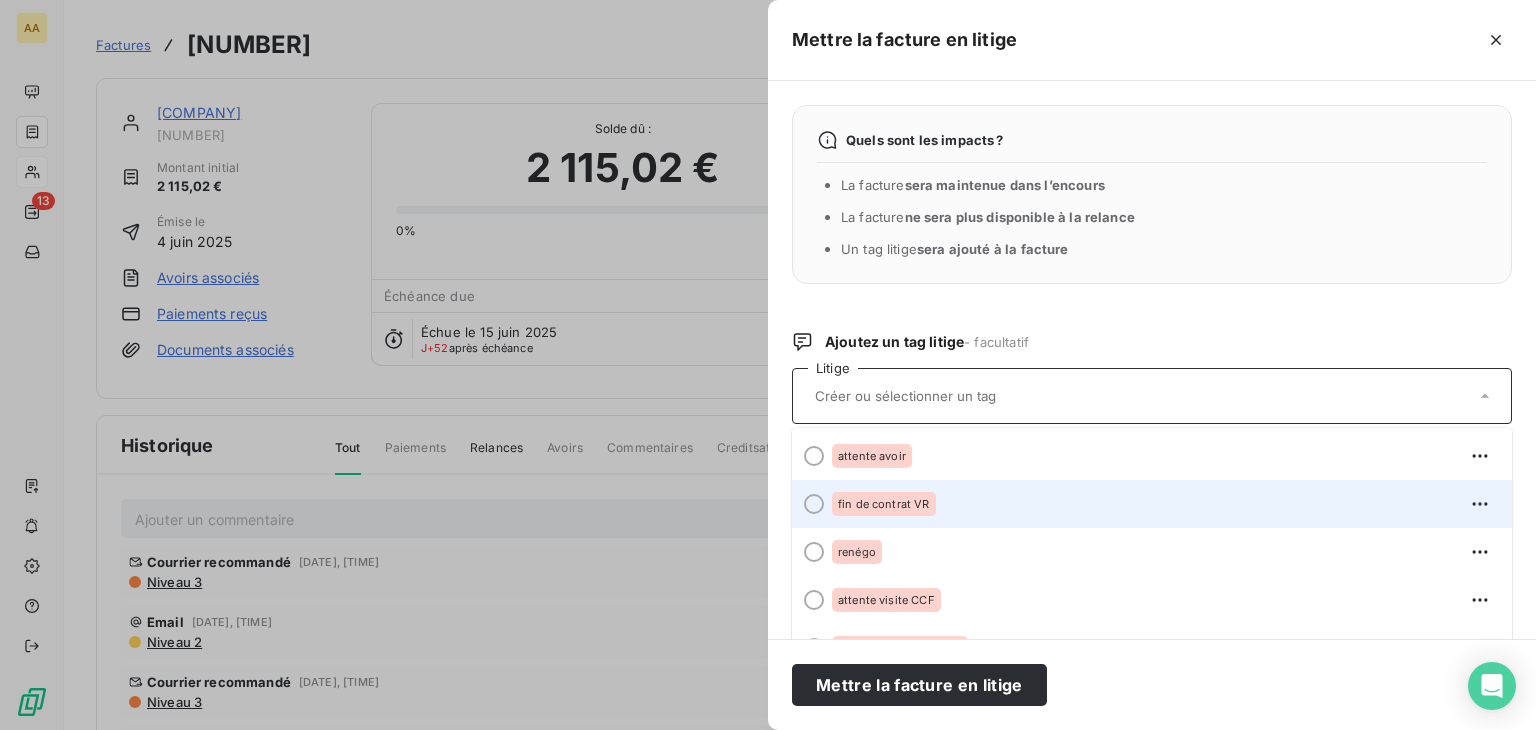 scroll, scrollTop: 200, scrollLeft: 0, axis: vertical 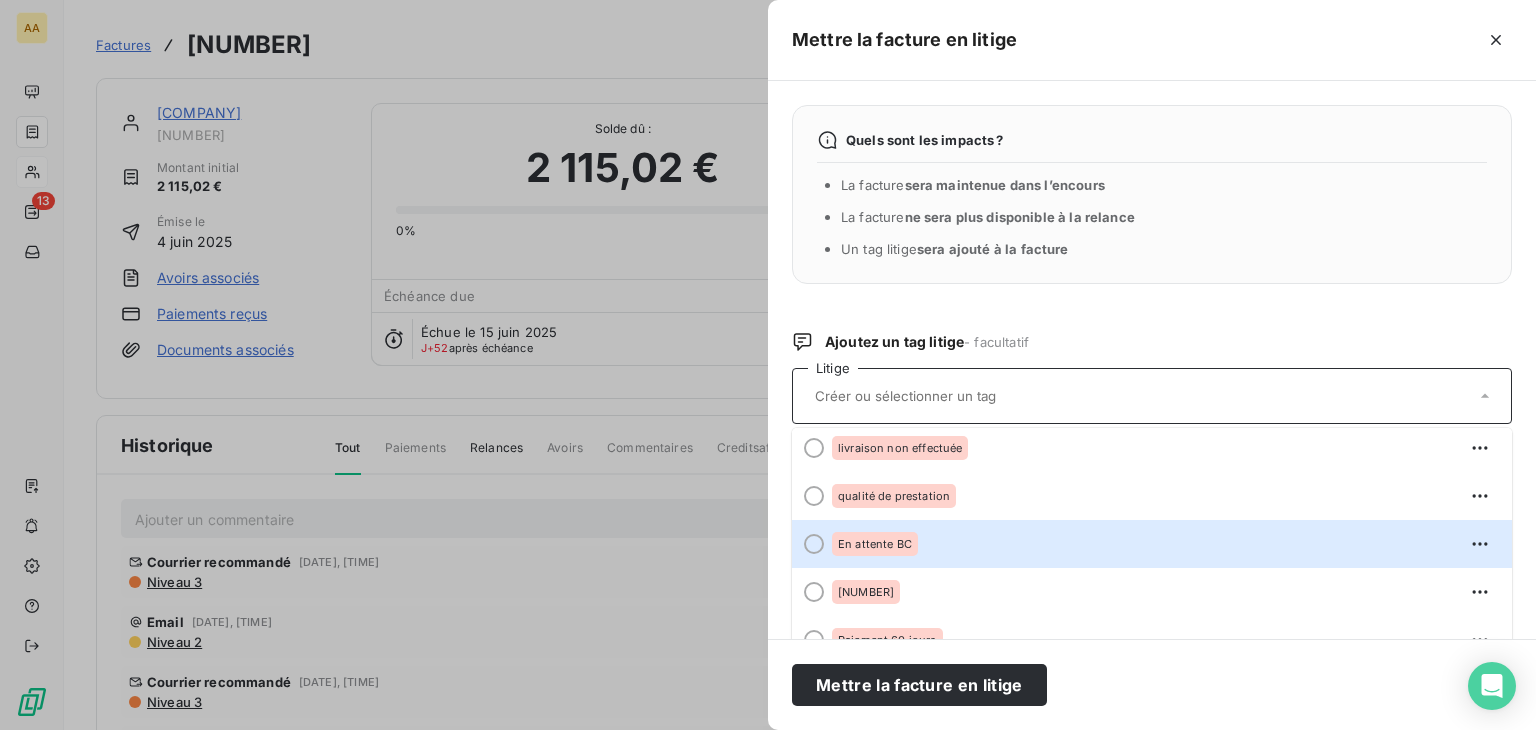 drag, startPoint x: 908, startPoint y: 534, endPoint x: 919, endPoint y: 578, distance: 45.35416 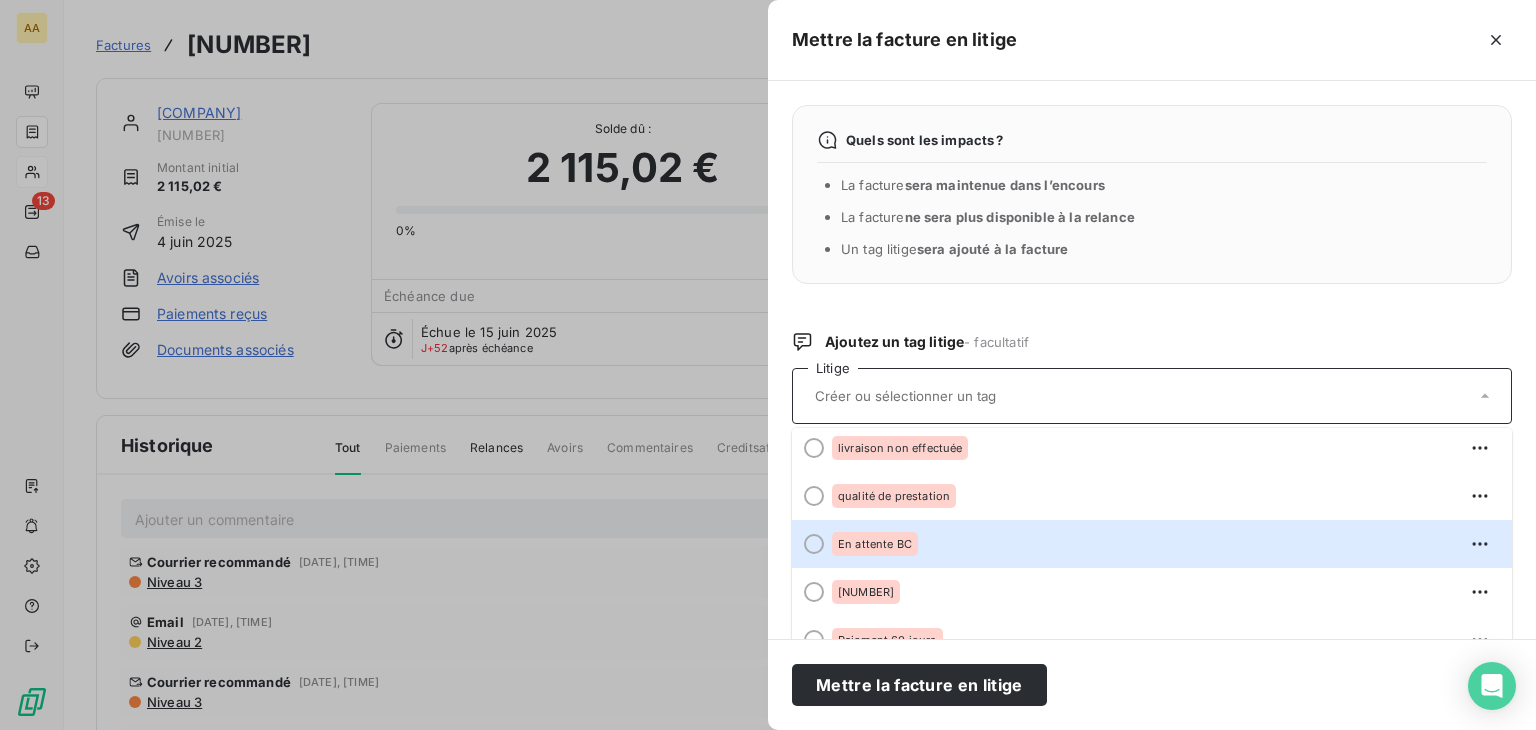 click on "En attente BC" at bounding box center [875, 544] 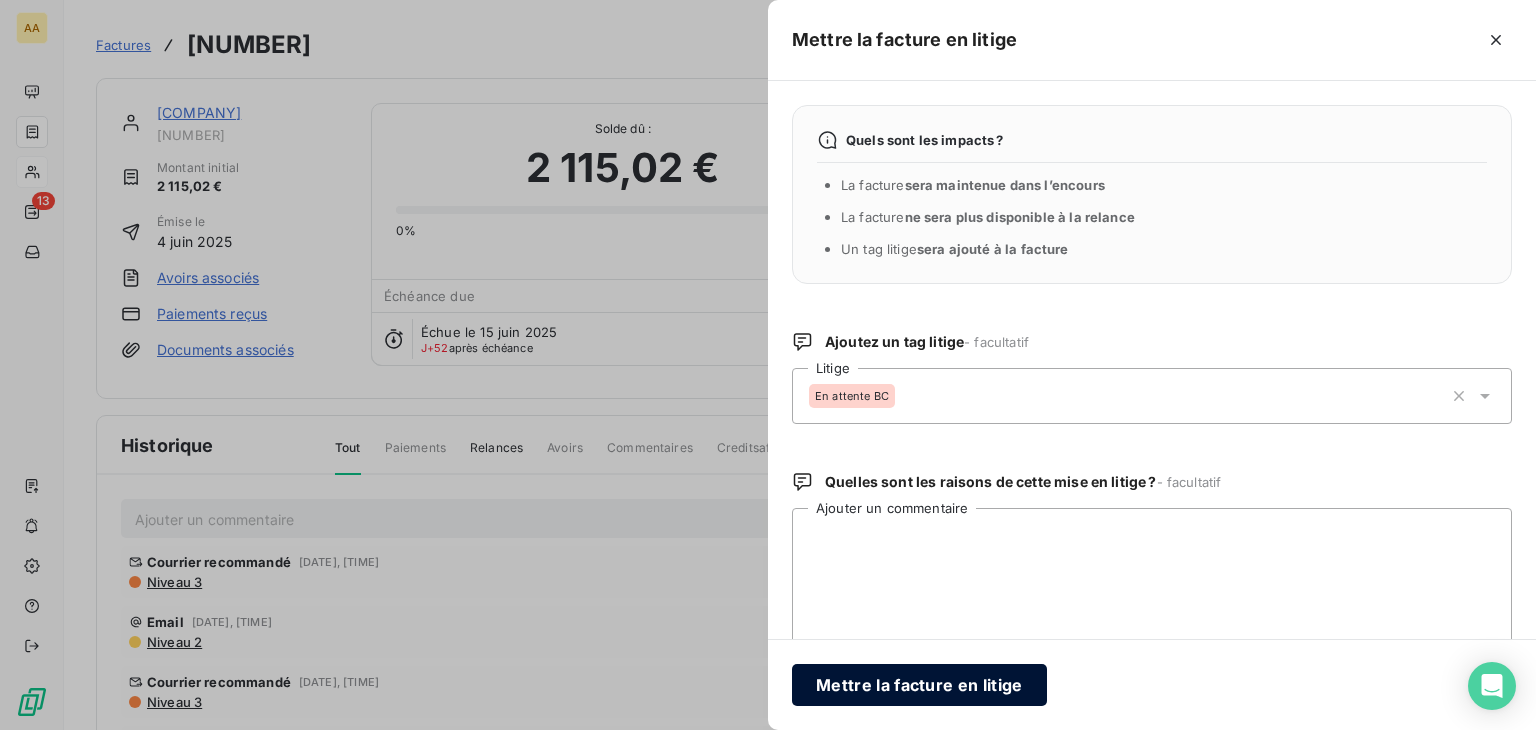 click on "Mettre la facture en litige" at bounding box center [919, 685] 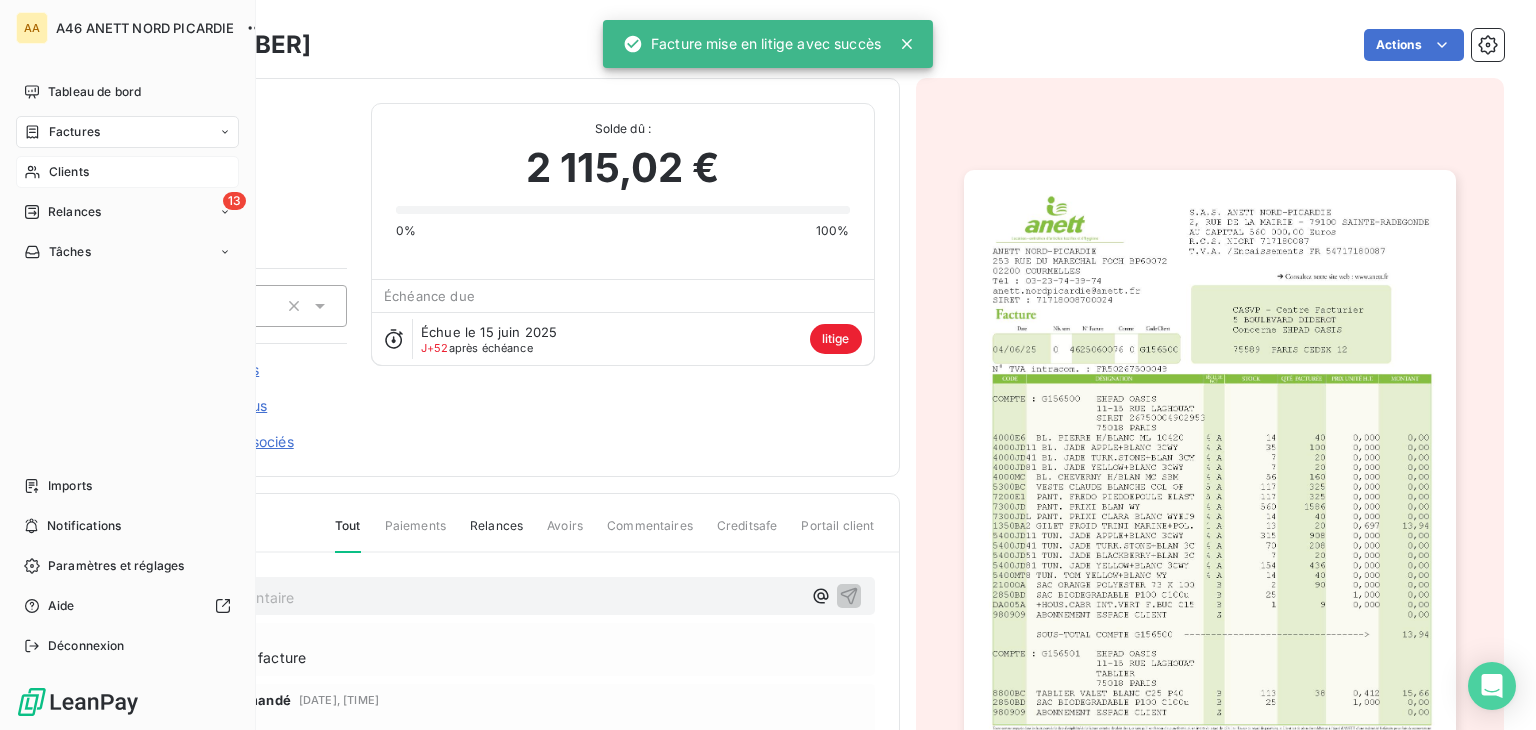 click on "Clients" at bounding box center [69, 172] 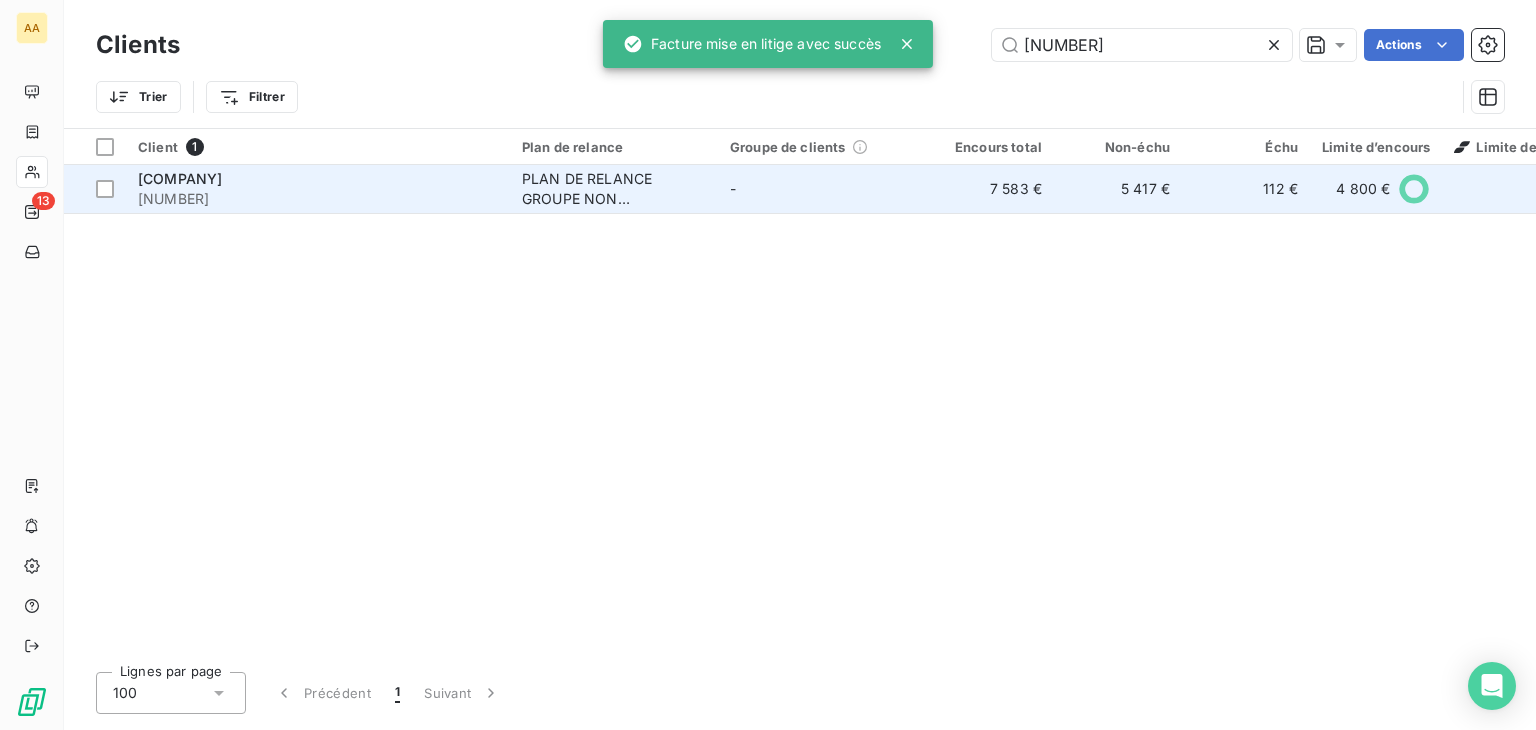 click on "PLAN DE RELANCE GROUPE NON AUTOMATIQUE" at bounding box center [614, 189] 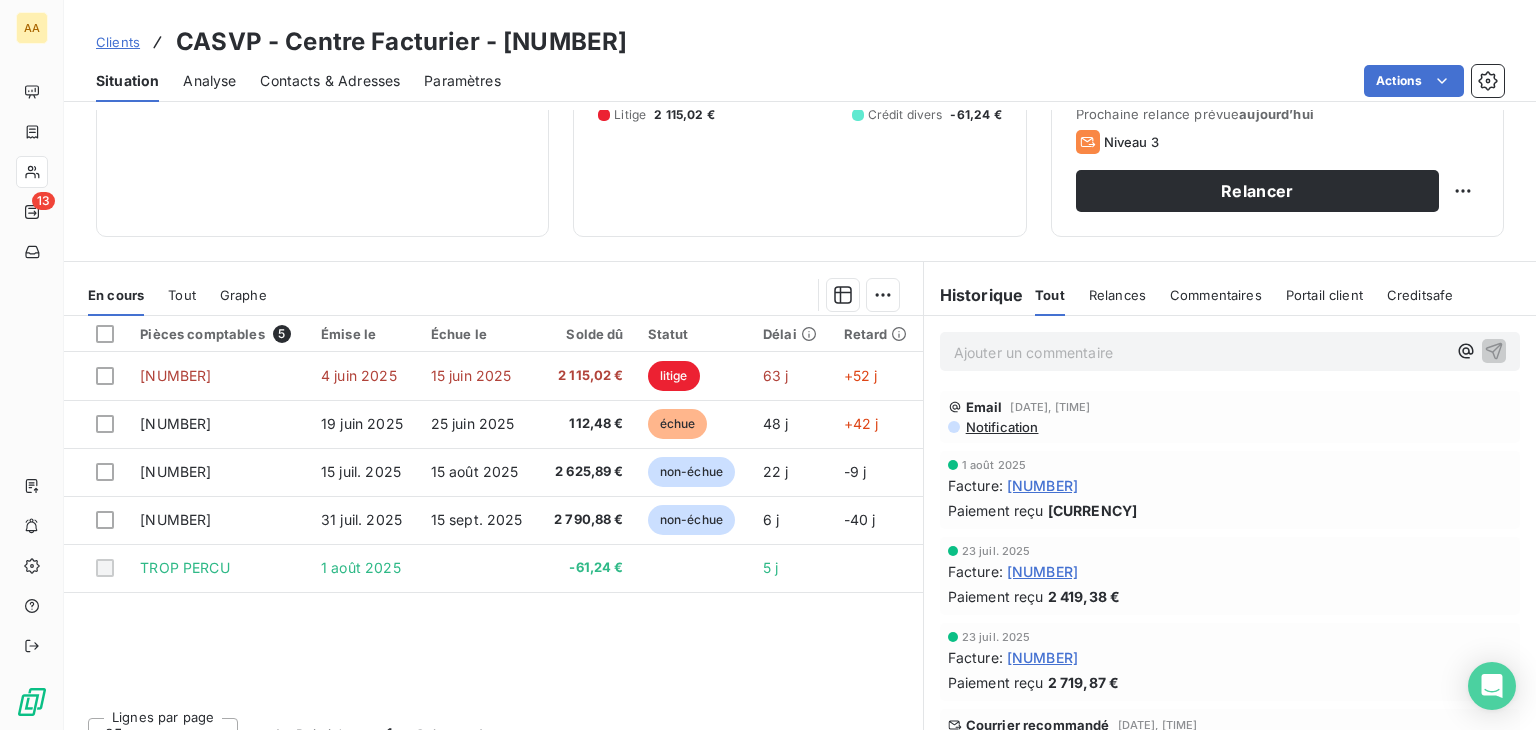 scroll, scrollTop: 300, scrollLeft: 0, axis: vertical 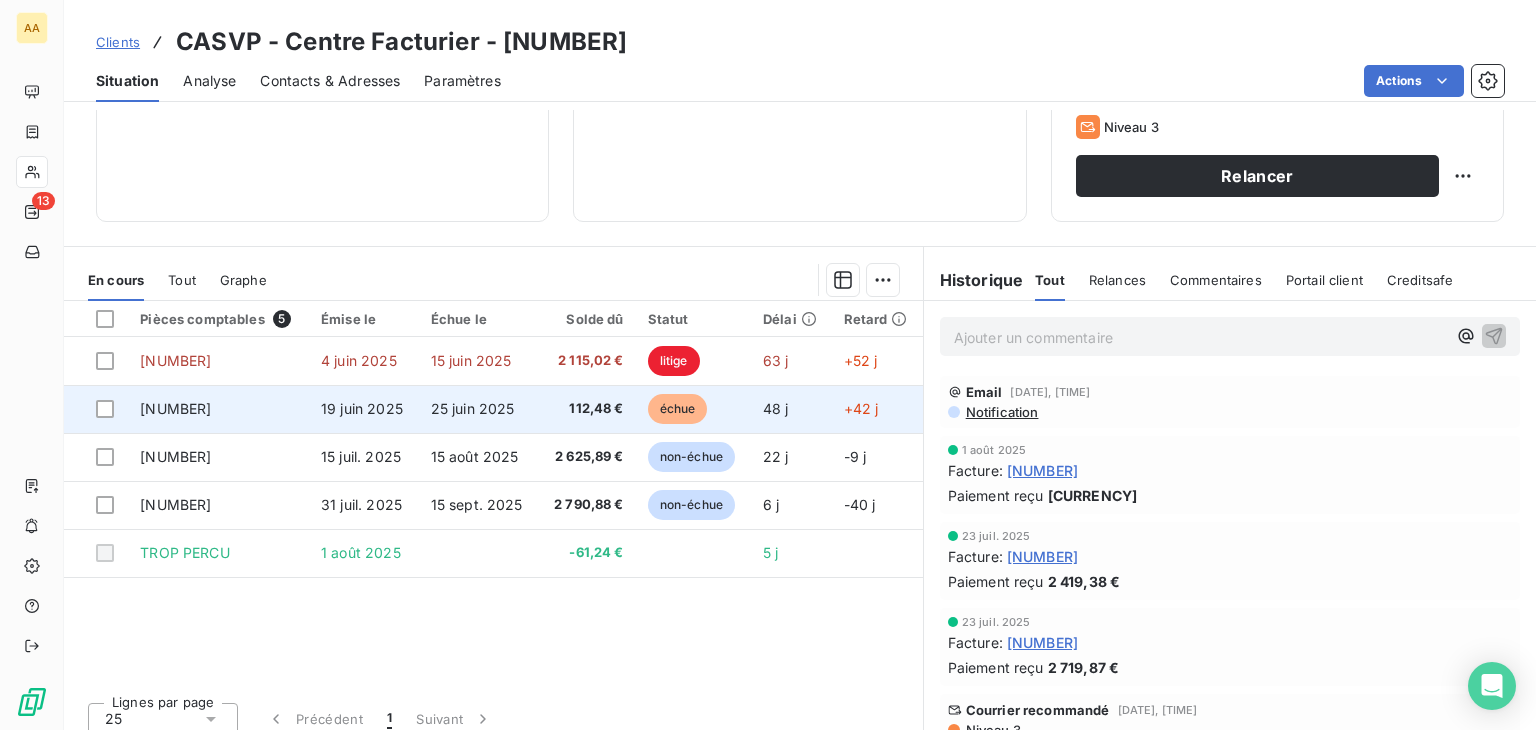 click on "112,48 €" at bounding box center [587, 409] 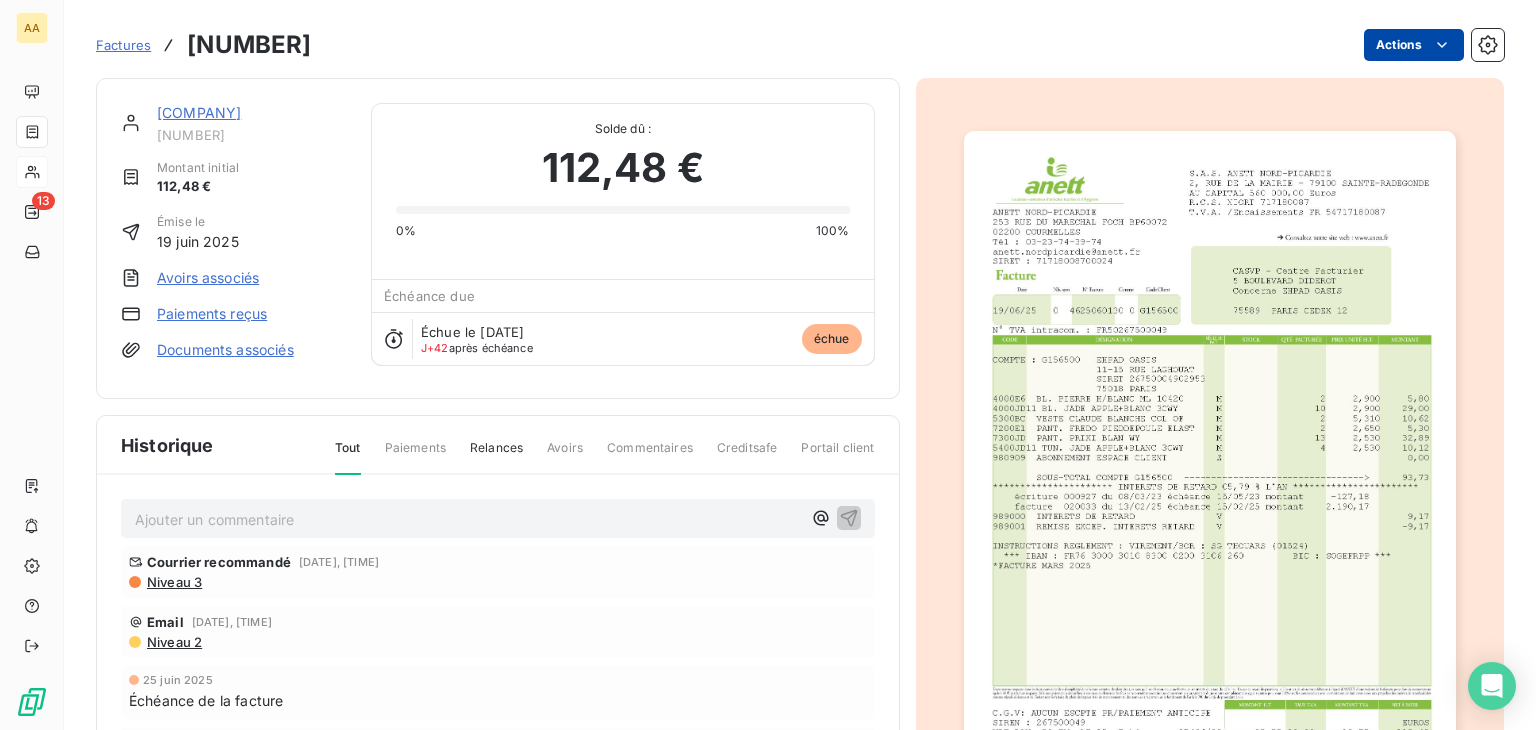 click on "AA 13 Factures [NUMBER] Actions CASVP - Centre Facturier [NUMBER] Montant initial [PRICE] Émise le [DATE] Avoirs associés Paiements reçus Documents associés Solde dû : [PRICE] 0% 100% Échéance due Échue le [DATE] J+42  après échéance échue Historique Tout Paiements Relances Avoirs Commentaires Creditsafe Portail client Ajouter un commentaire ﻿ Courrier recommandé [DATE], [TIME] Niveau 3 Email [DATE], [TIME] [DATE] Échéance de la facture [DATE] Émission de la facture" at bounding box center (768, 365) 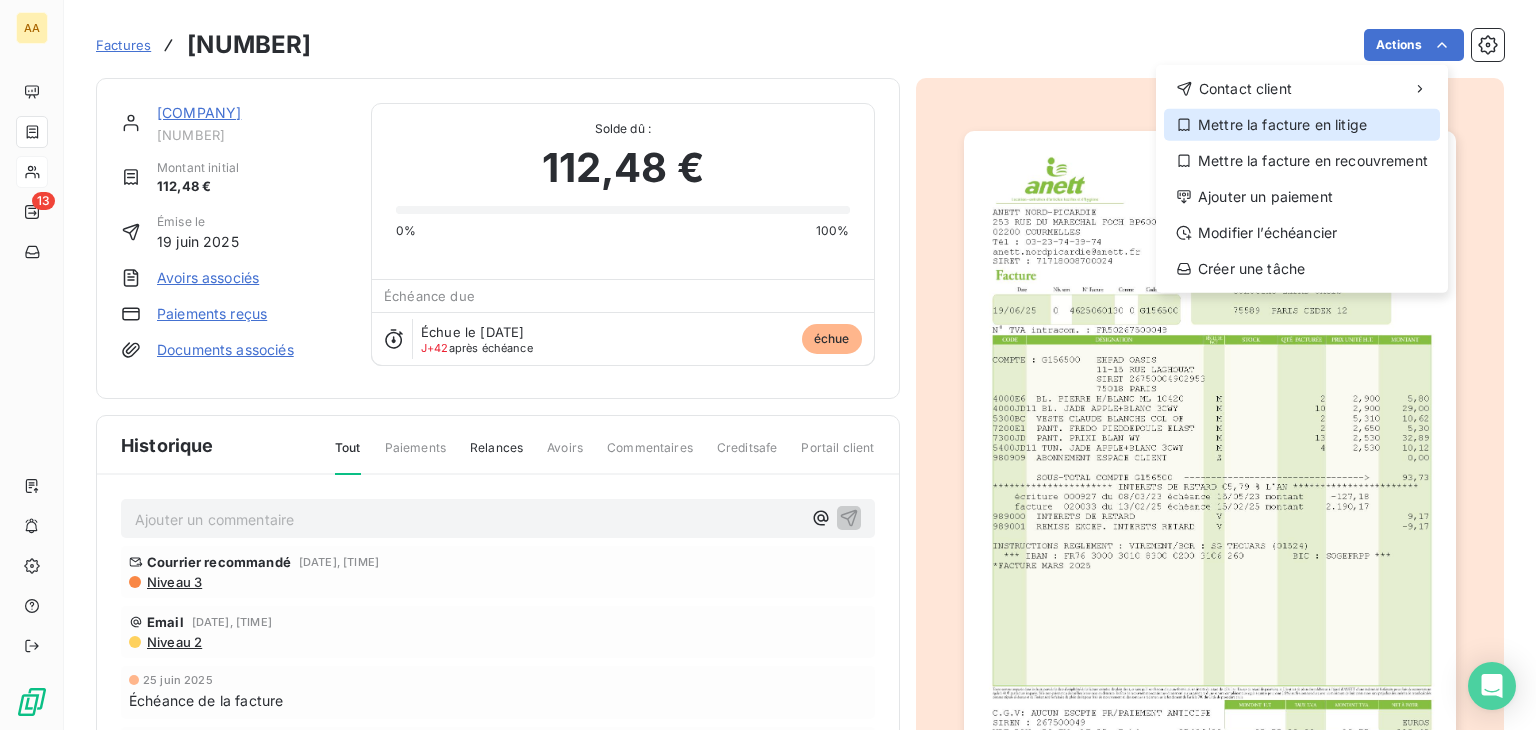 click on "Mettre la facture en litige" at bounding box center (1302, 125) 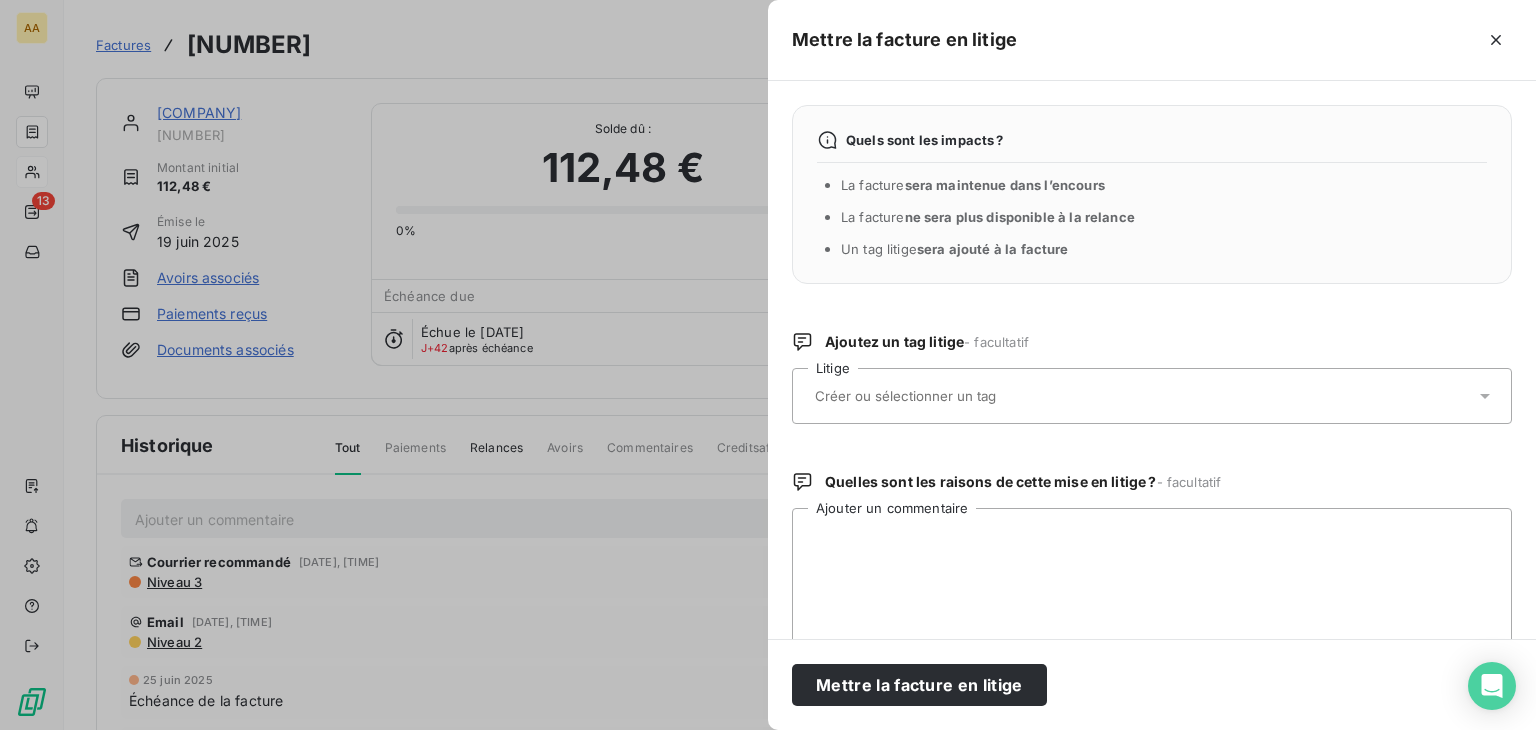 click at bounding box center [958, 396] 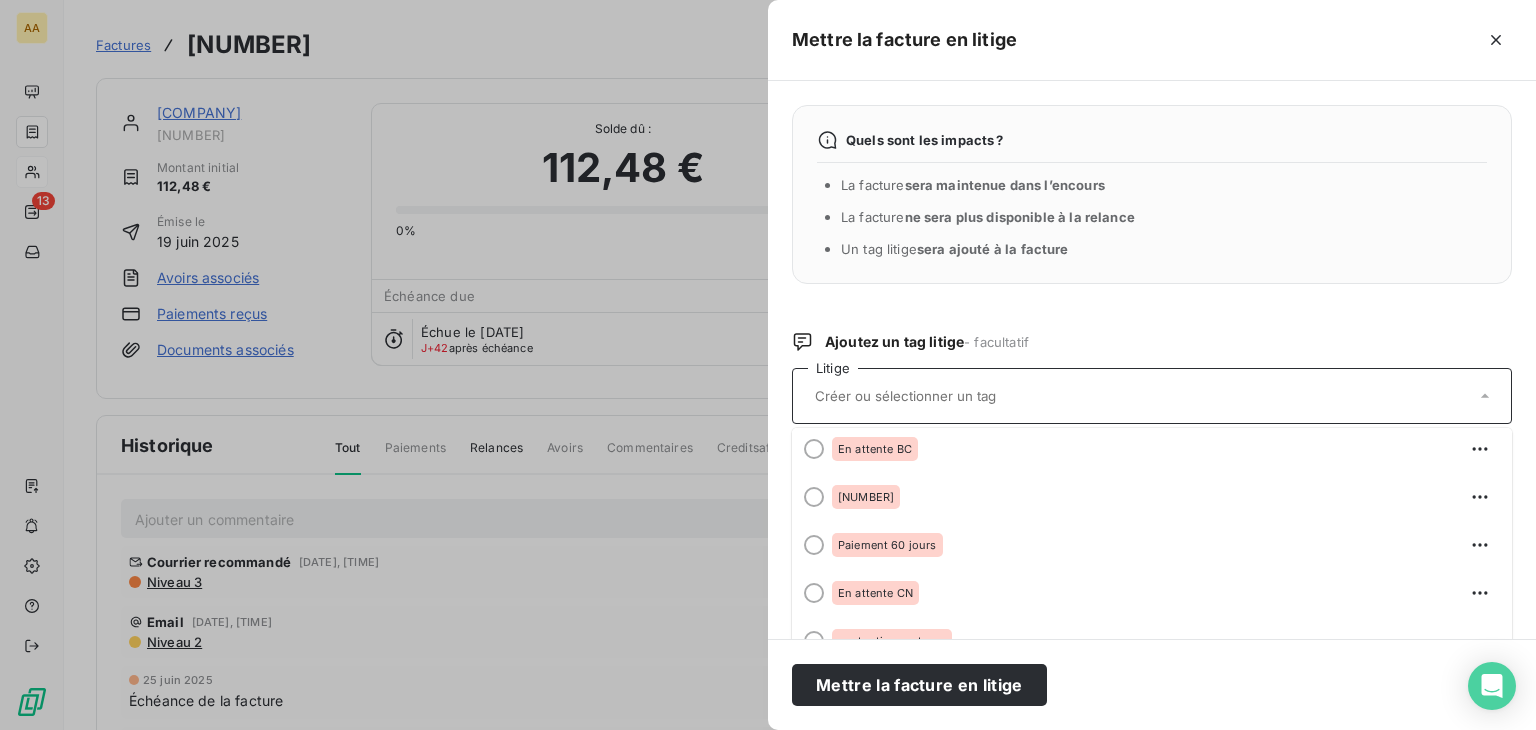 scroll, scrollTop: 296, scrollLeft: 0, axis: vertical 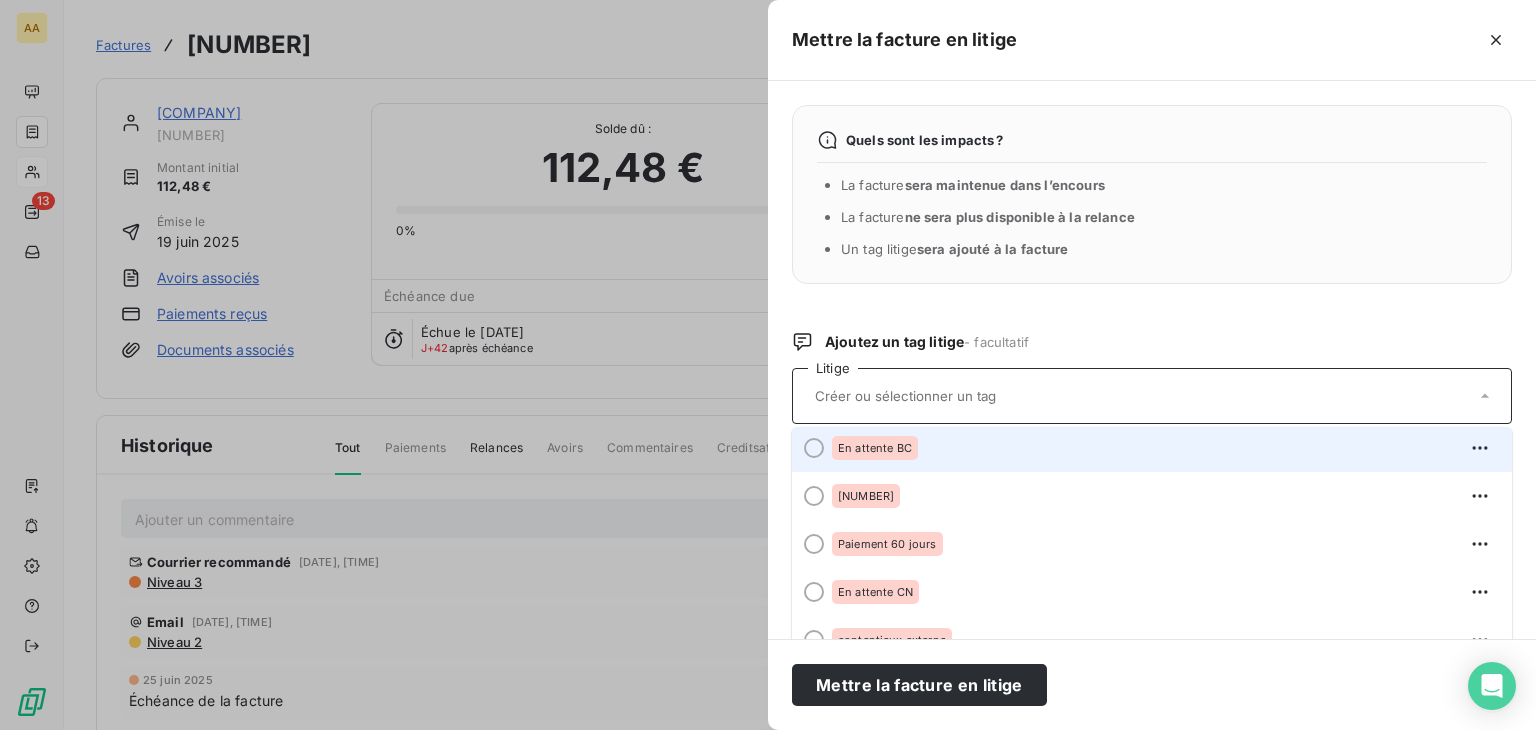 click on "En attente BC" at bounding box center (1164, 448) 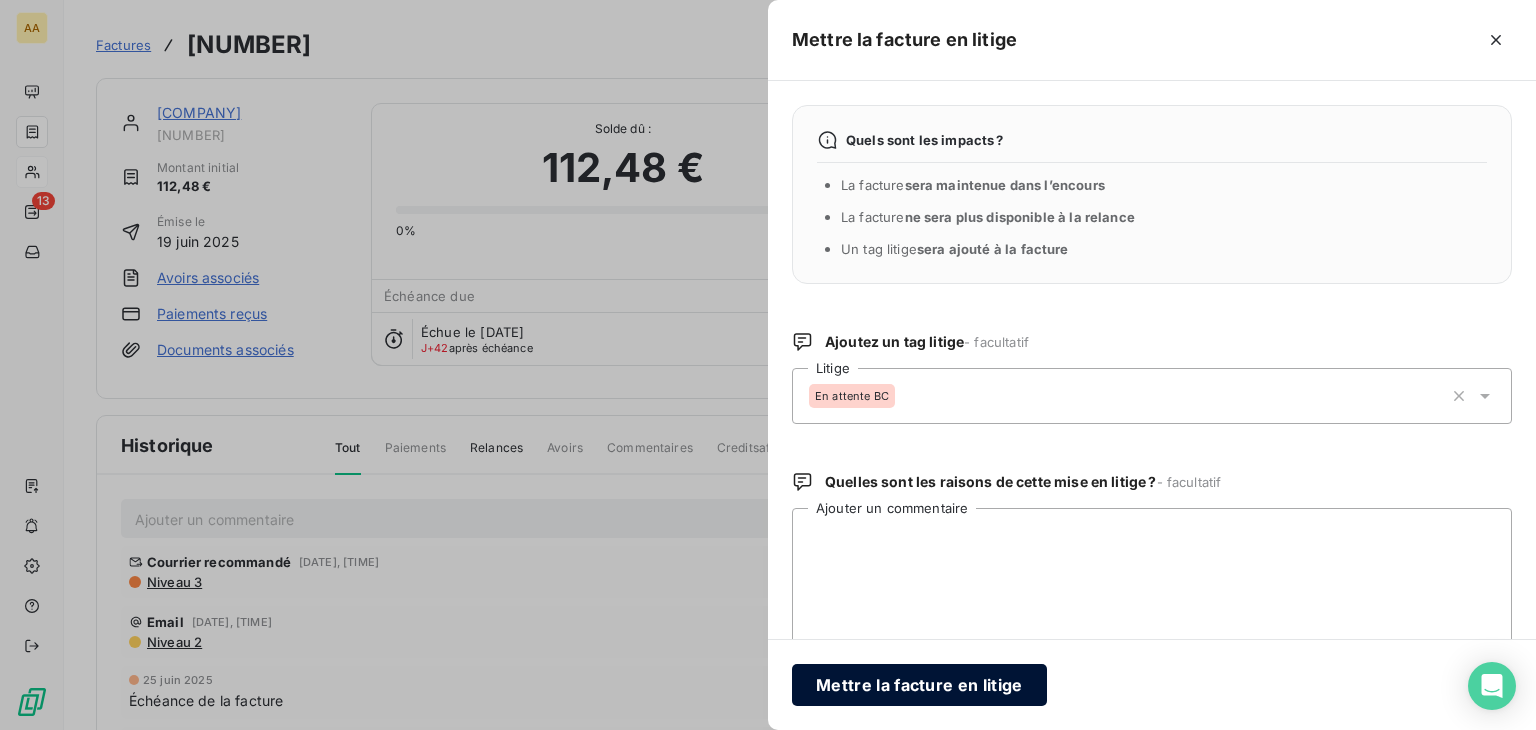 click on "Mettre la facture en litige" at bounding box center (919, 685) 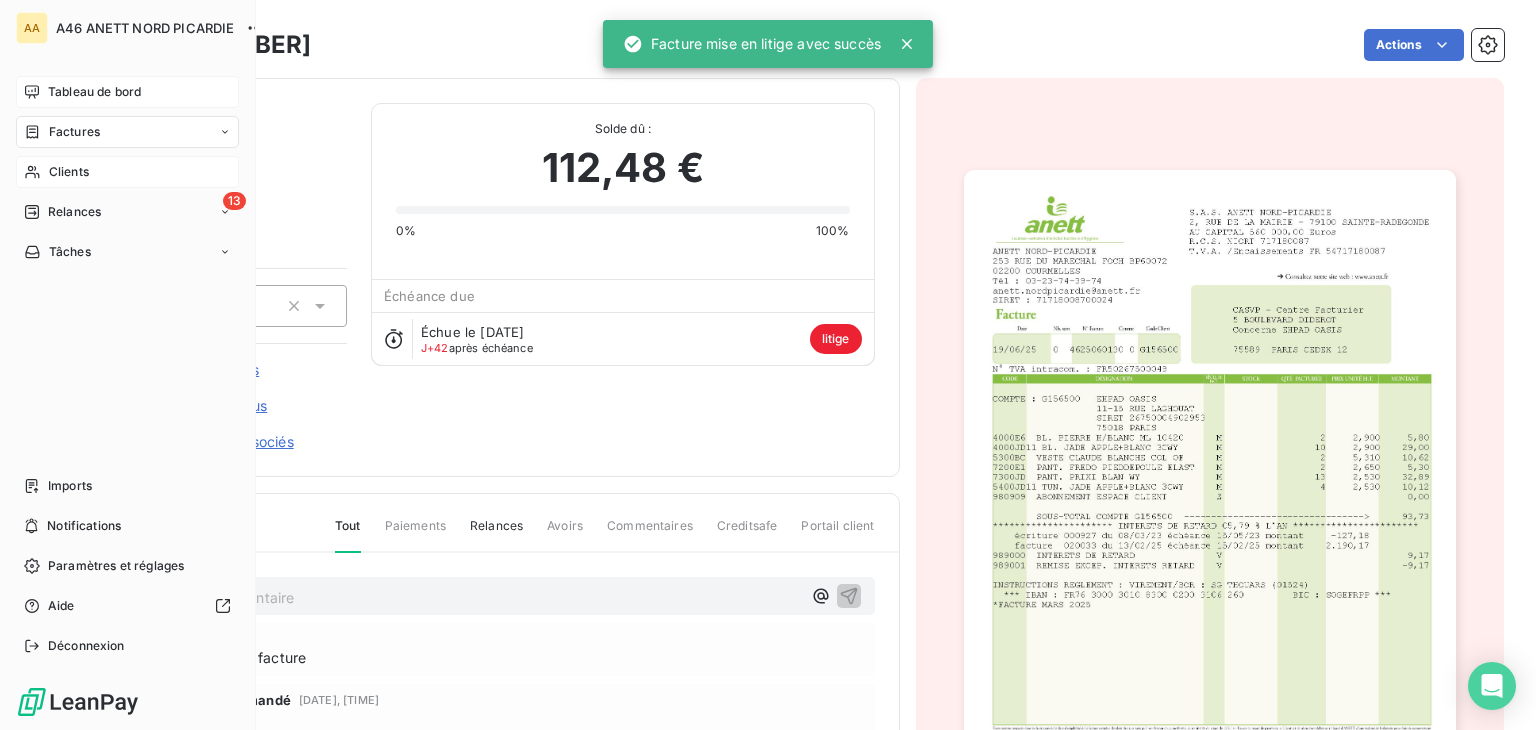click on "Tableau de bord" at bounding box center (94, 92) 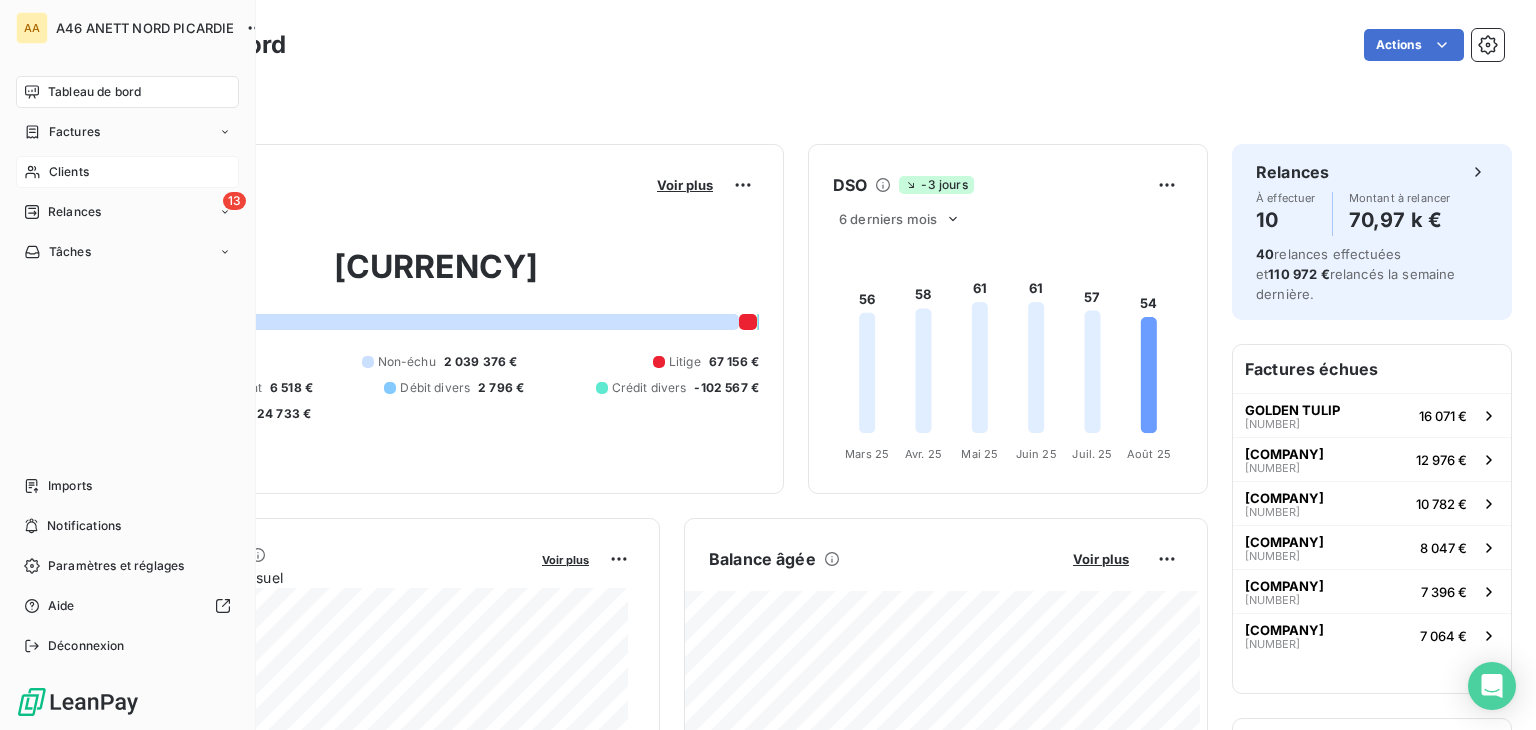 click on "Relances" at bounding box center (74, 212) 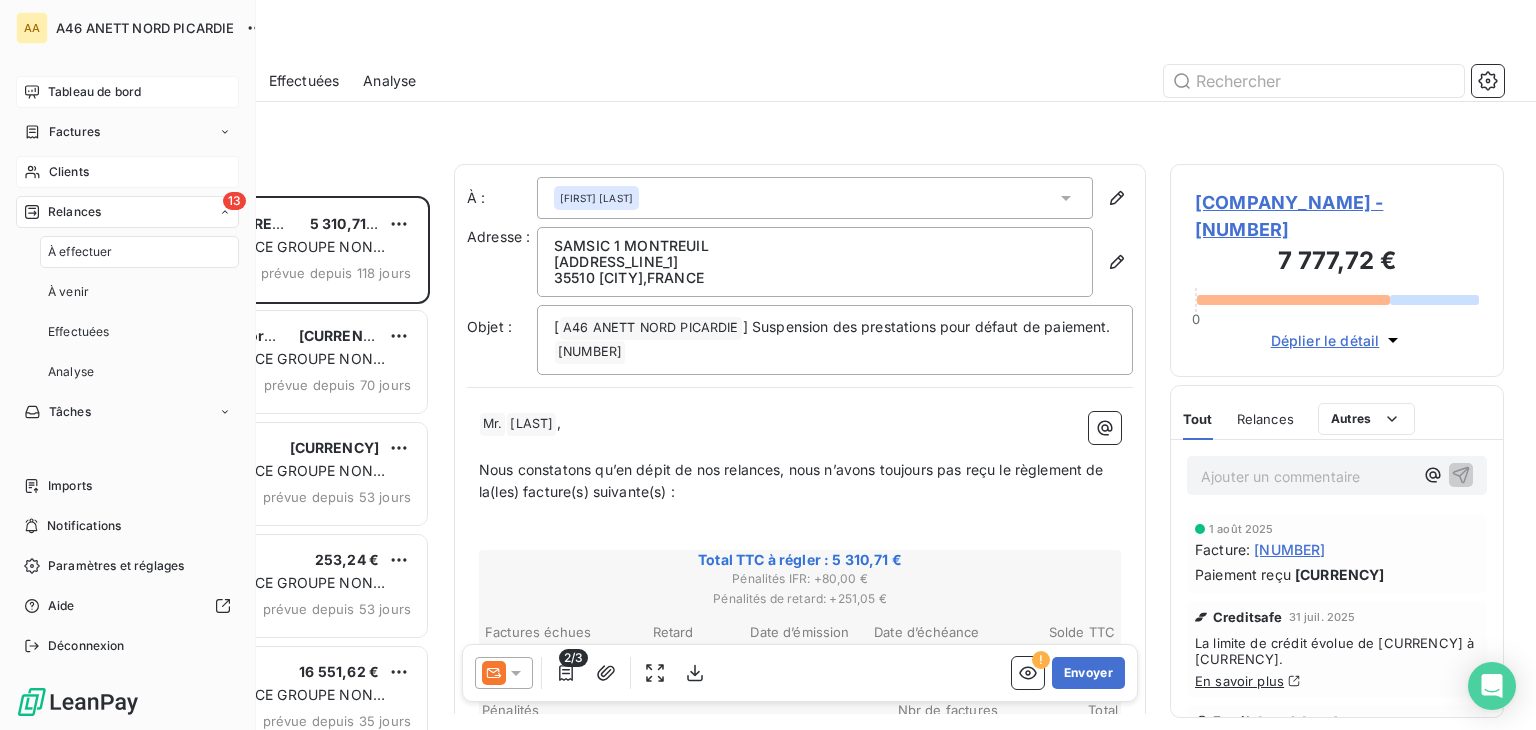scroll, scrollTop: 16, scrollLeft: 16, axis: both 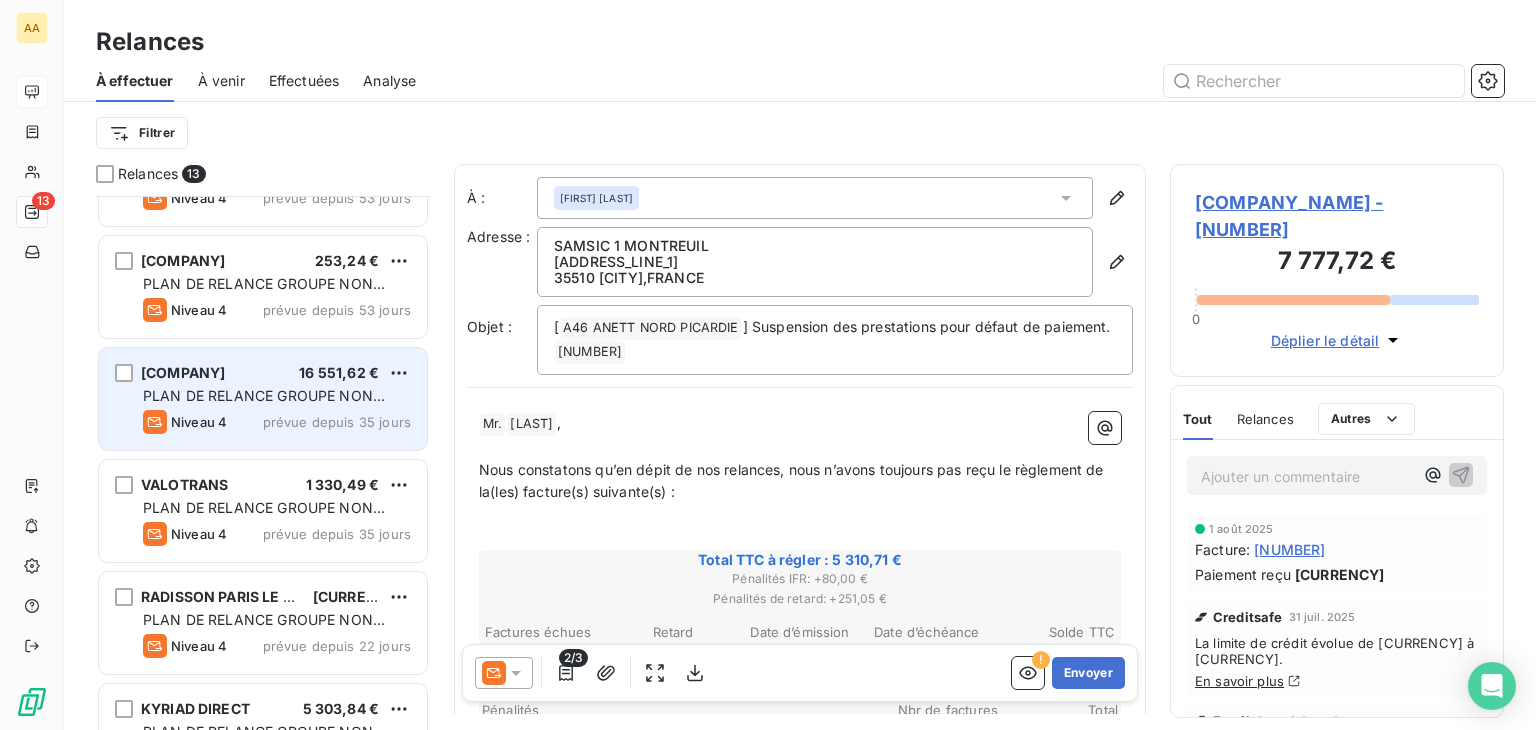 click on "PLAN DE RELANCE GROUPE NON AUTOMATIQUE" at bounding box center [264, 405] 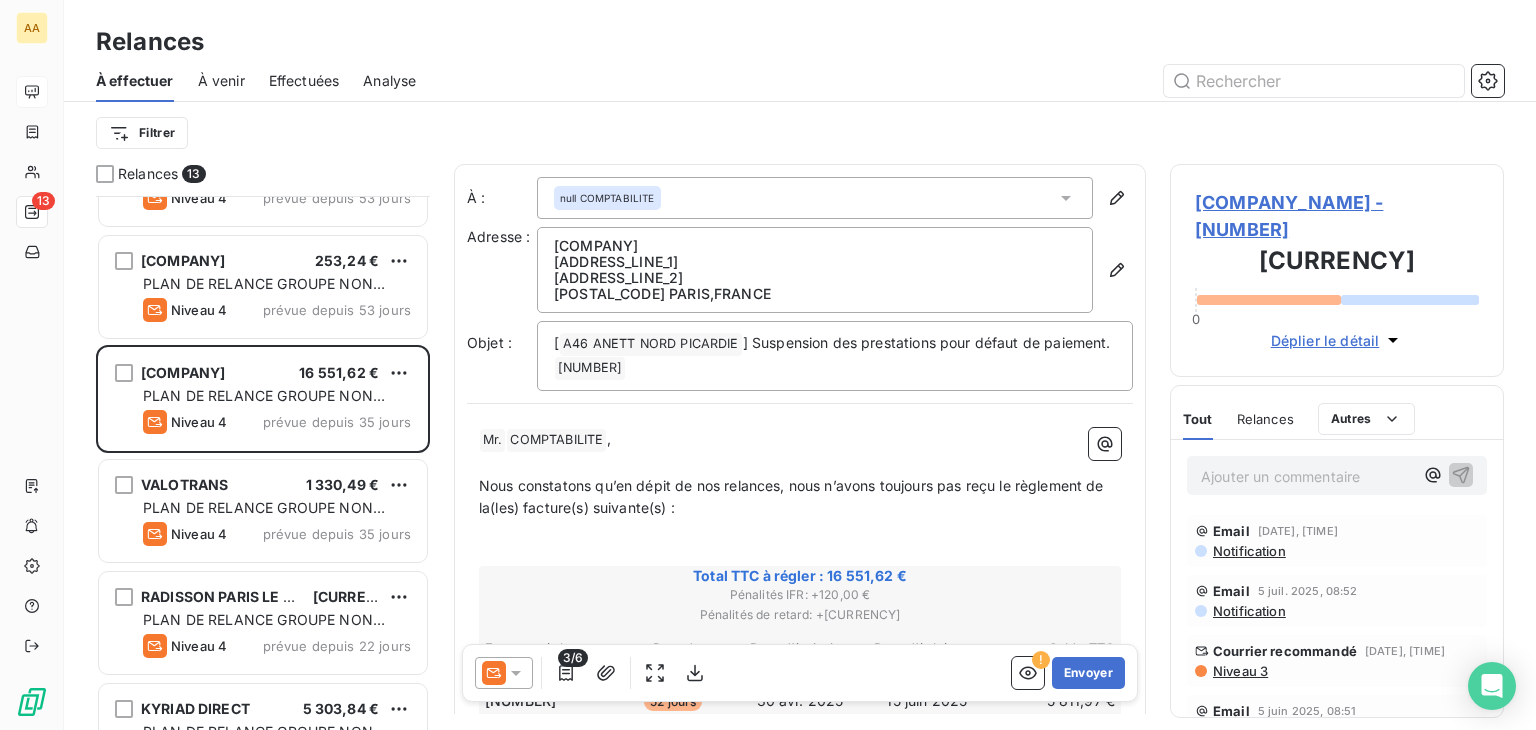 scroll, scrollTop: 300, scrollLeft: 0, axis: vertical 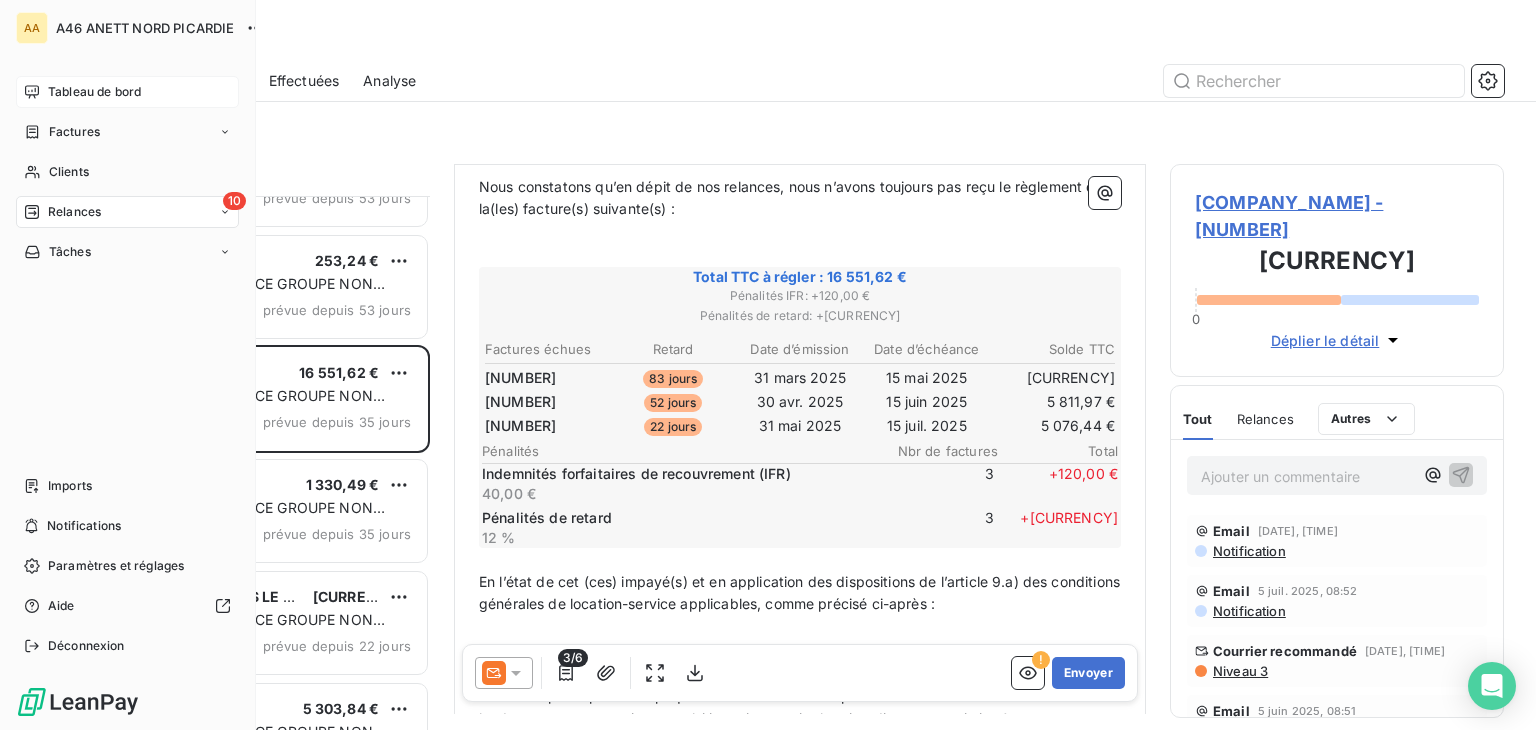 click on "Relances" at bounding box center (74, 212) 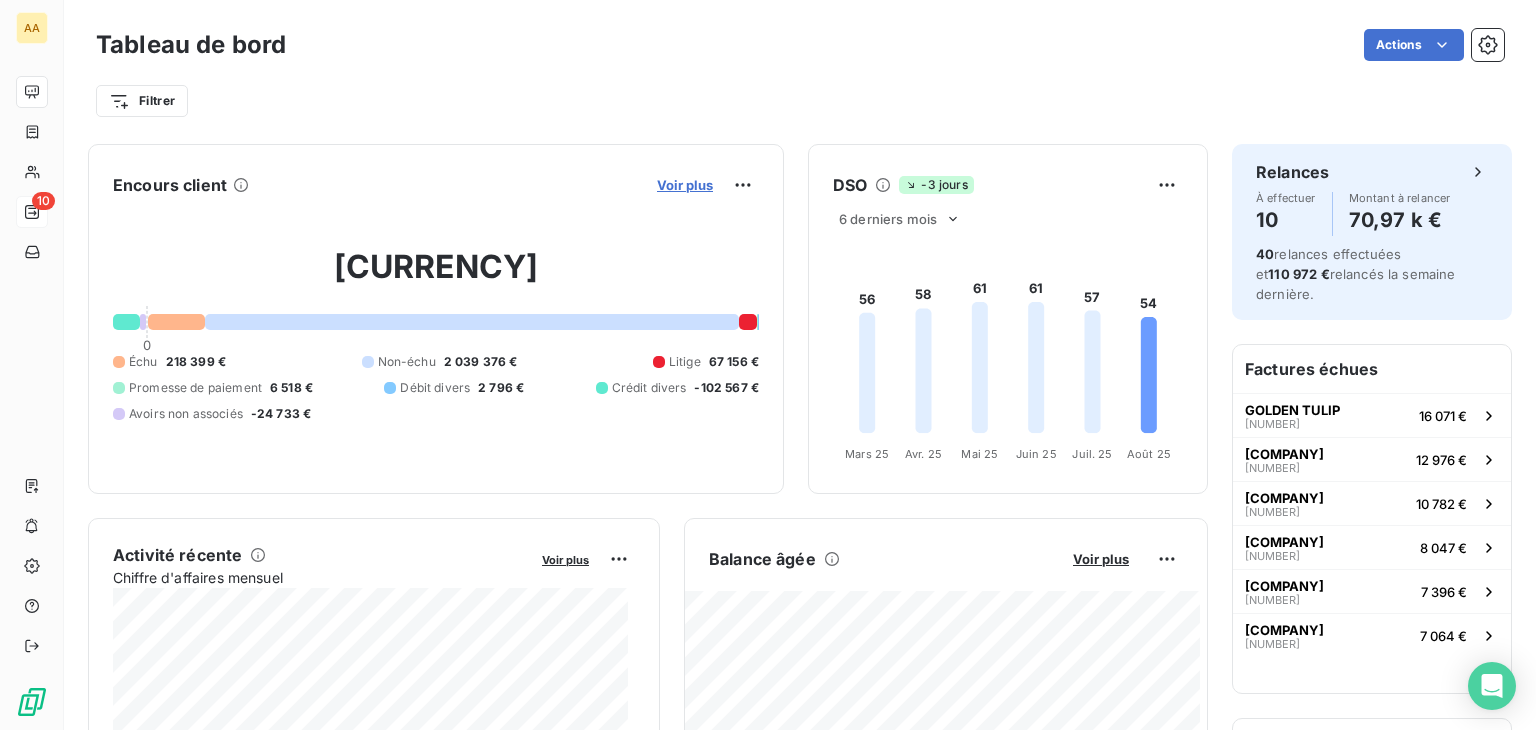 click on "Voir plus" at bounding box center (685, 185) 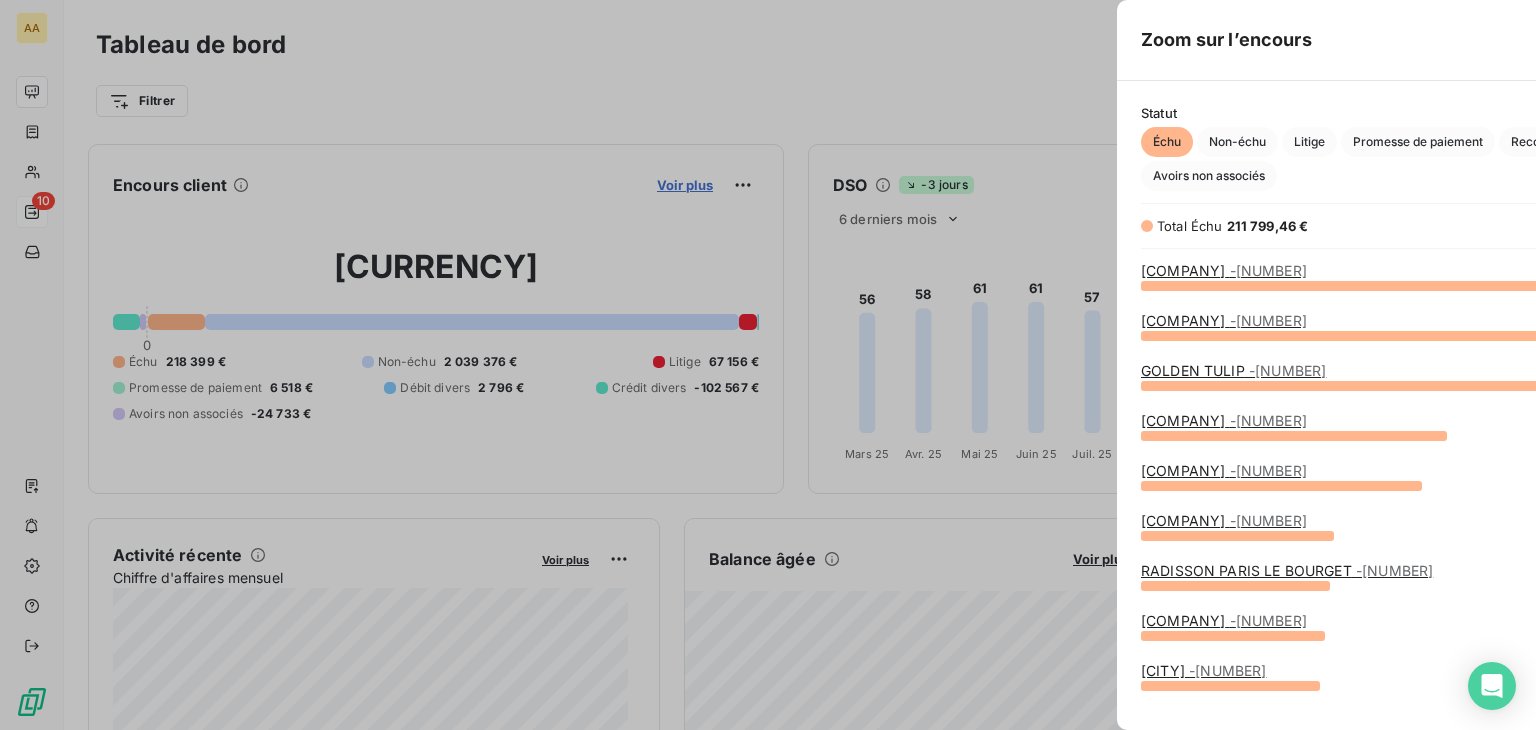 scroll, scrollTop: 16, scrollLeft: 16, axis: both 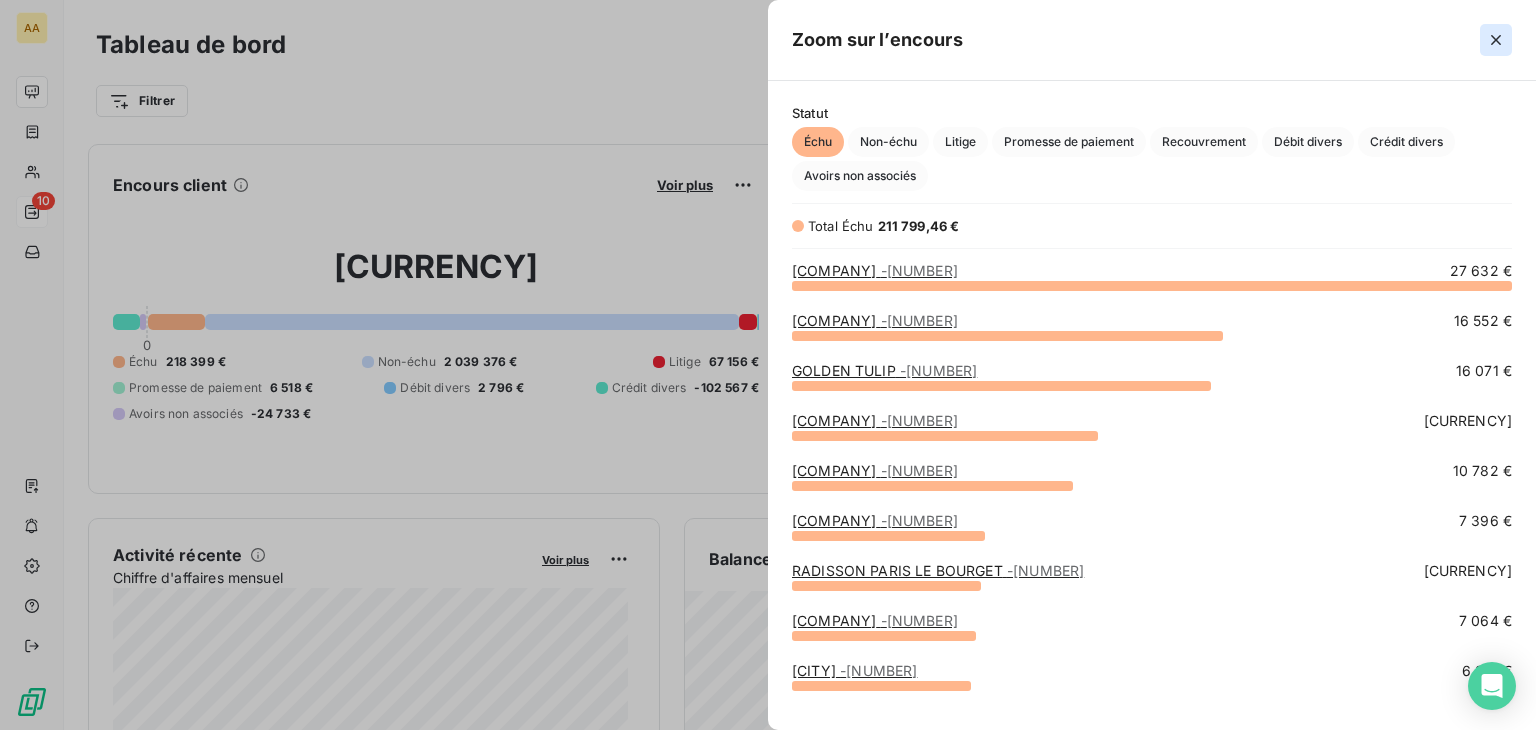 click 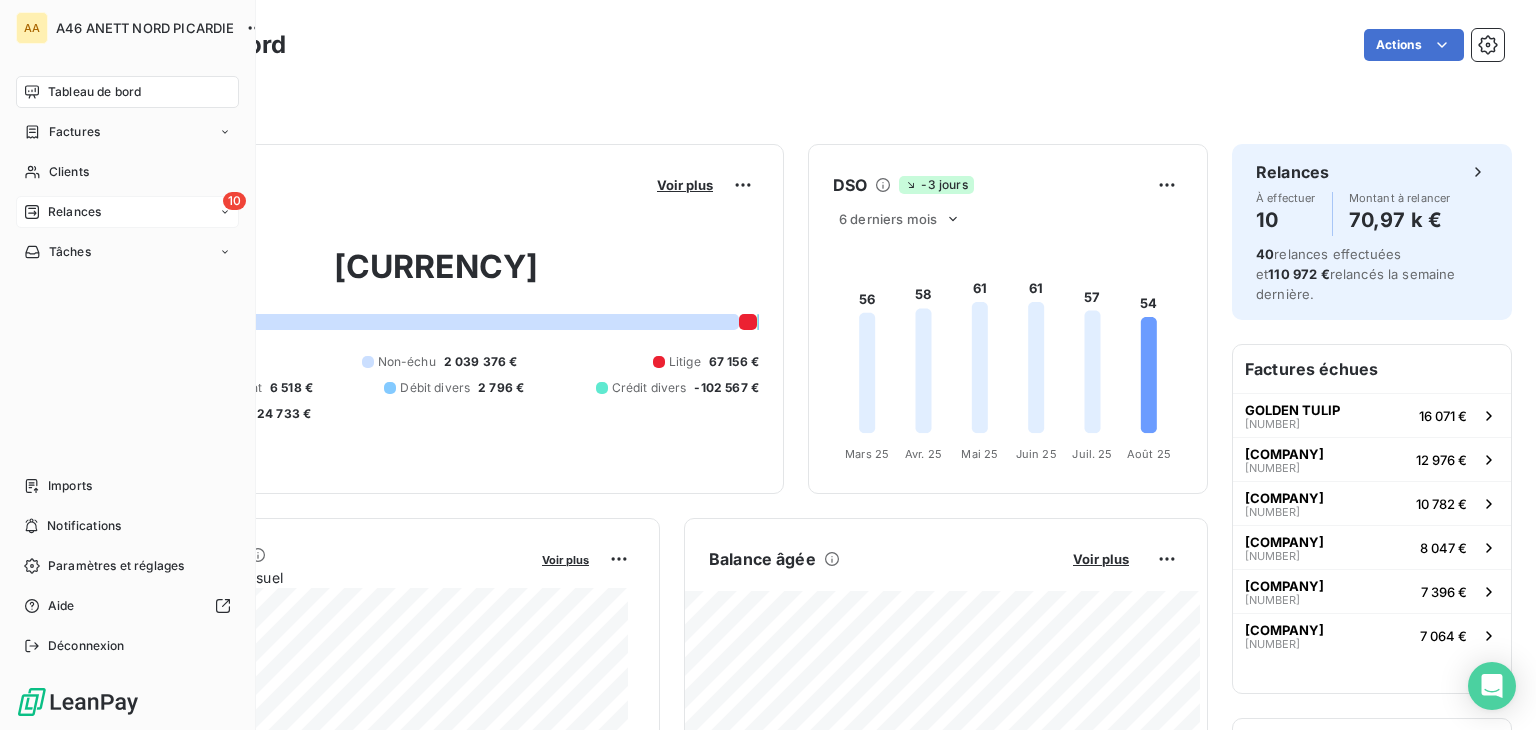 click on "Relances" at bounding box center [74, 212] 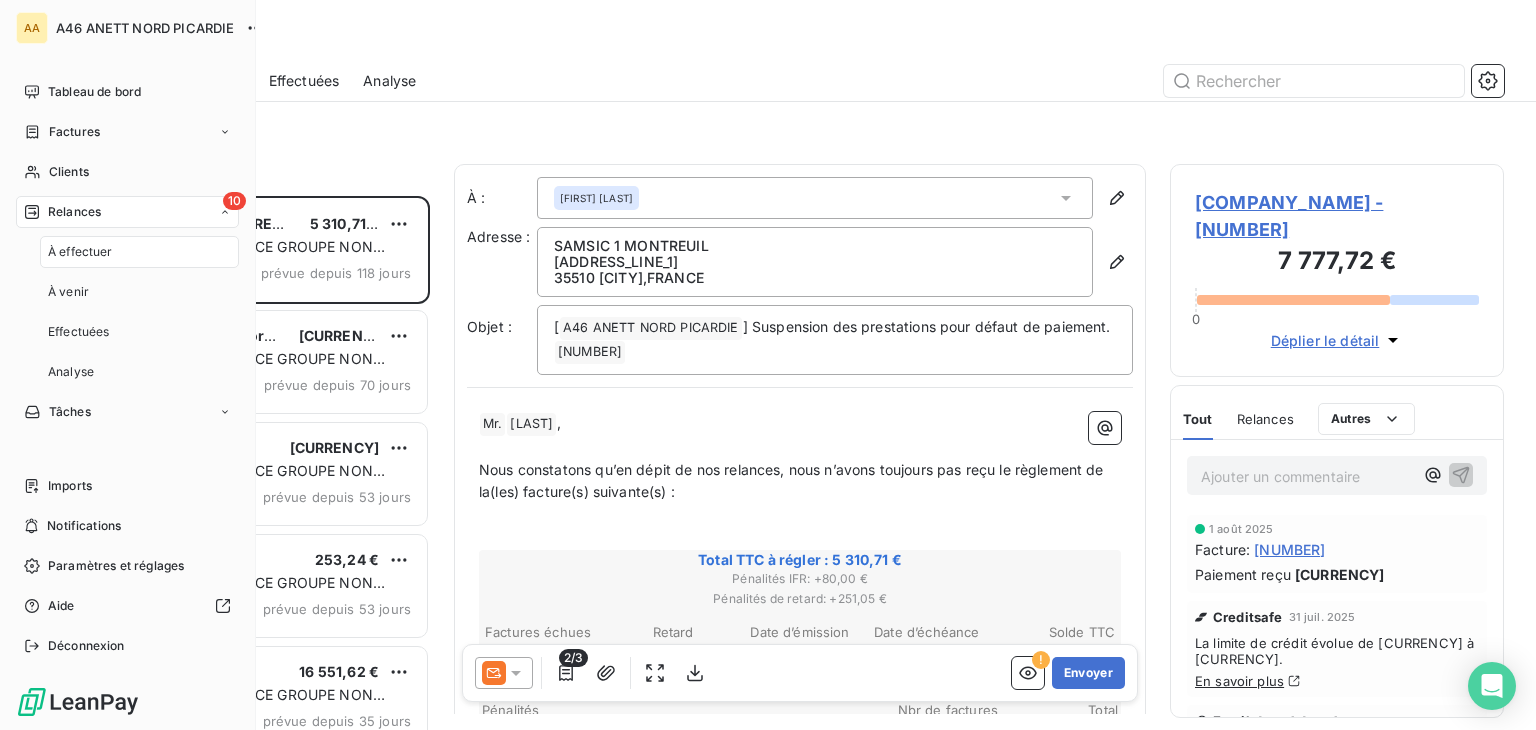 scroll, scrollTop: 16, scrollLeft: 16, axis: both 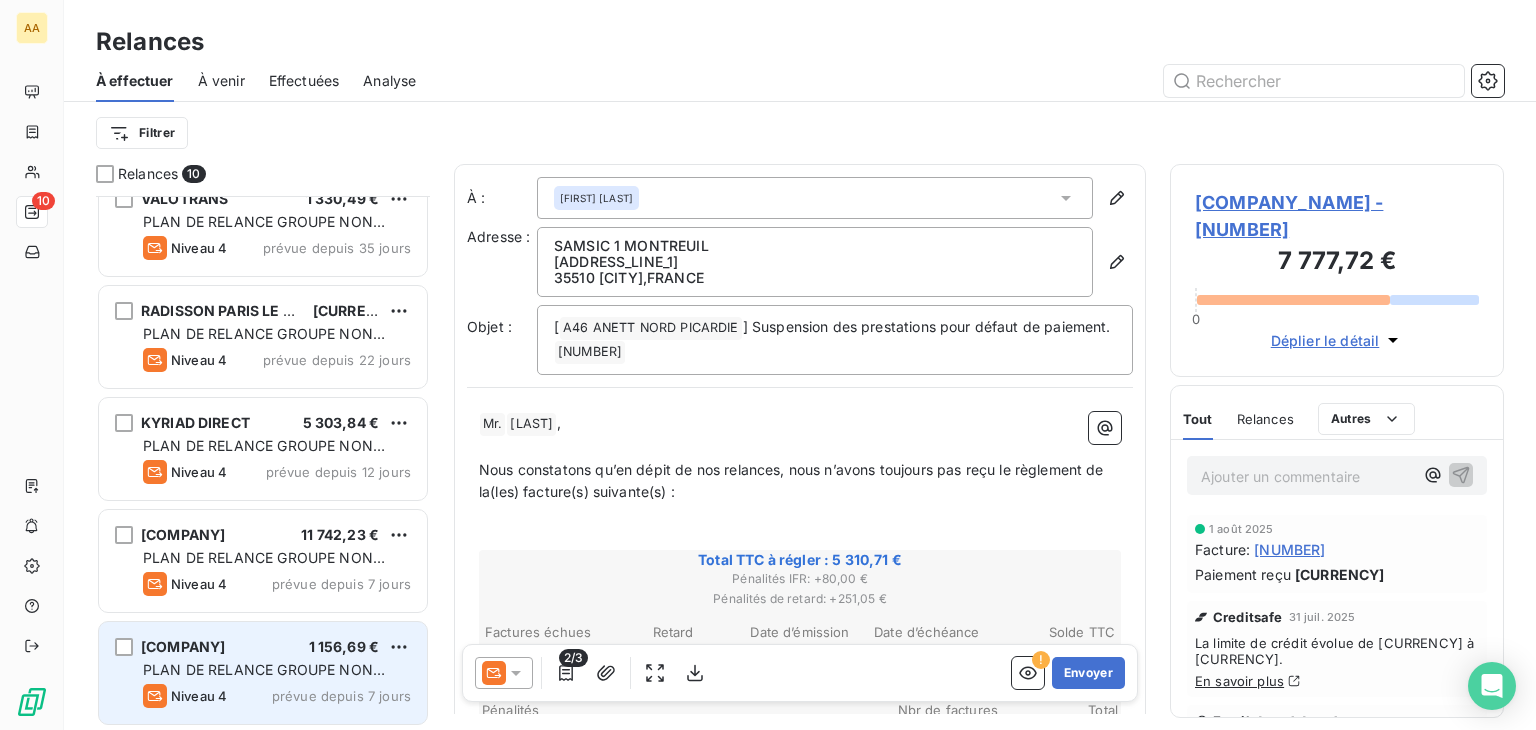 click on "DOUAI POIDS LOURDS [PRICE] [PLAN DE RELANCE GROUPE NON AUTOMATIQUE] Niveau 4 prévue depuis 7 jours" at bounding box center (263, 673) 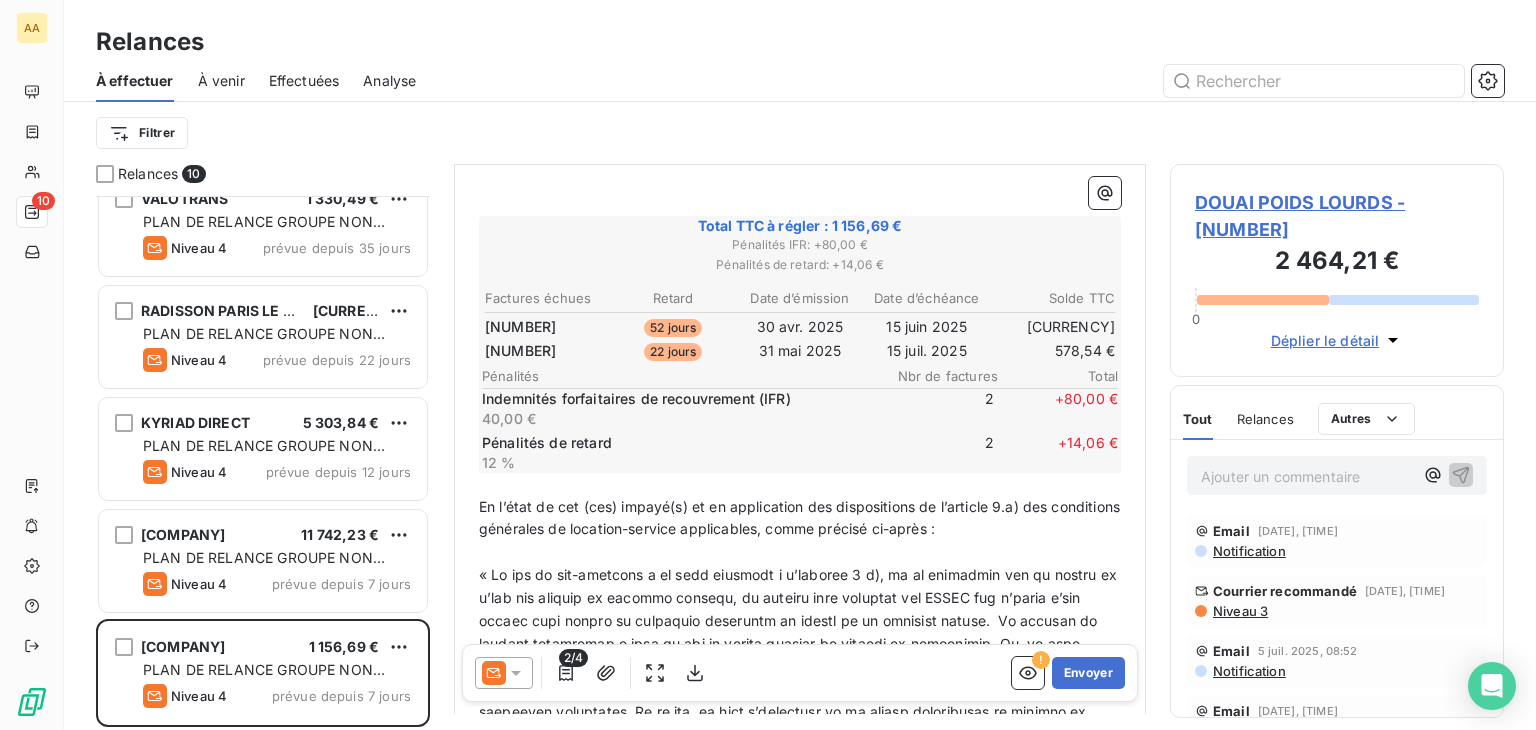 scroll, scrollTop: 300, scrollLeft: 0, axis: vertical 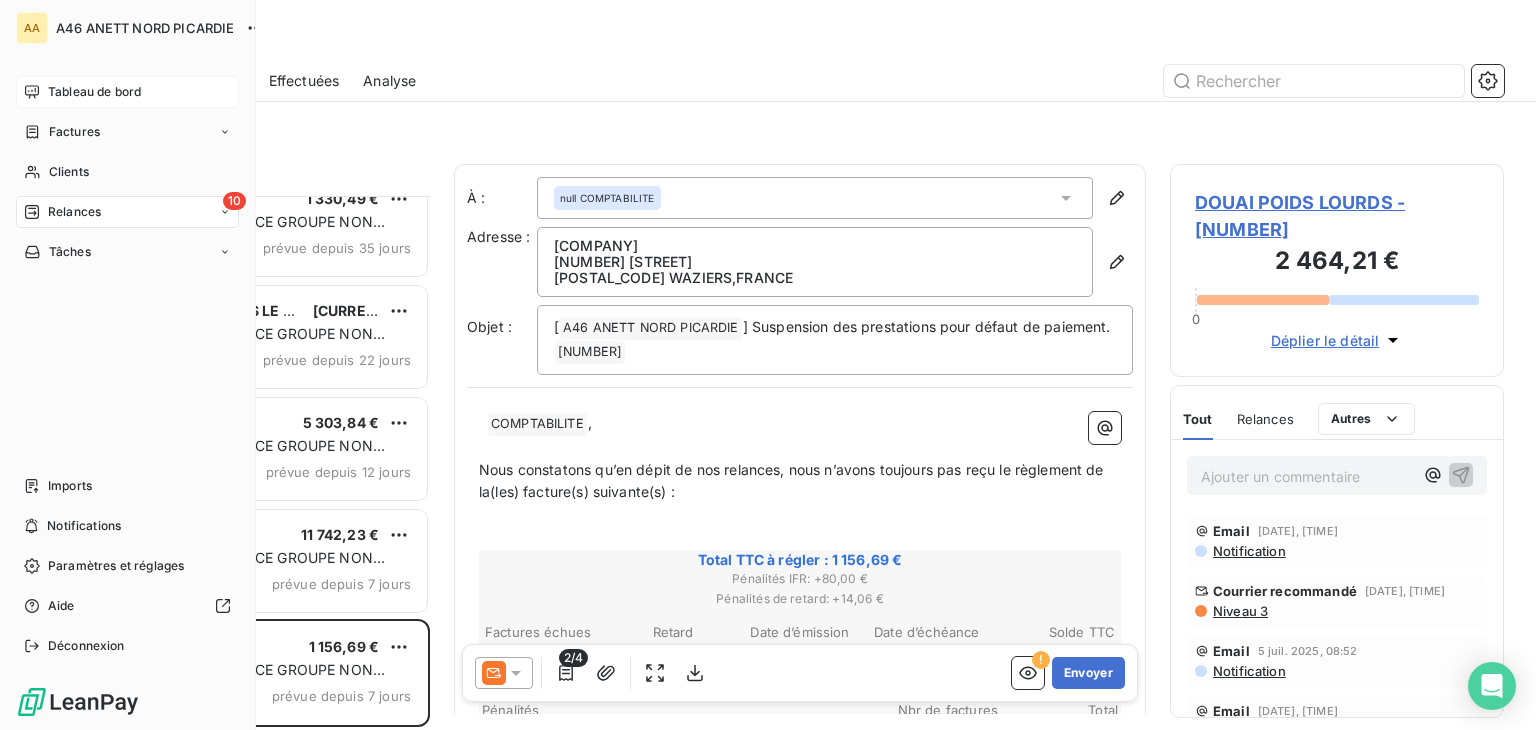click on "Tableau de bord" at bounding box center [94, 92] 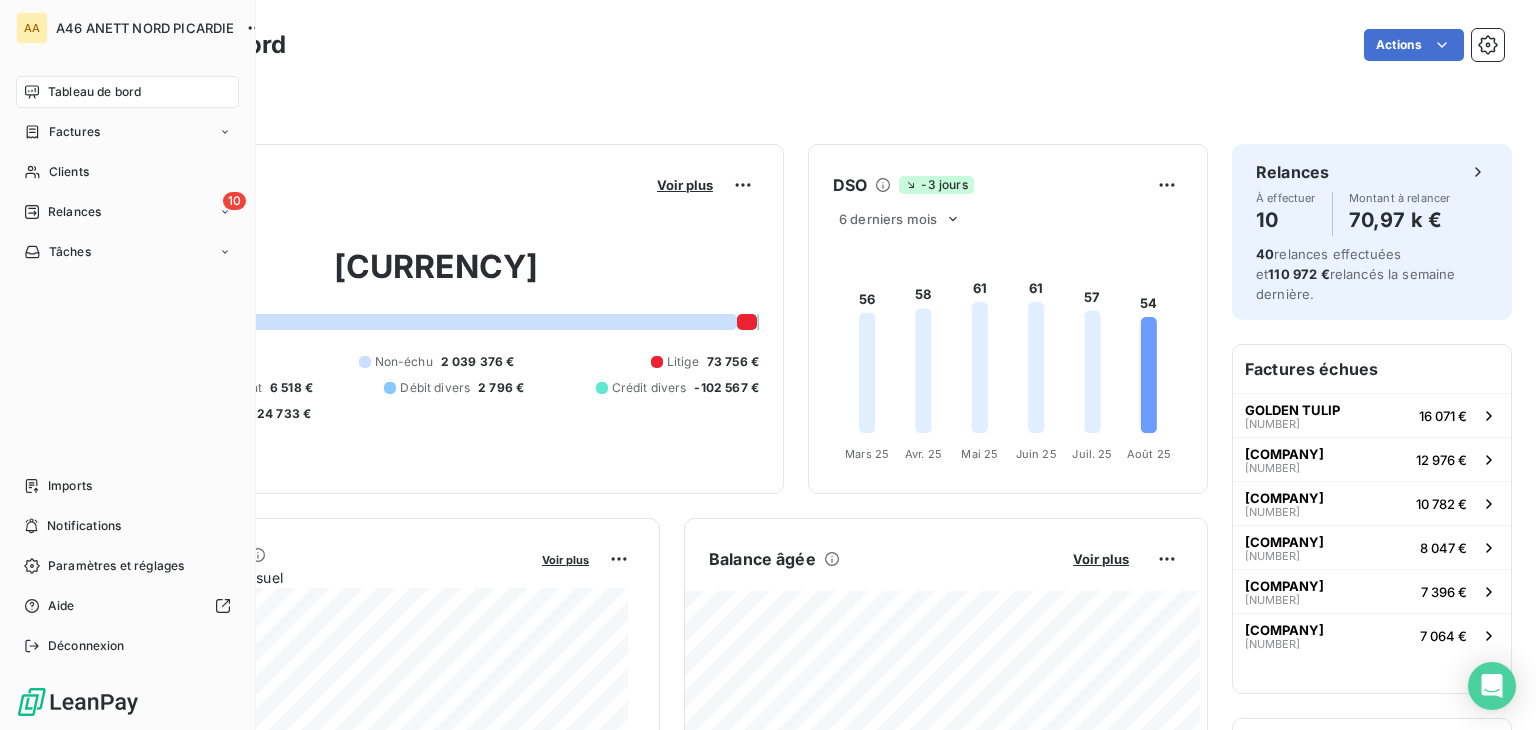 click on "Tableau de bord" at bounding box center [94, 92] 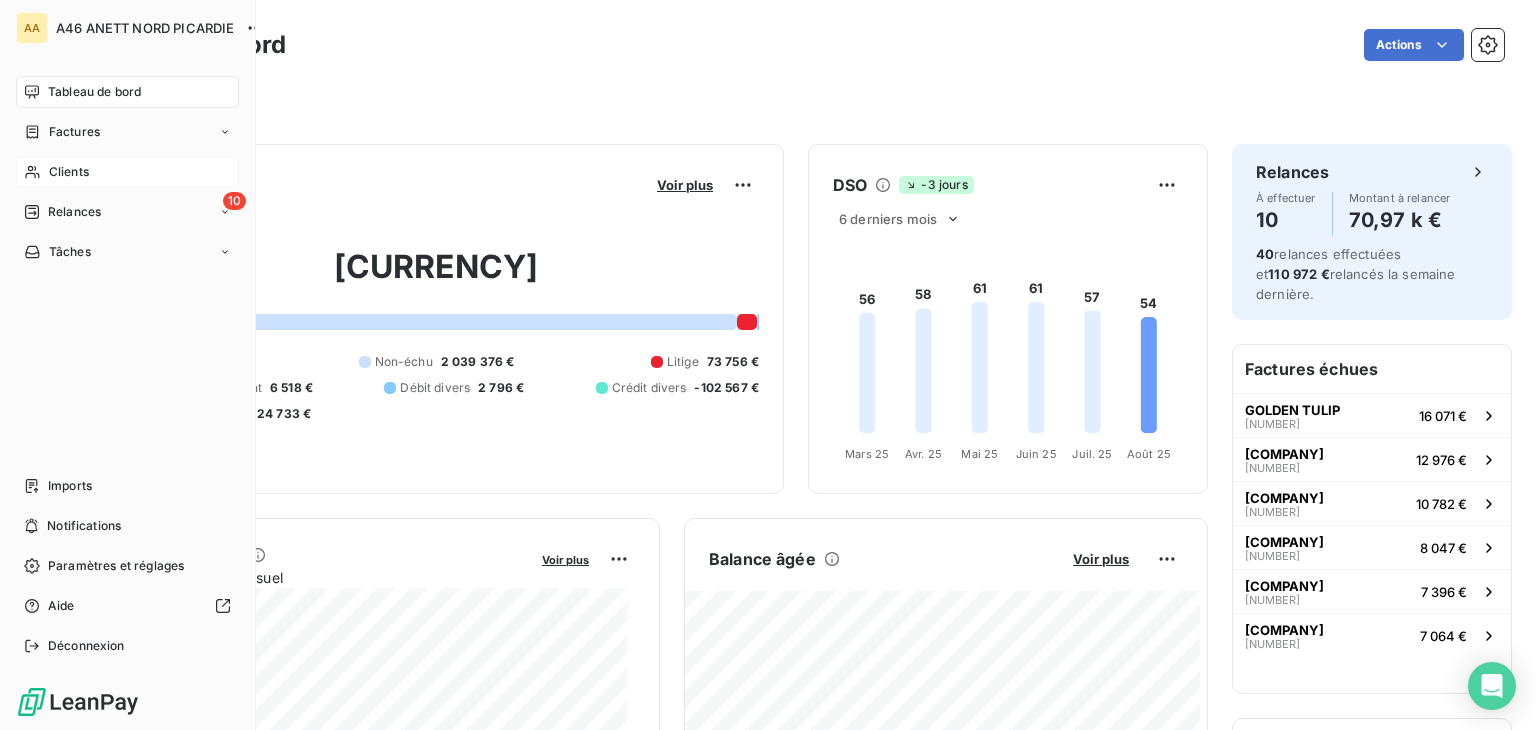 click on "Clients" at bounding box center (69, 172) 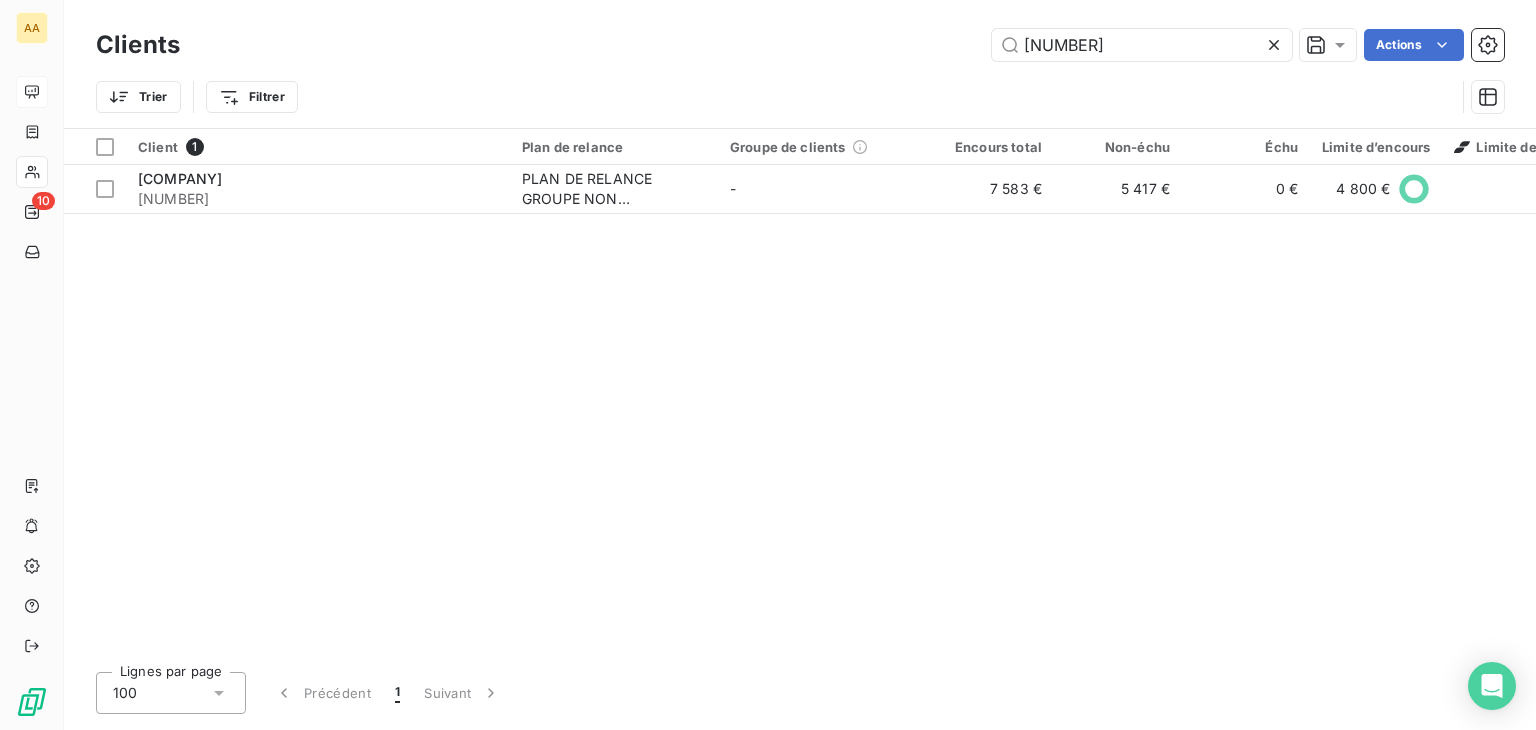 drag, startPoint x: 1126, startPoint y: 46, endPoint x: 691, endPoint y: 0, distance: 437.4254 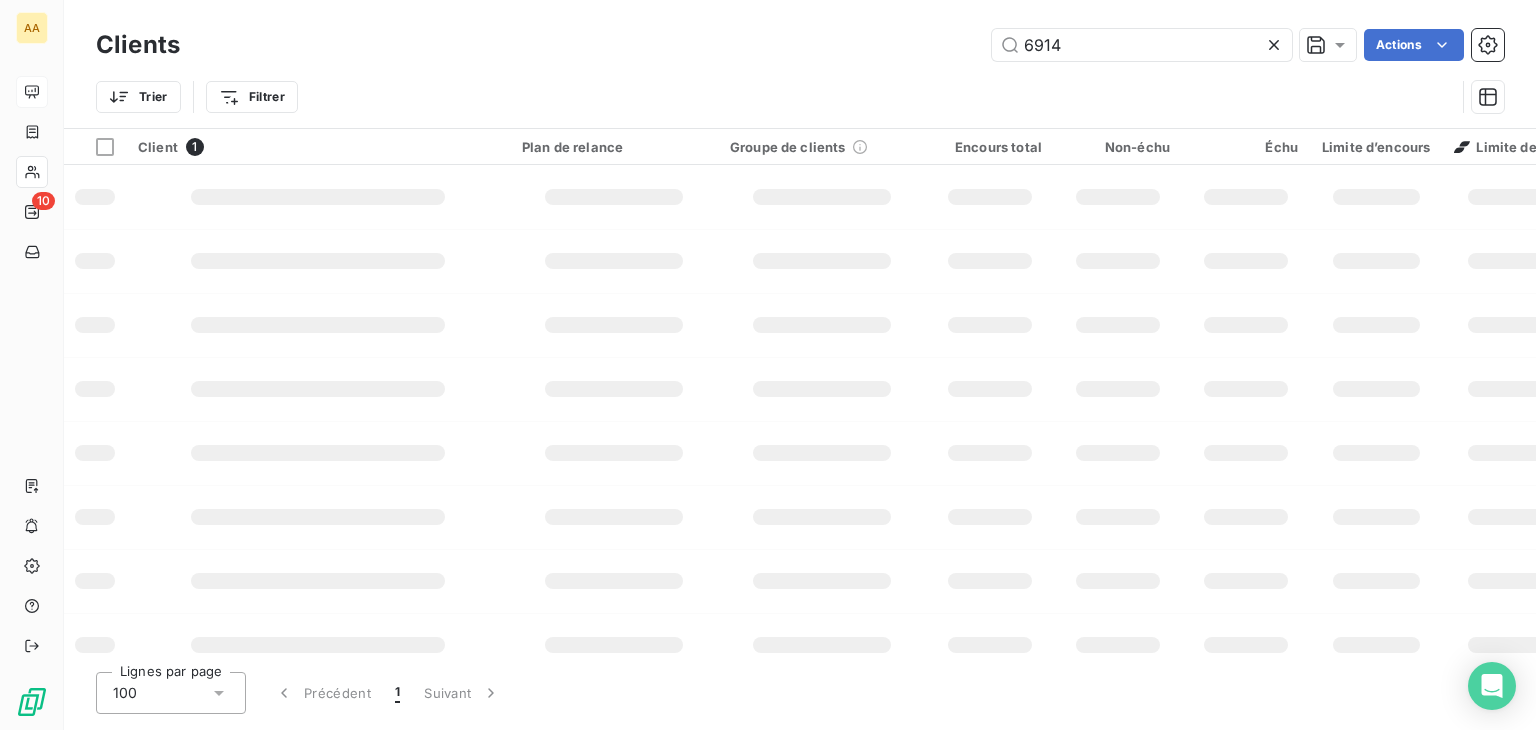 type on "6914" 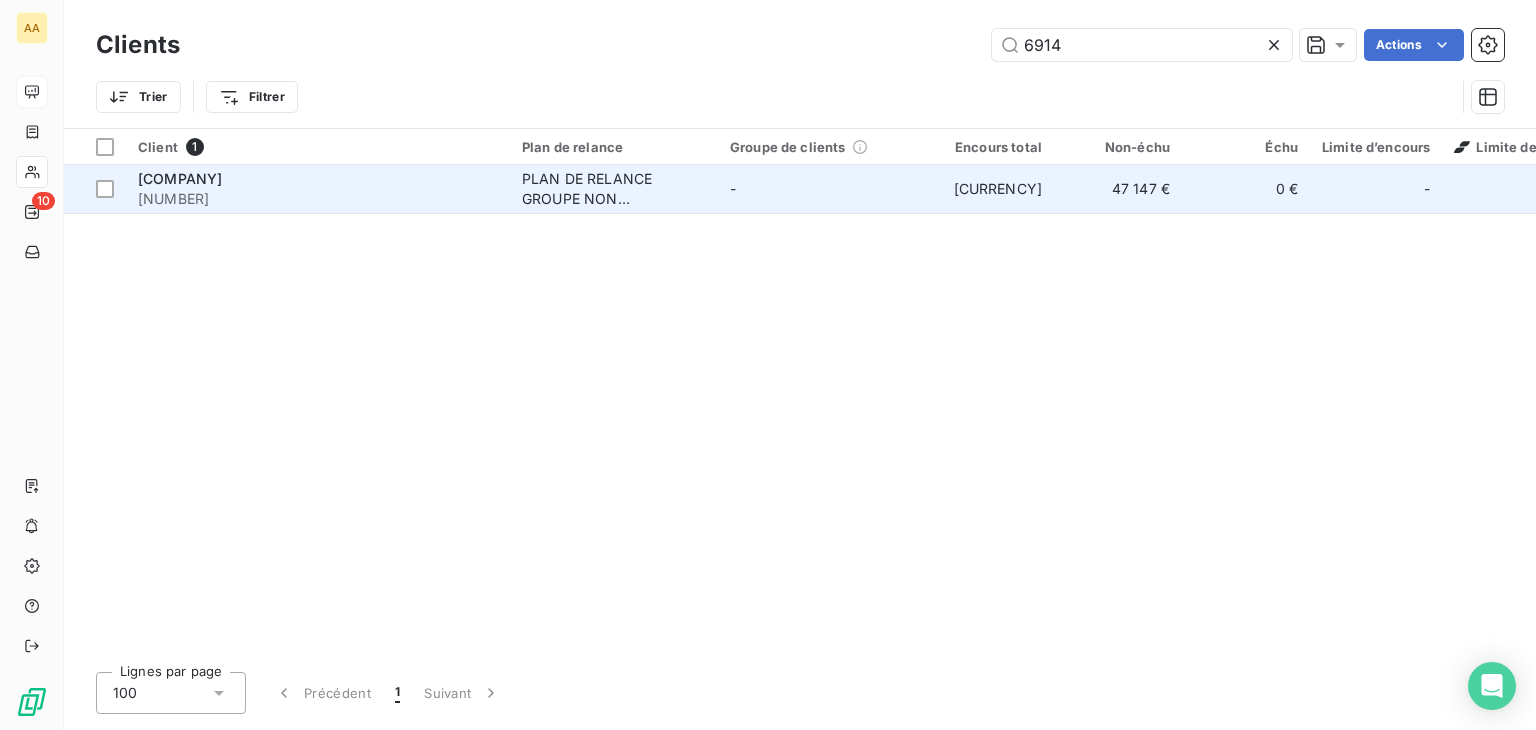 click on "[NUMBER]" at bounding box center [318, 199] 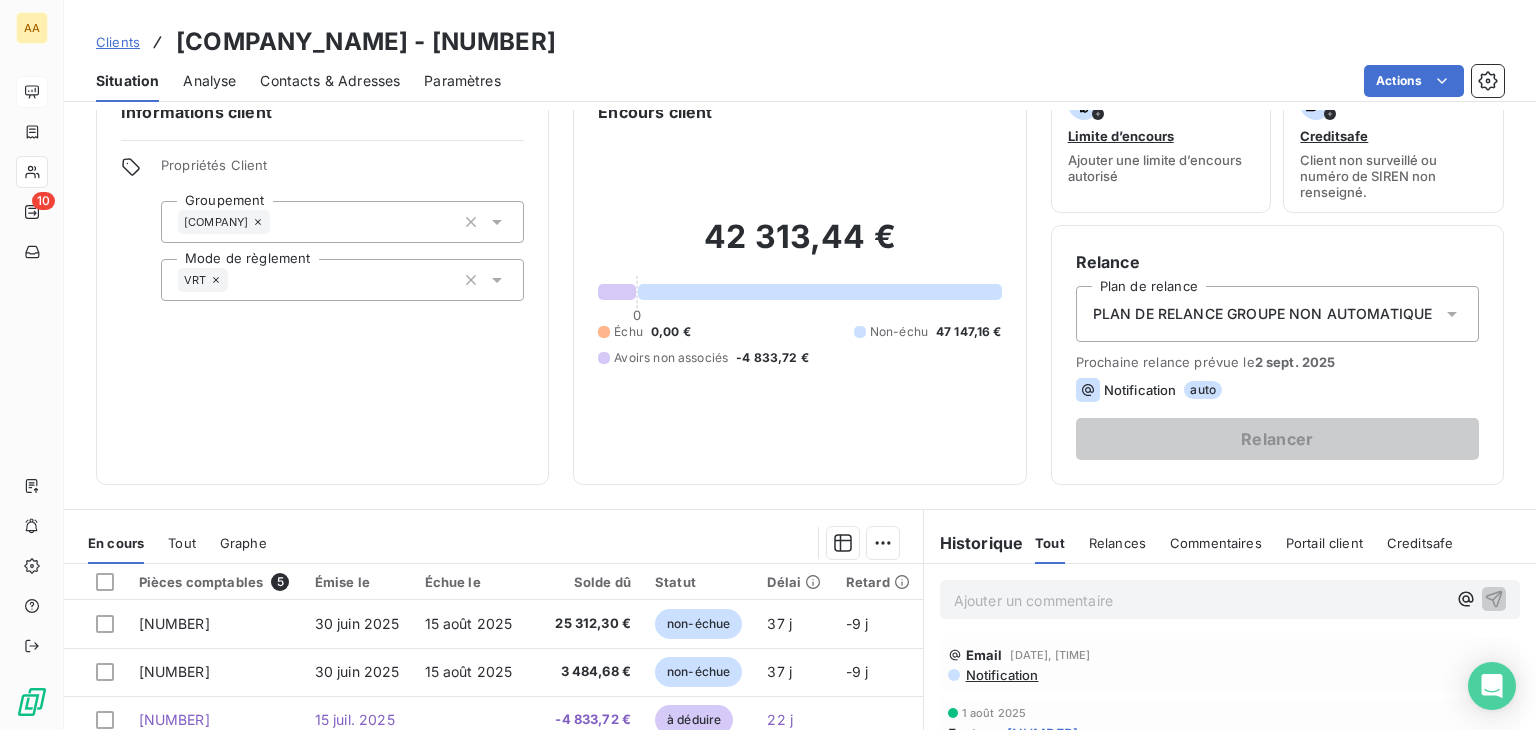 scroll, scrollTop: 0, scrollLeft: 0, axis: both 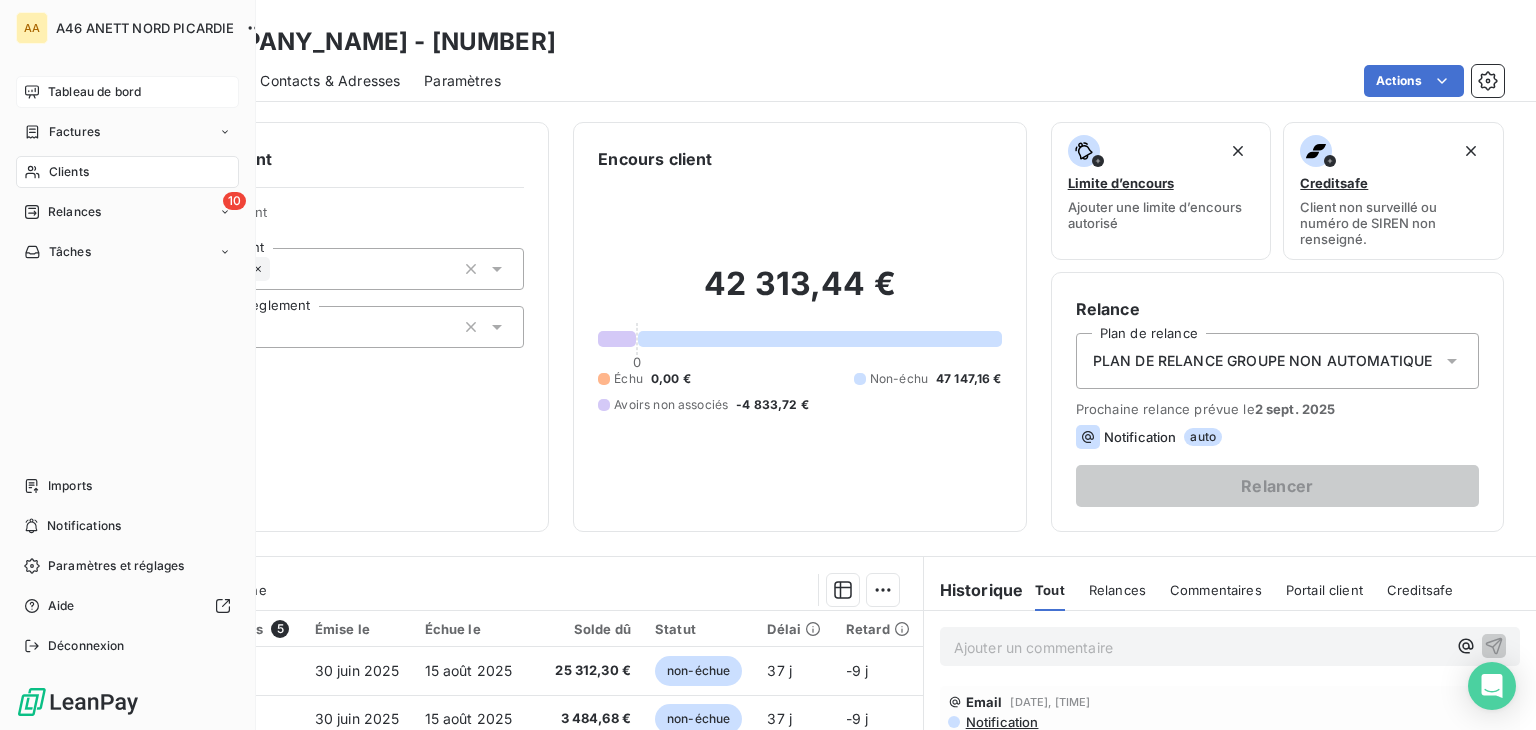 click on "Clients" at bounding box center (127, 172) 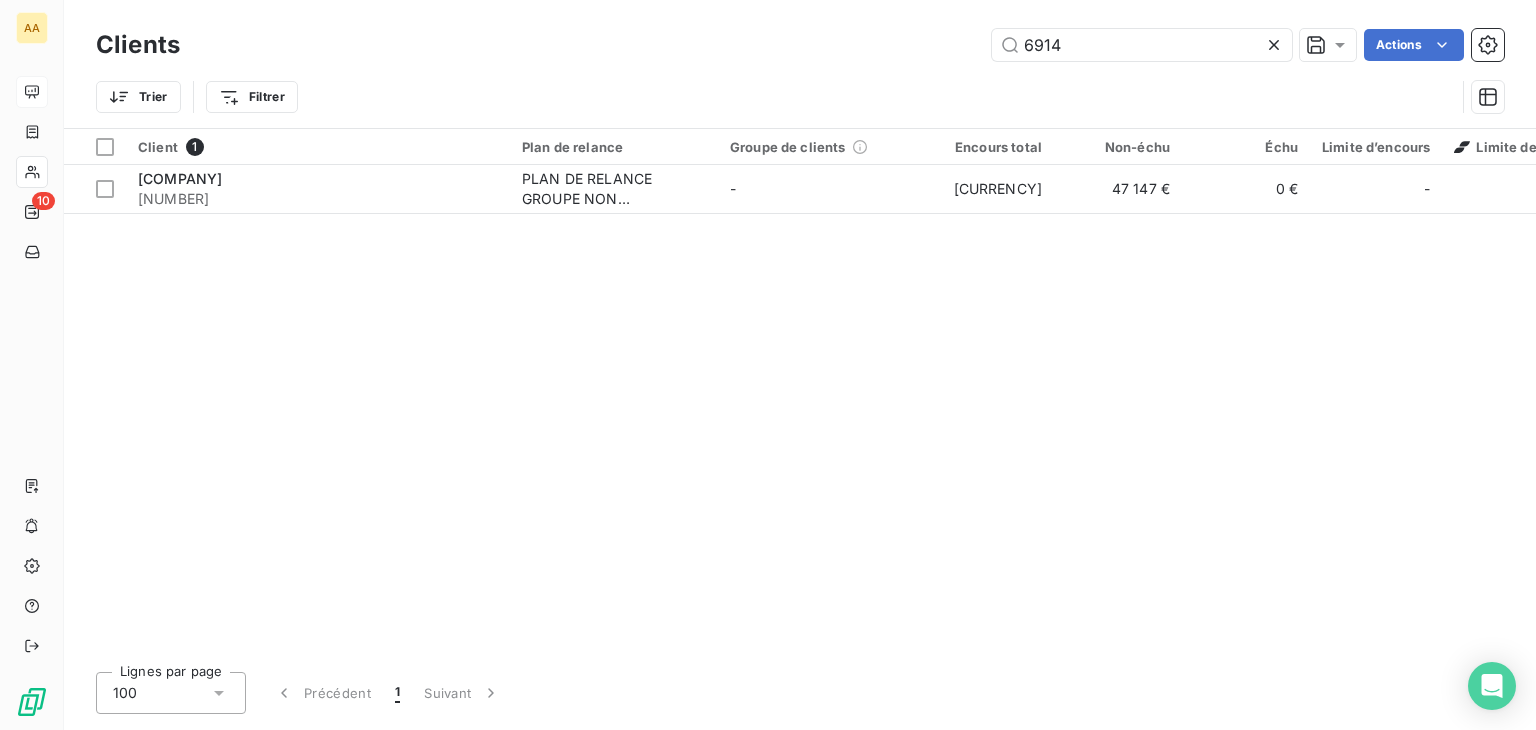 drag, startPoint x: 1104, startPoint y: 41, endPoint x: 664, endPoint y: 51, distance: 440.11362 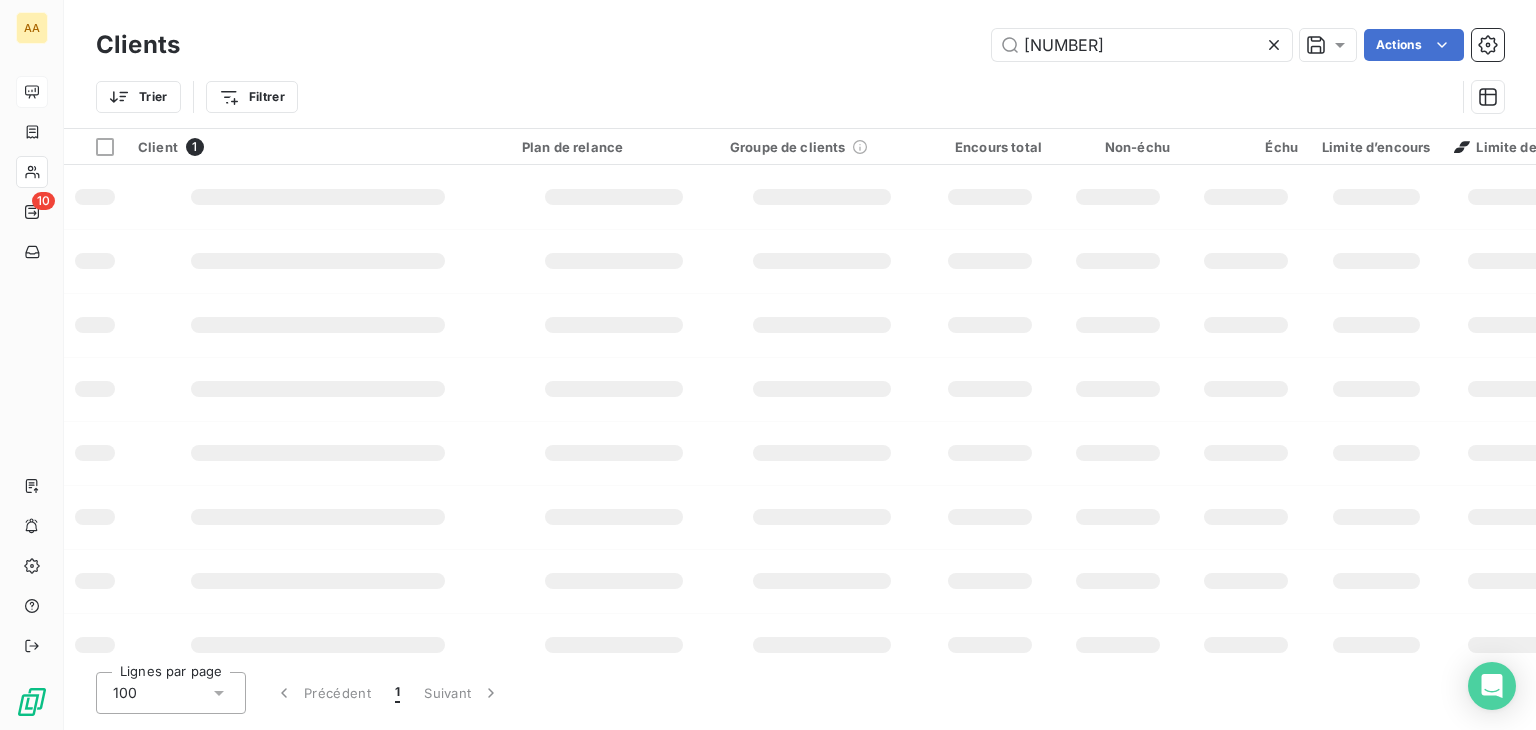 type on "[NUMBER]" 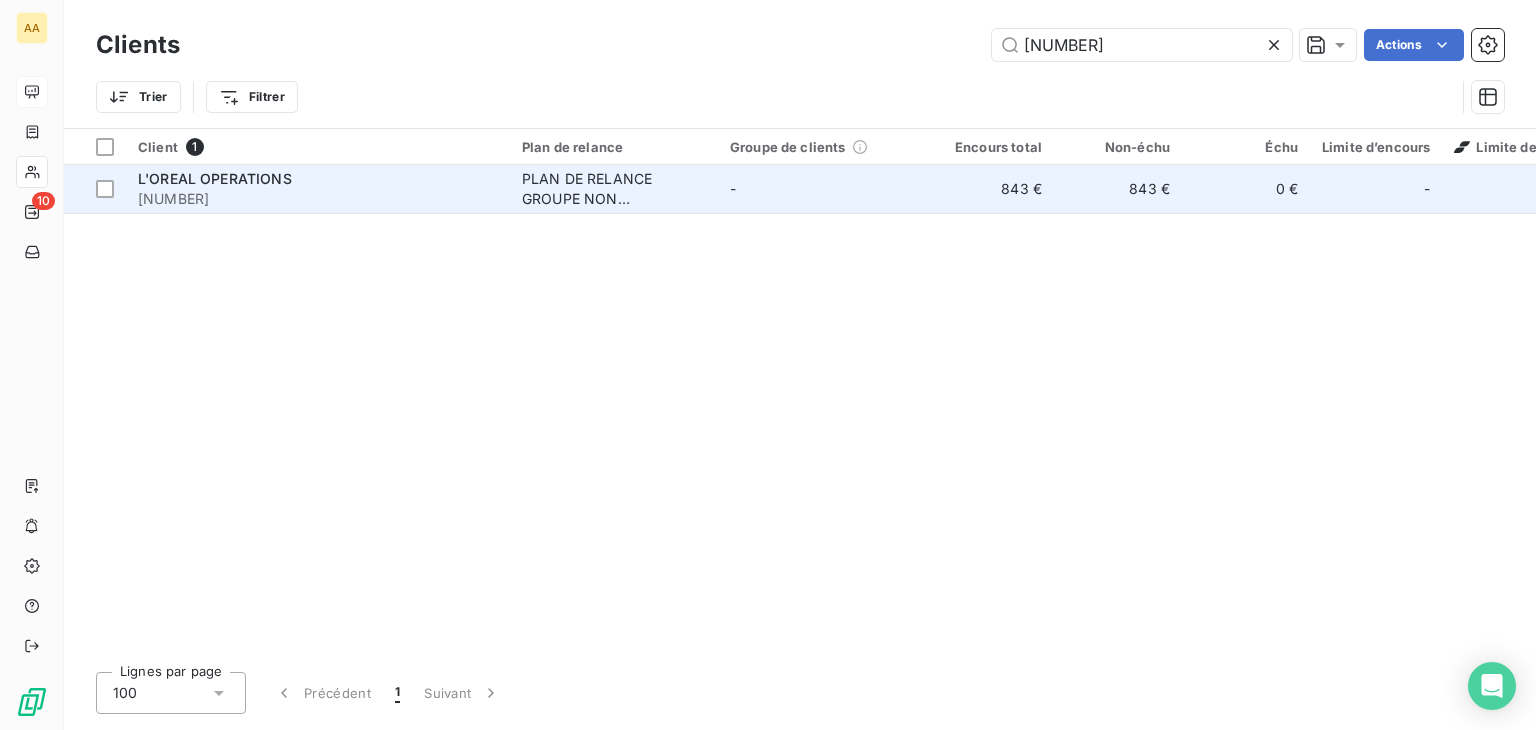 click on "[NUMBER]" at bounding box center (318, 199) 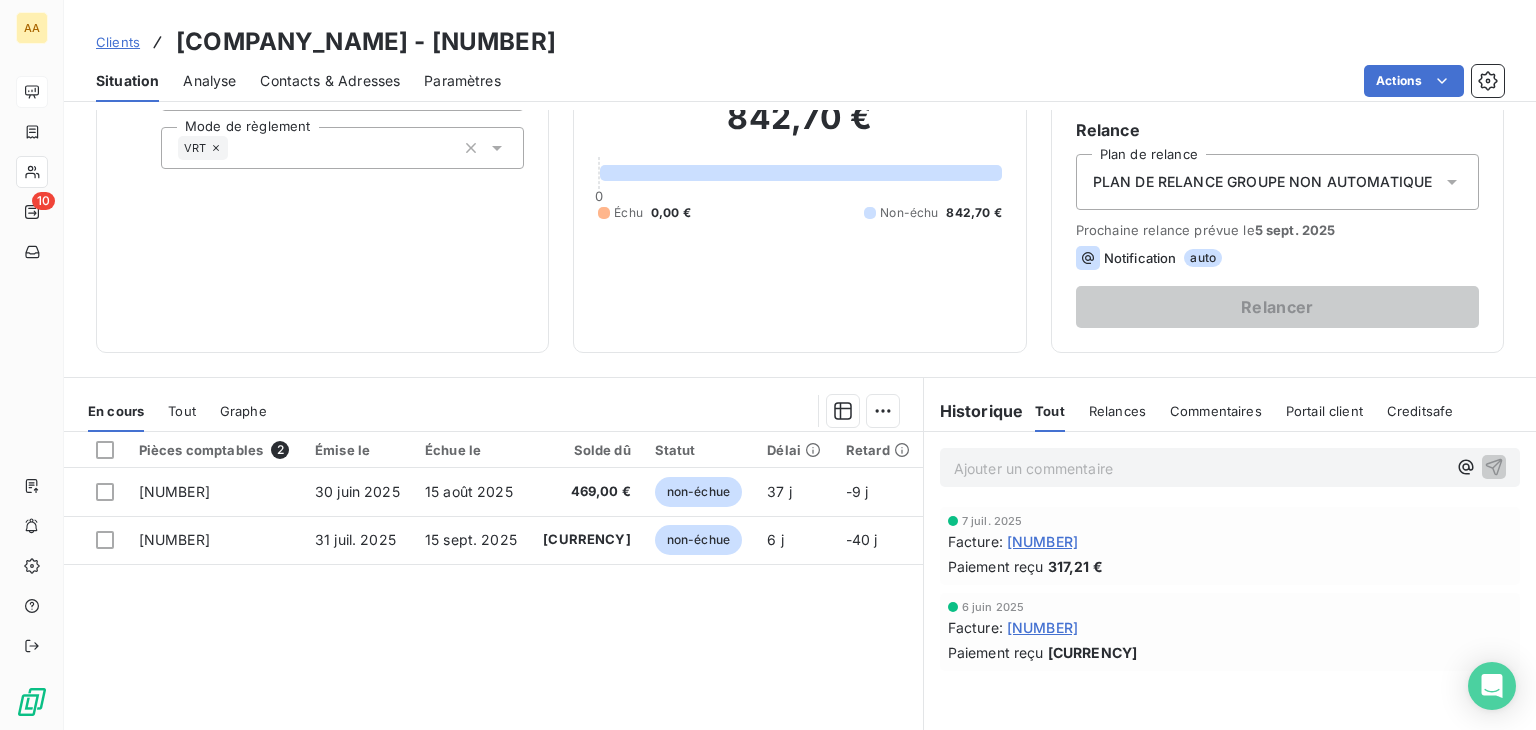 scroll, scrollTop: 0, scrollLeft: 0, axis: both 